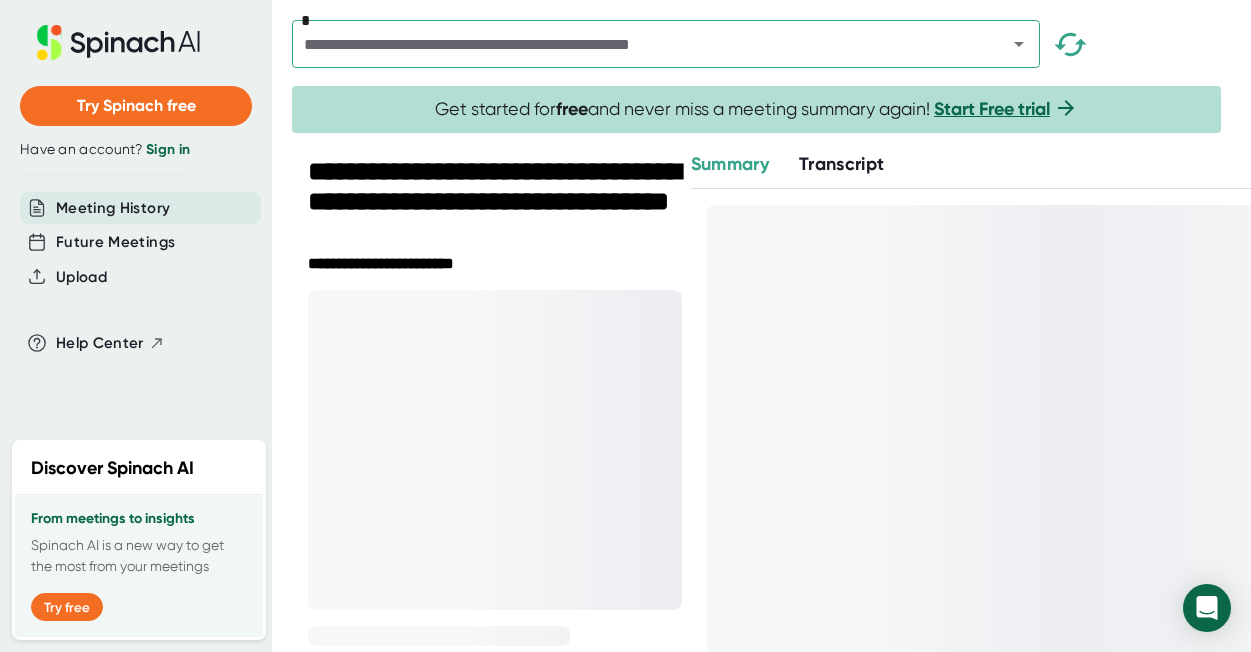 scroll, scrollTop: 0, scrollLeft: 0, axis: both 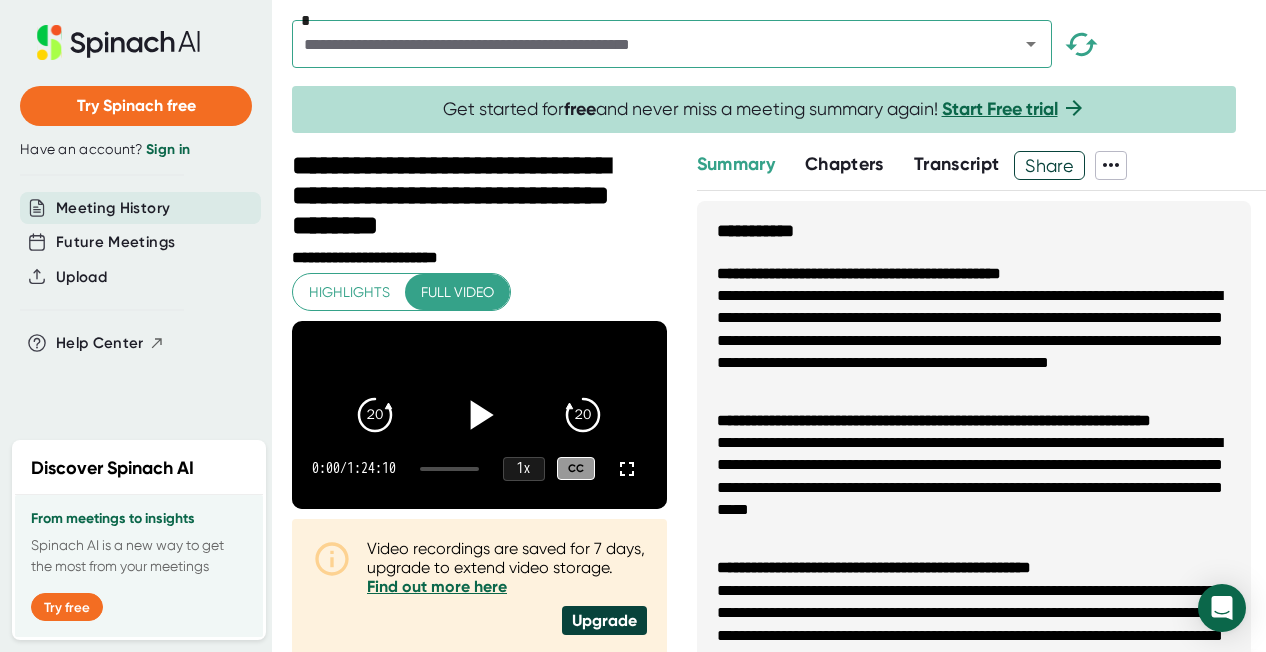 click 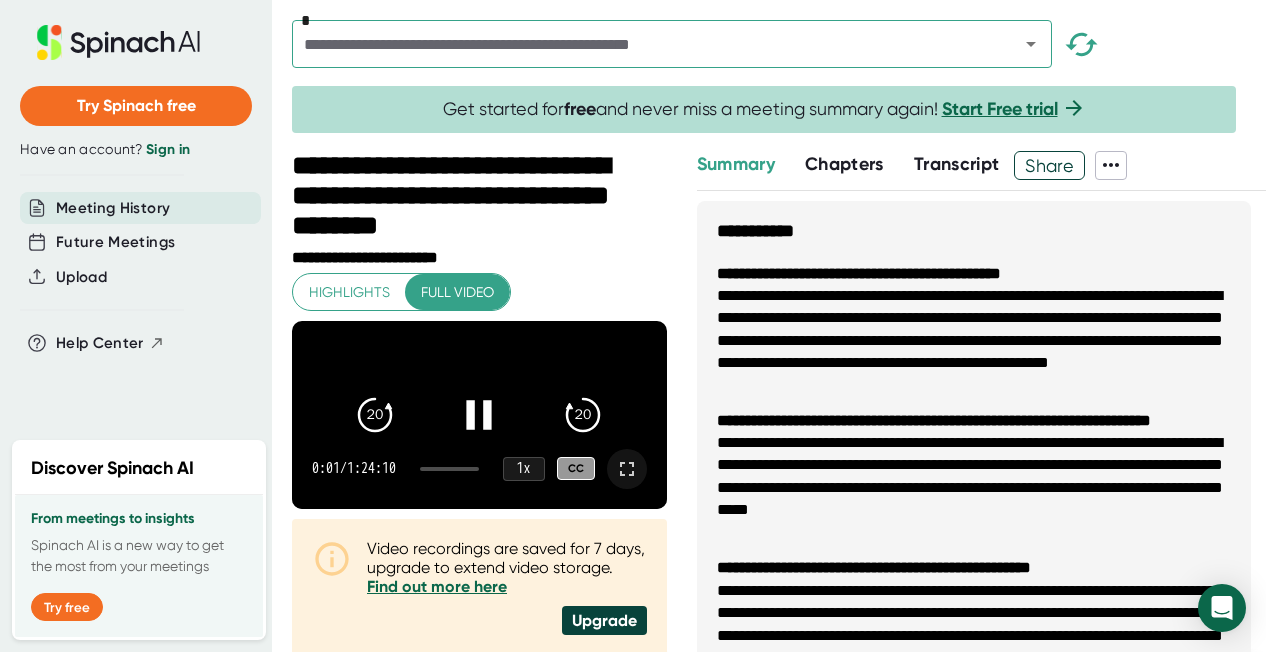 click 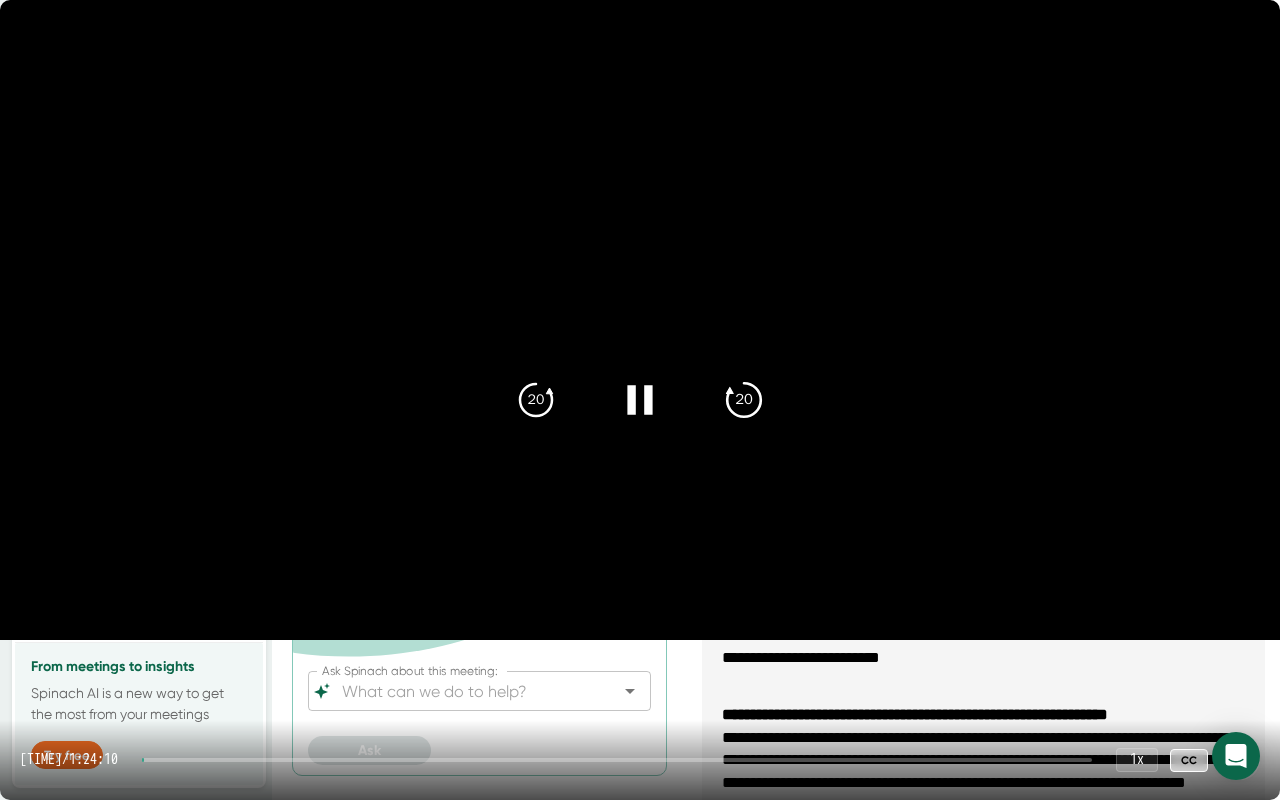 click on "20" 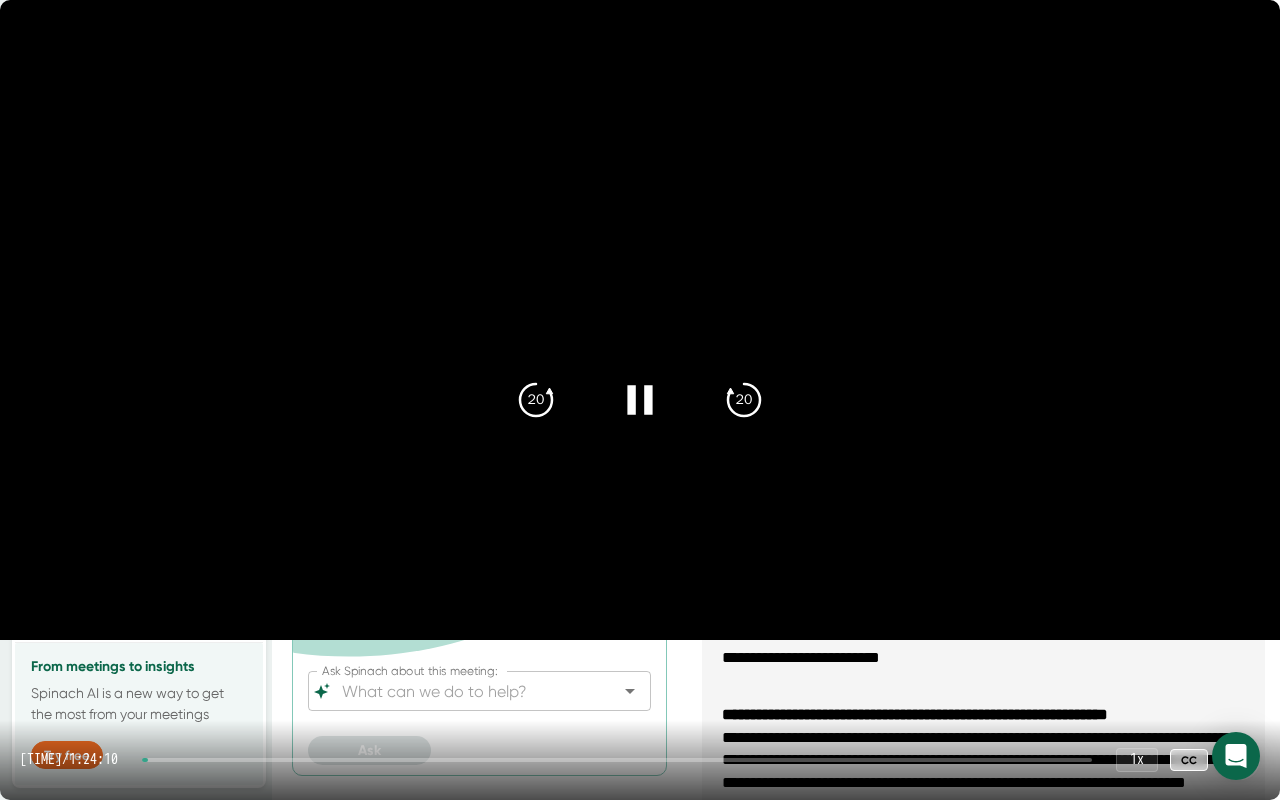 click at bounding box center [617, 760] 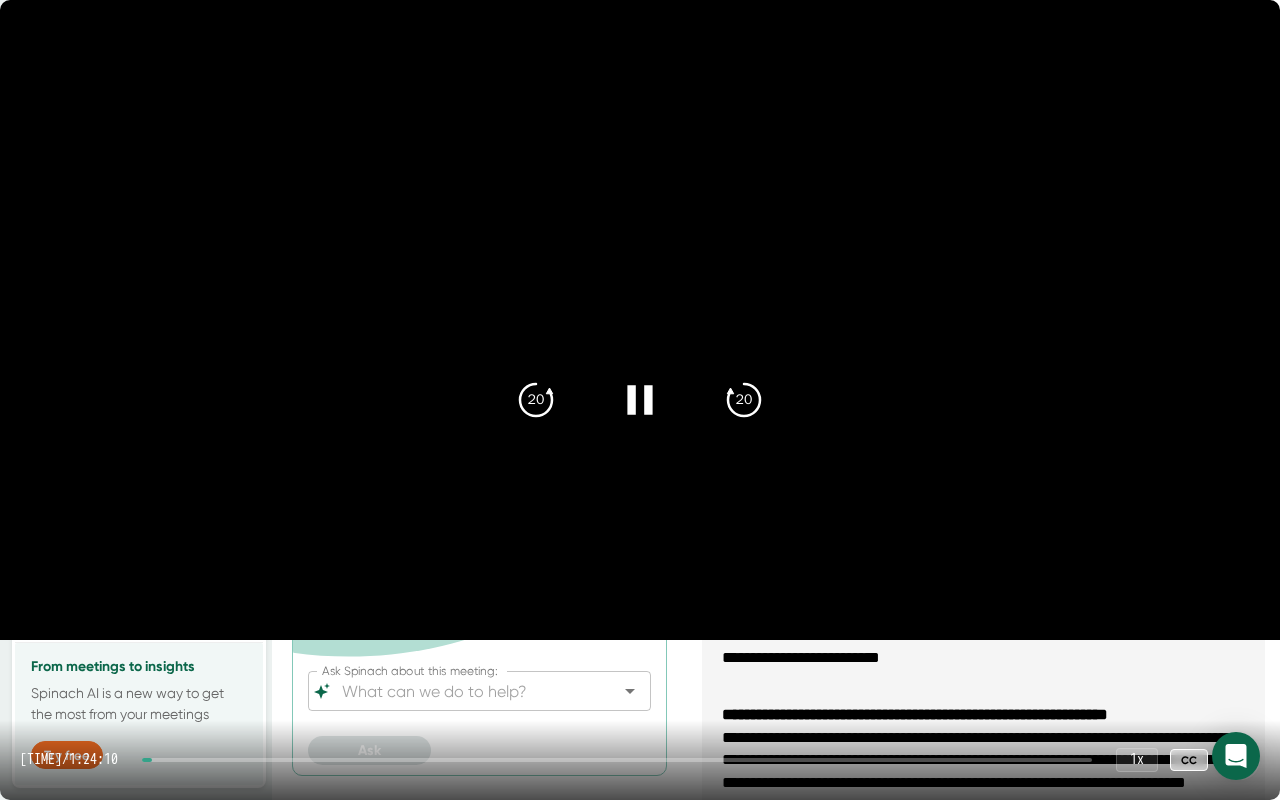 click at bounding box center [617, 760] 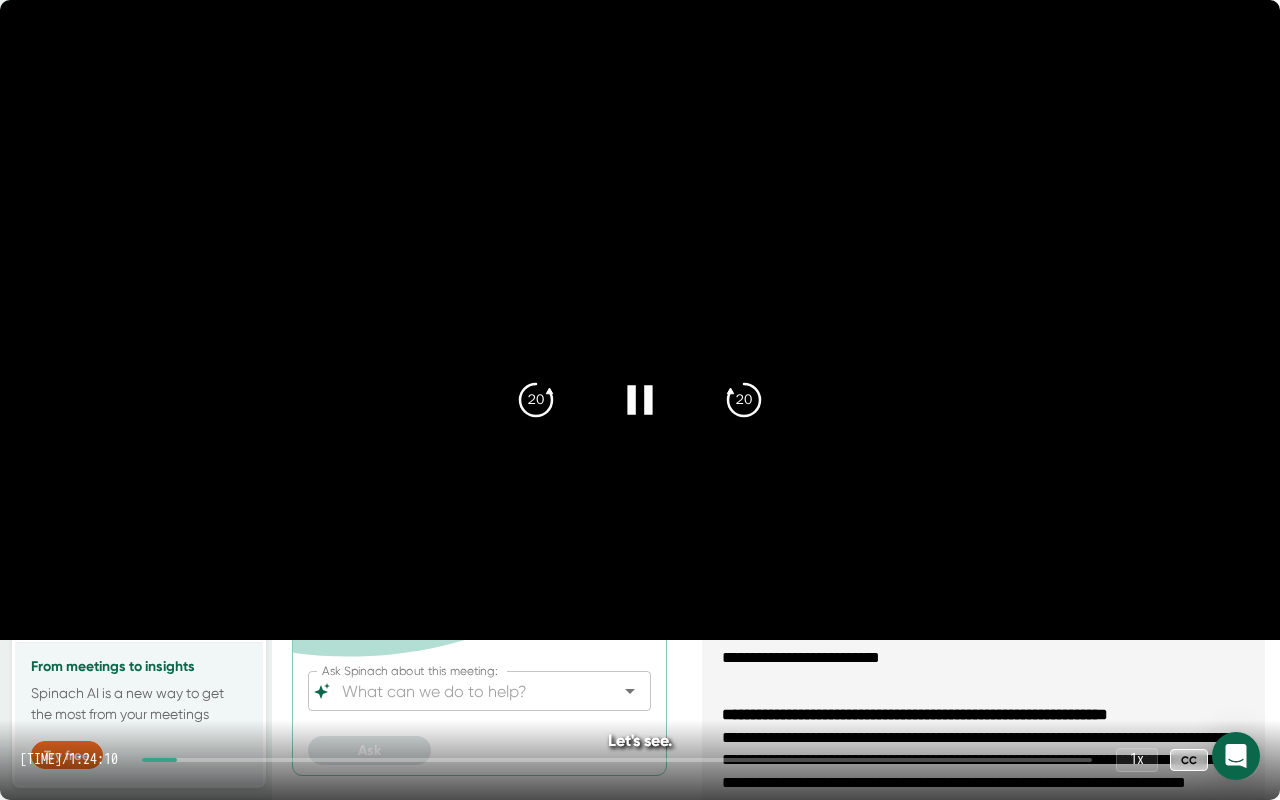 click at bounding box center (617, 760) 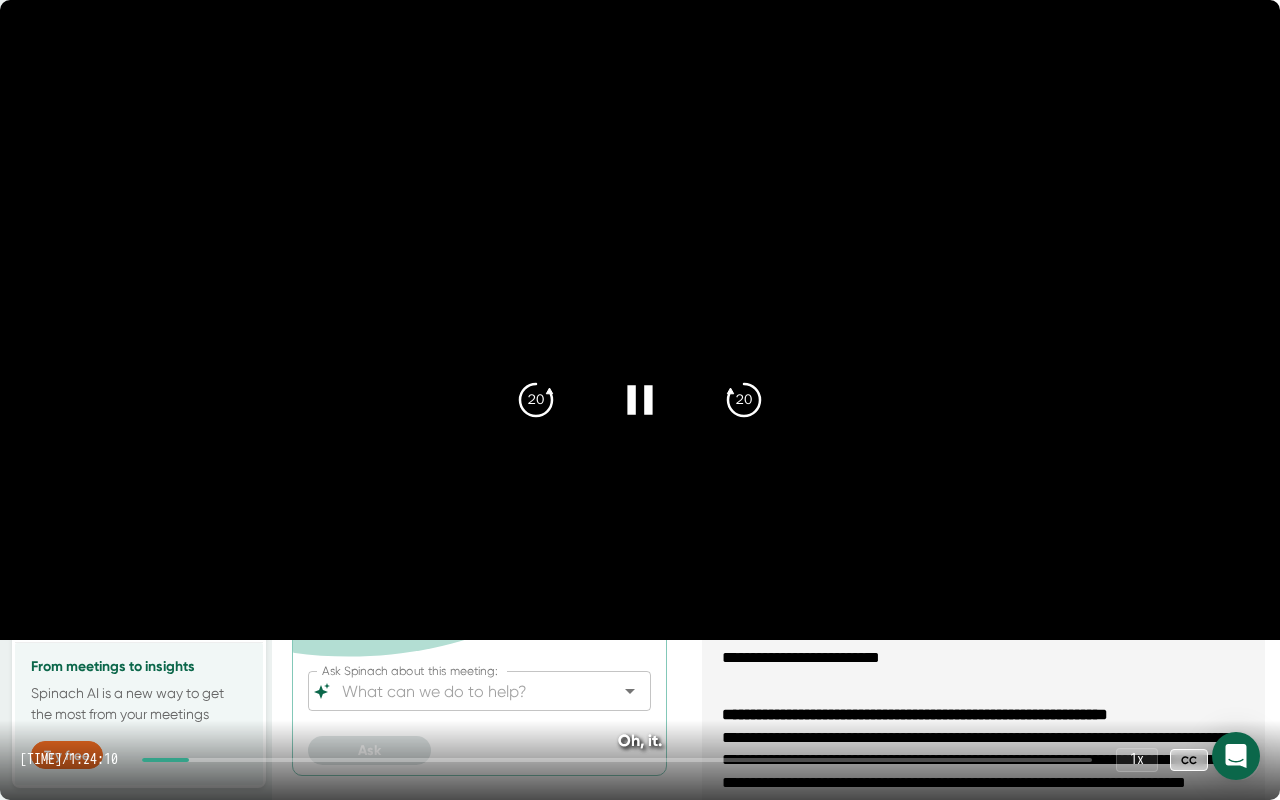 click at bounding box center [617, 760] 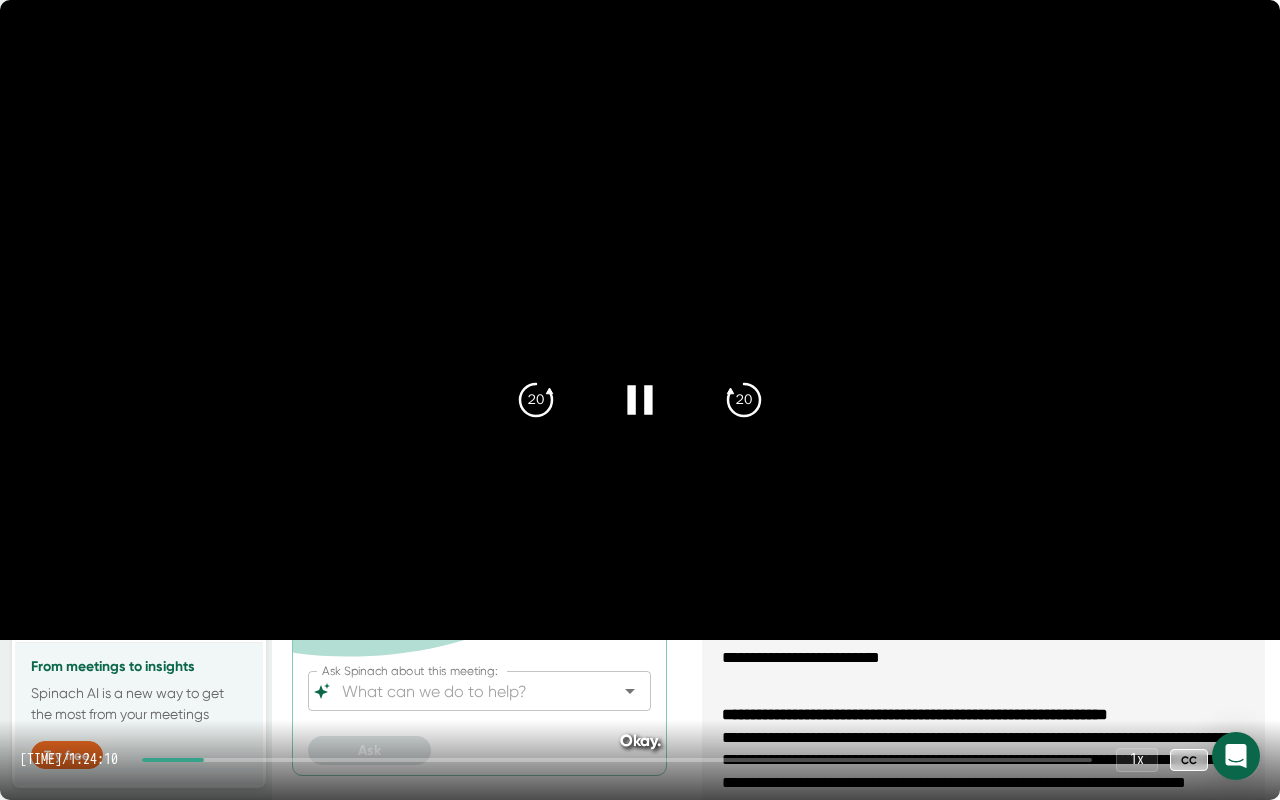click at bounding box center (617, 760) 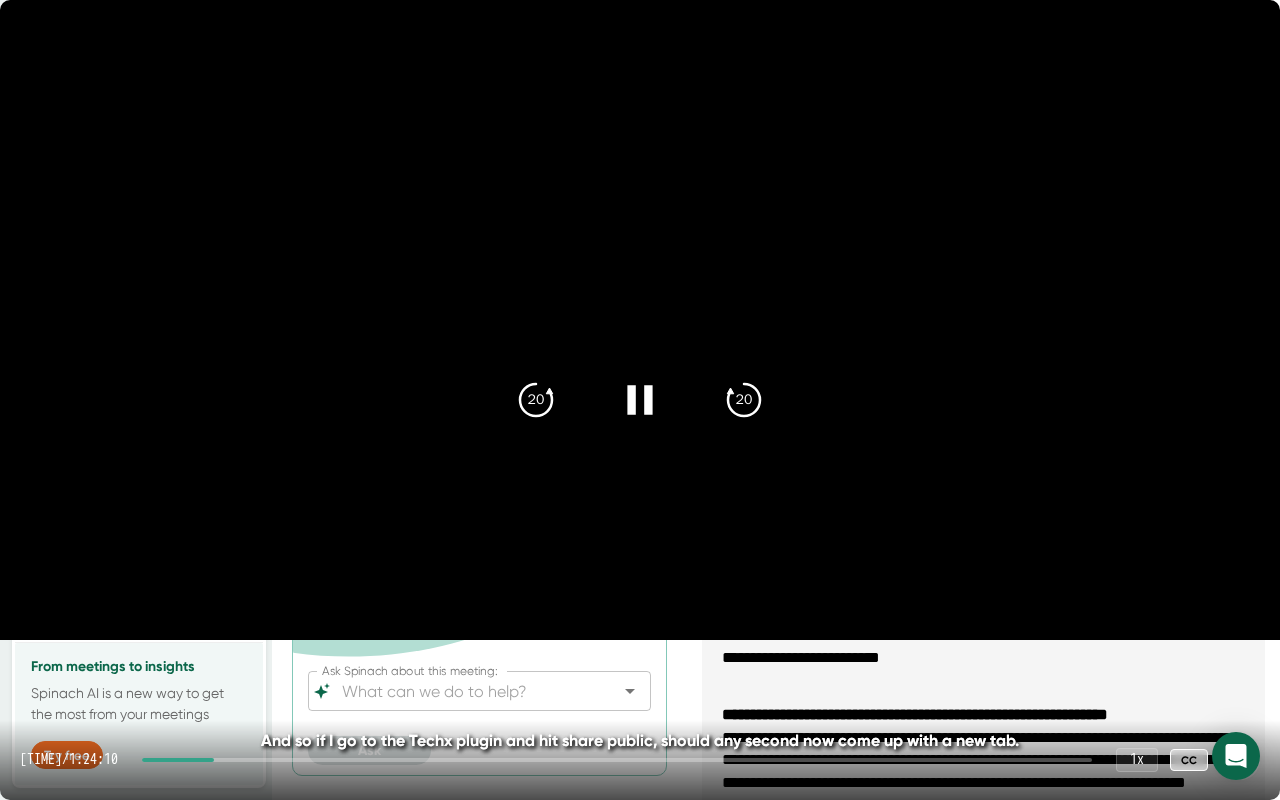 click at bounding box center (178, 760) 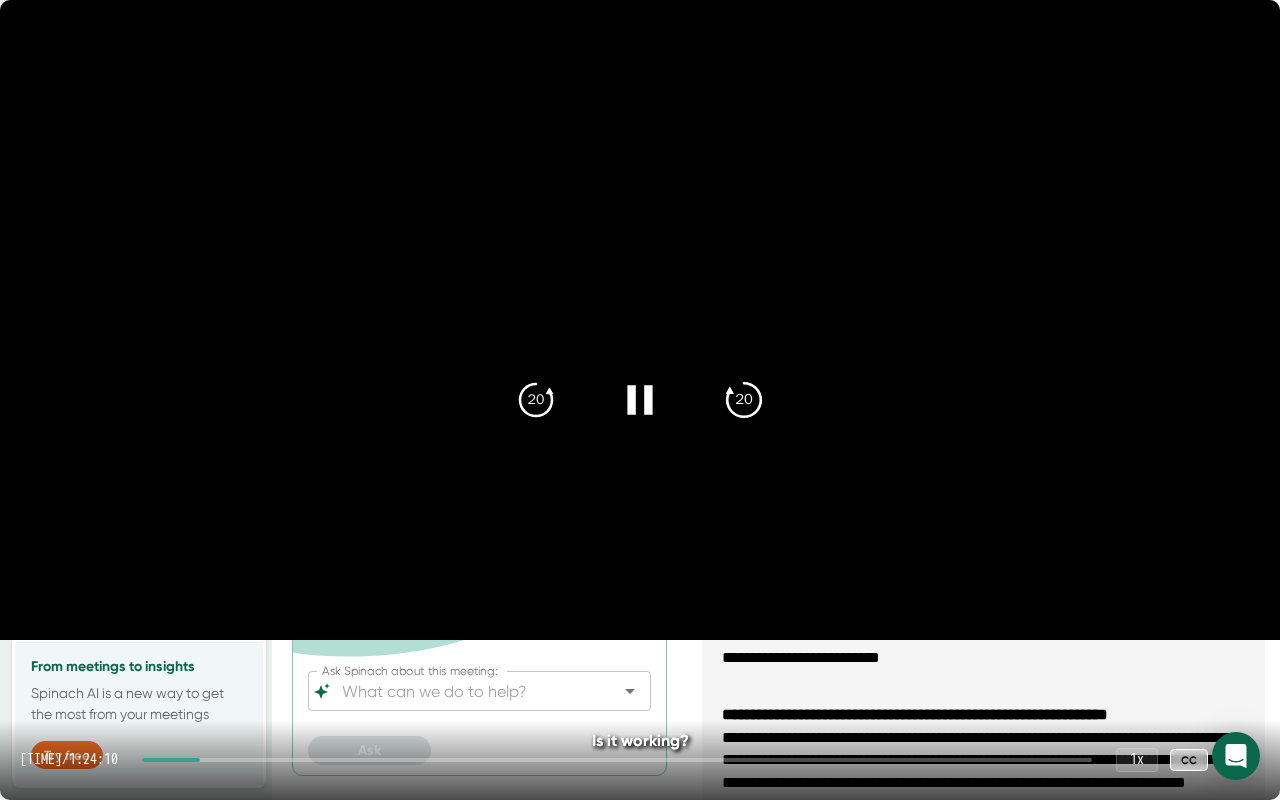 click on "20" 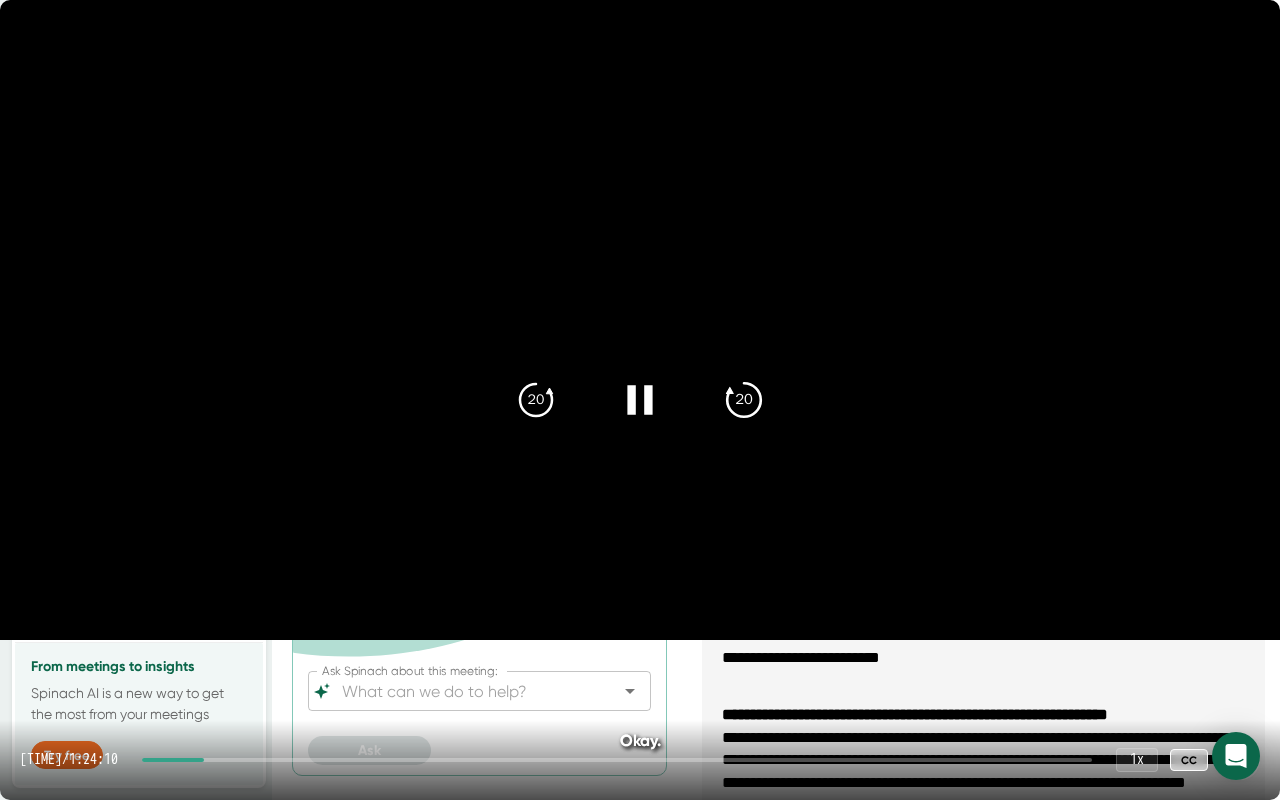 click on "20" 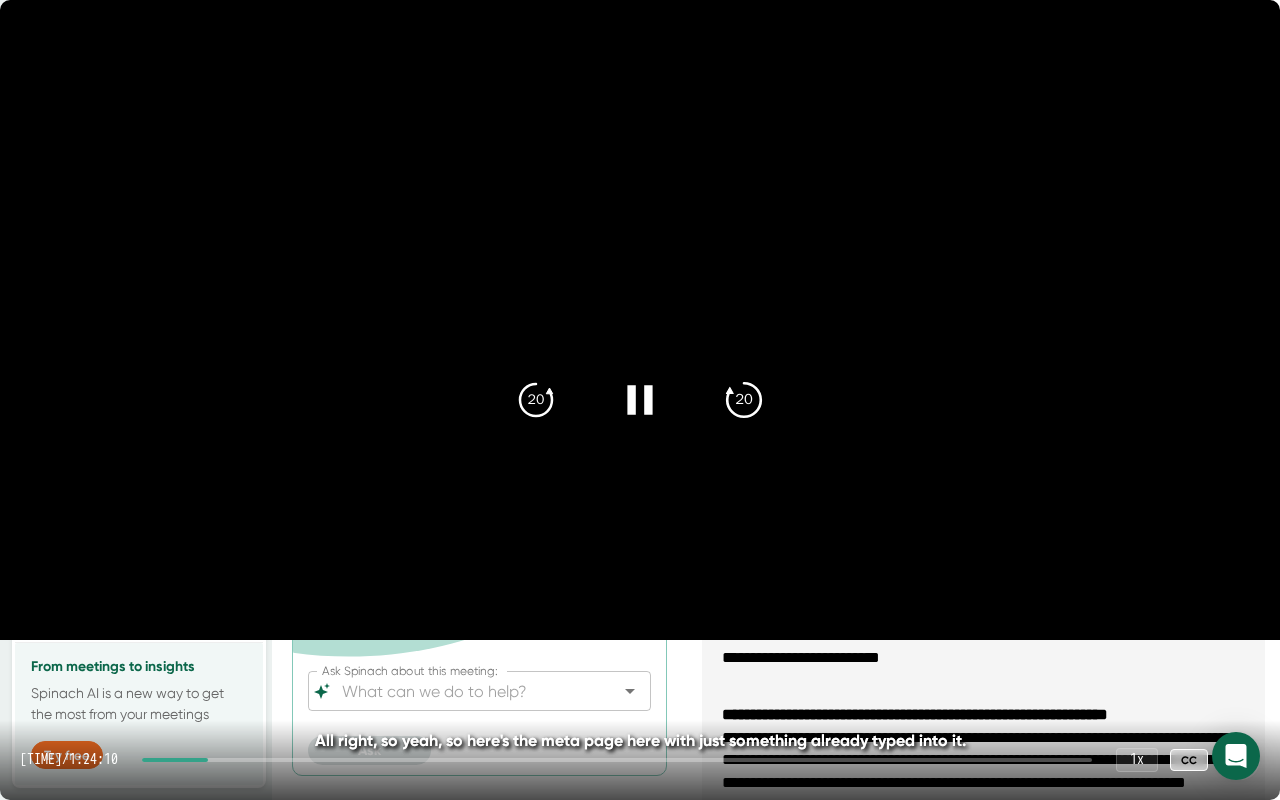 click on "20" 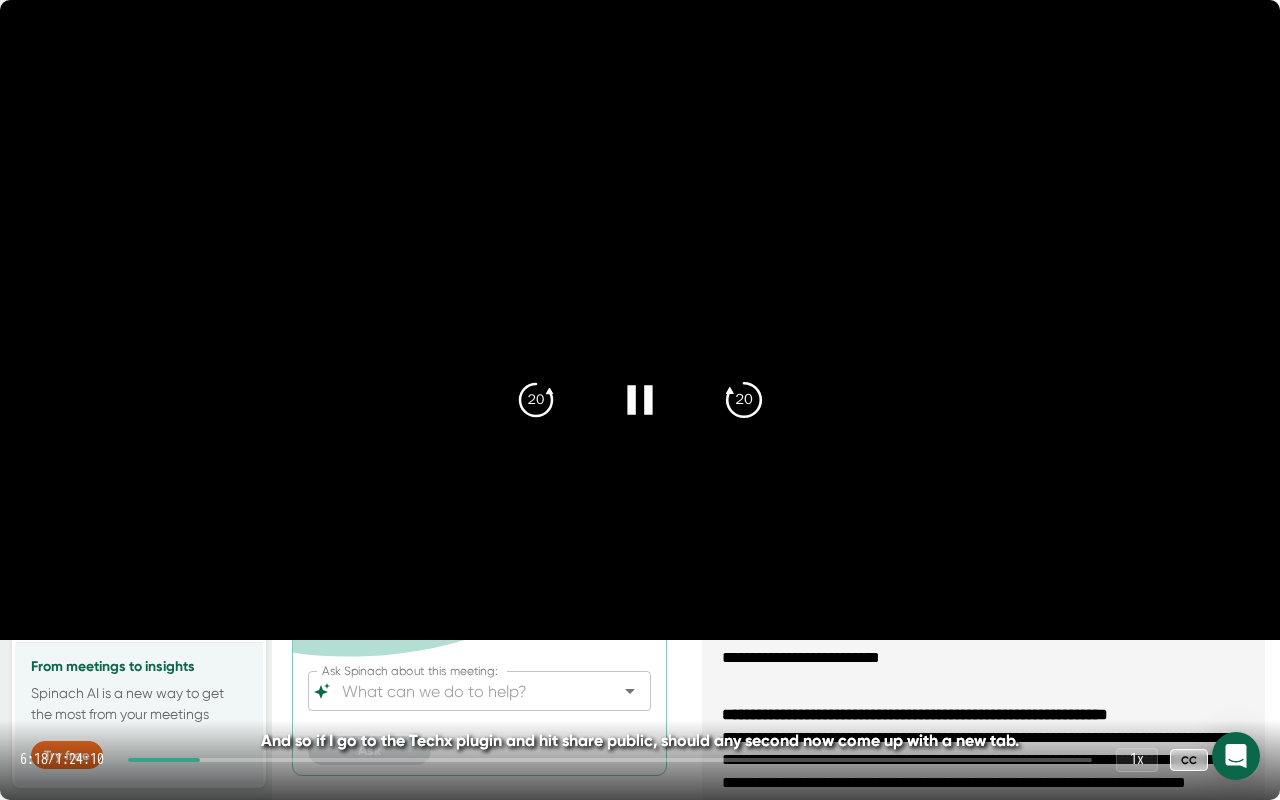 click 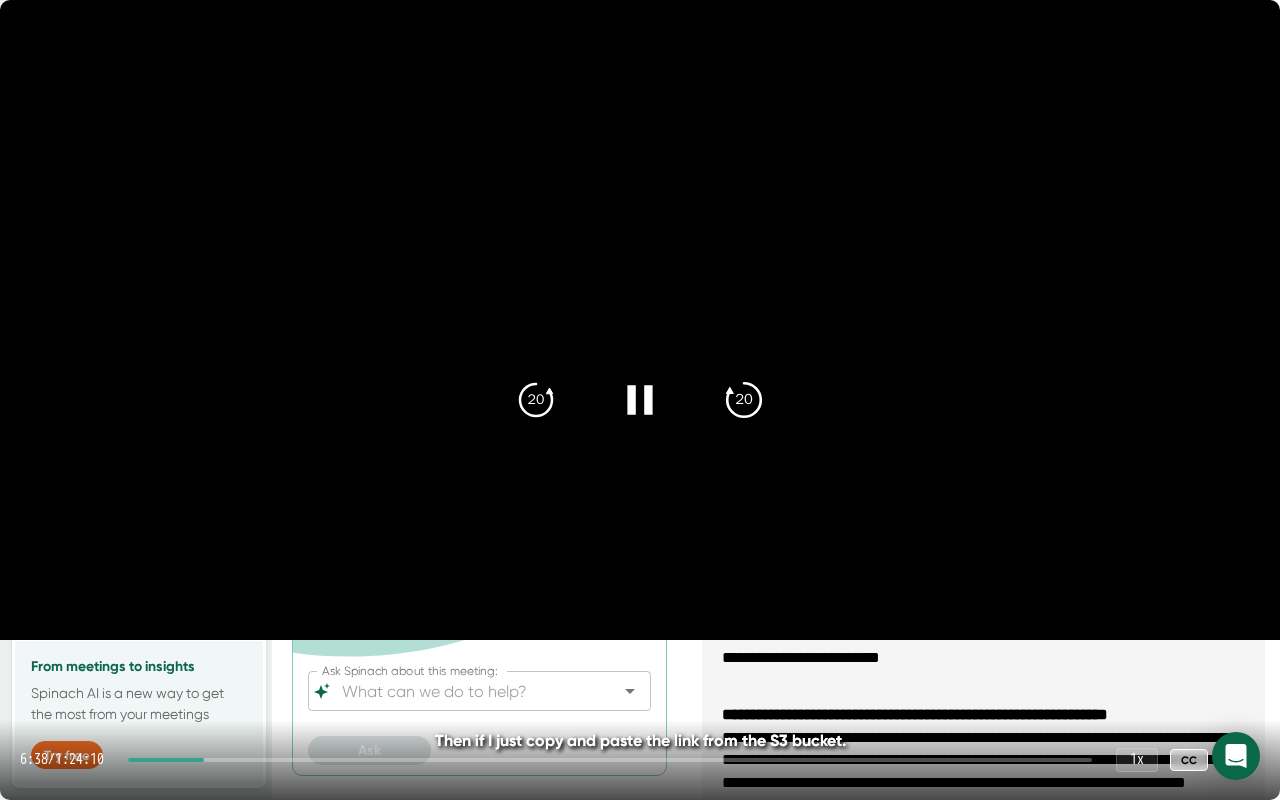 click 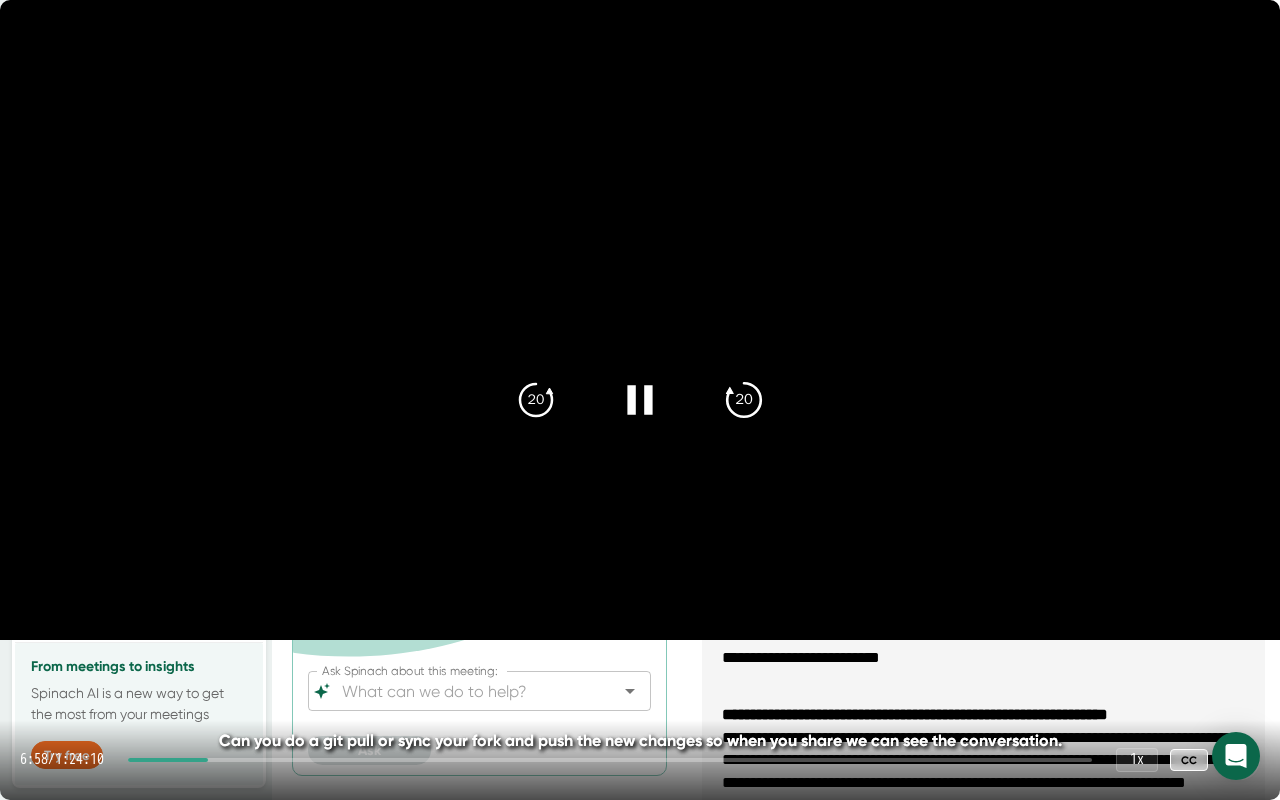 click 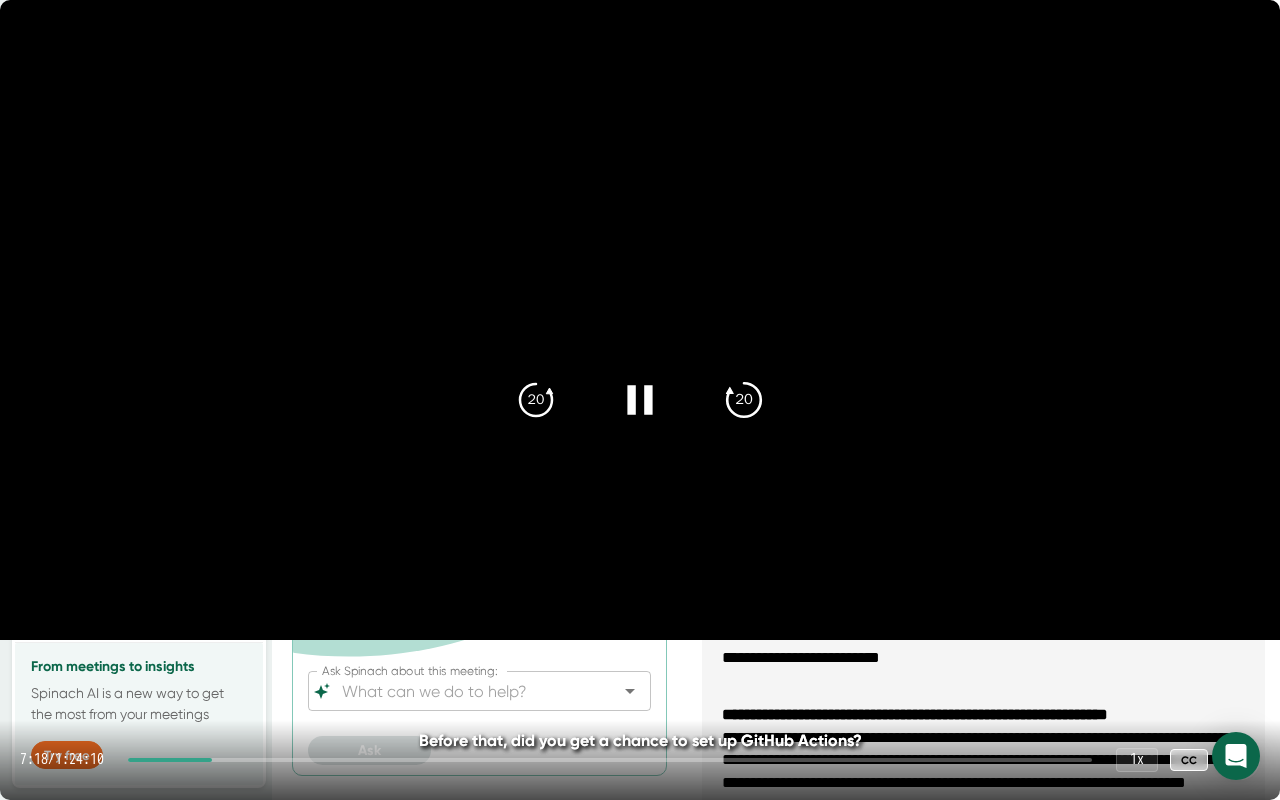 click 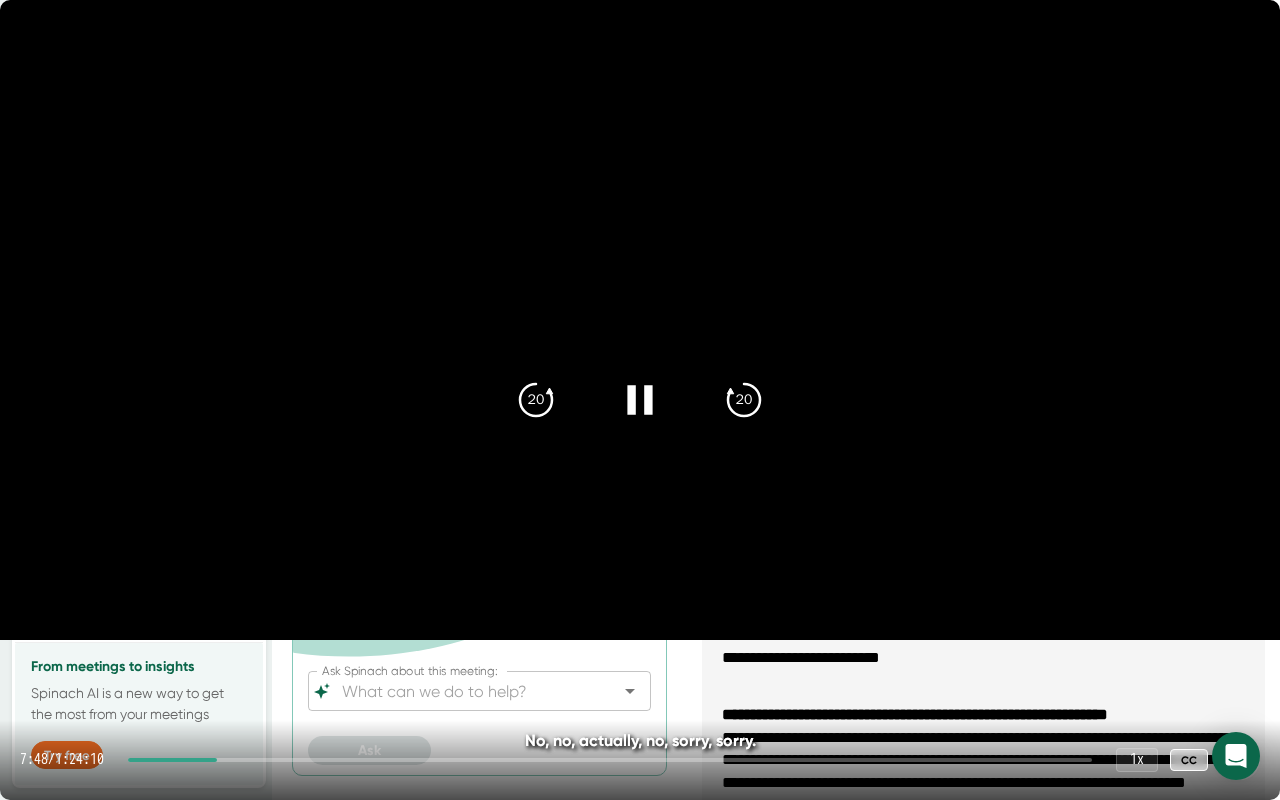 click at bounding box center [610, 760] 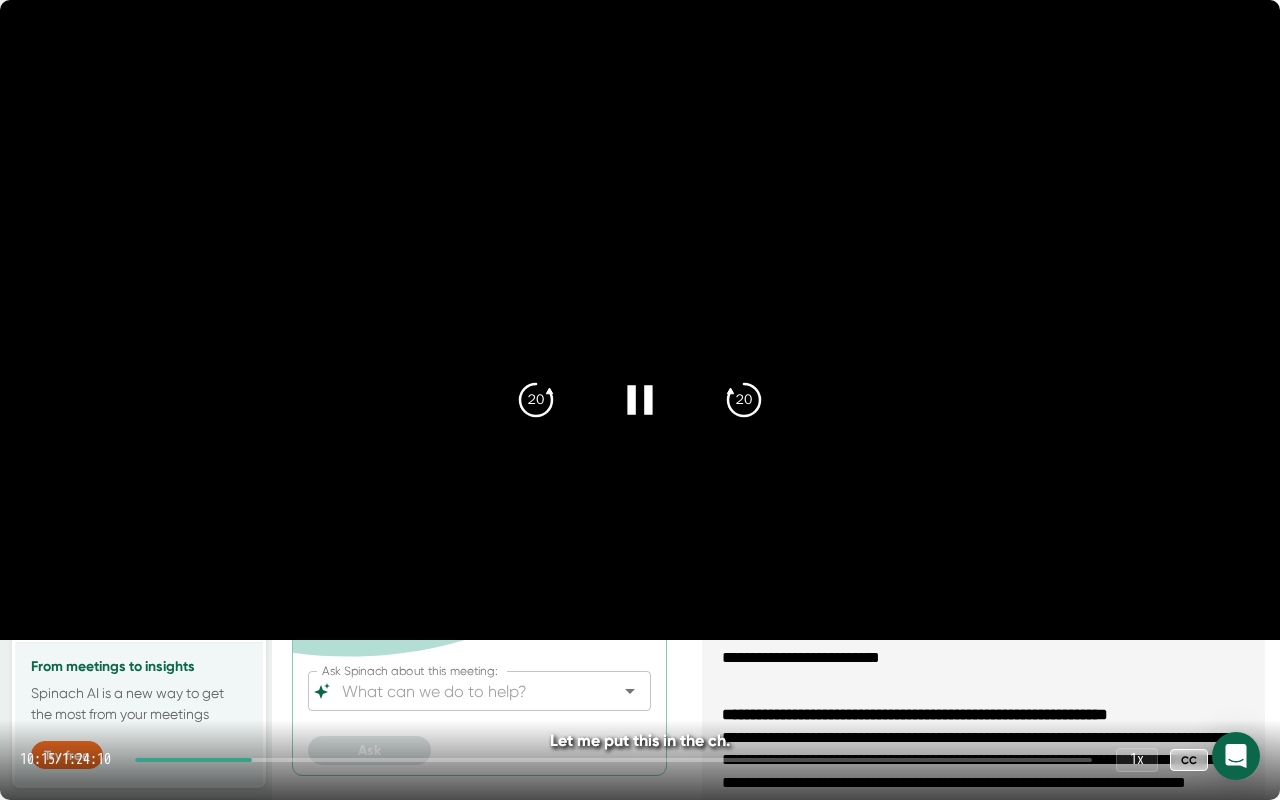 click on "10:15  /  1:24:10 1 x CC" at bounding box center (640, 760) 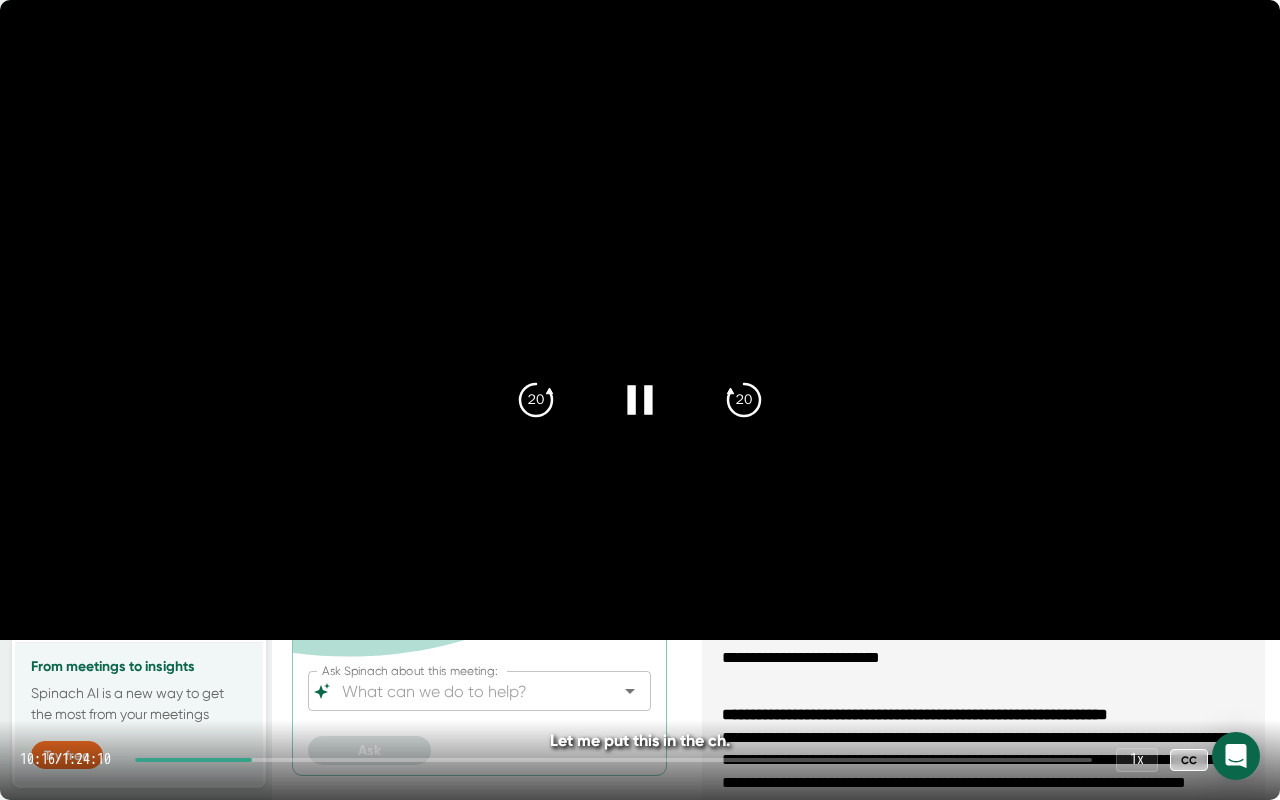 click on "10:16  /  1:24:10 1 x CC" at bounding box center (640, 760) 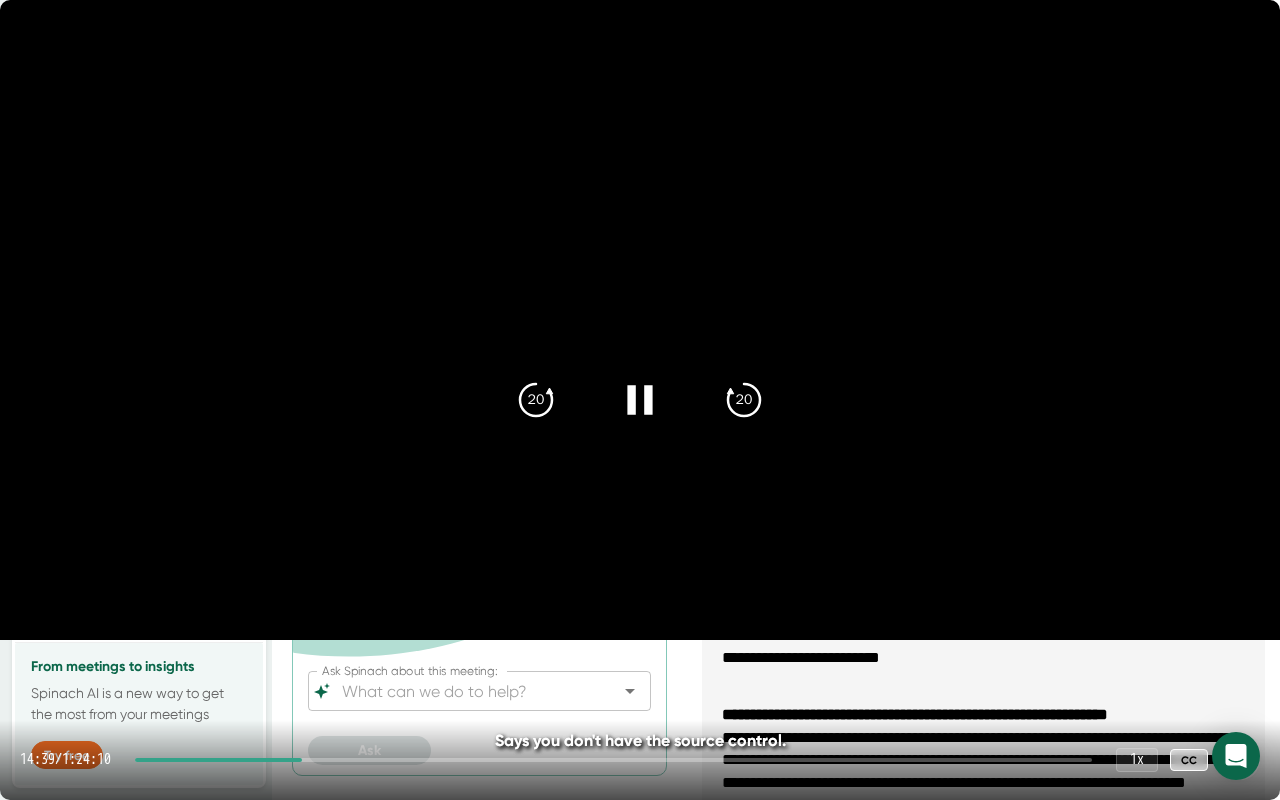 click at bounding box center [1240, 760] 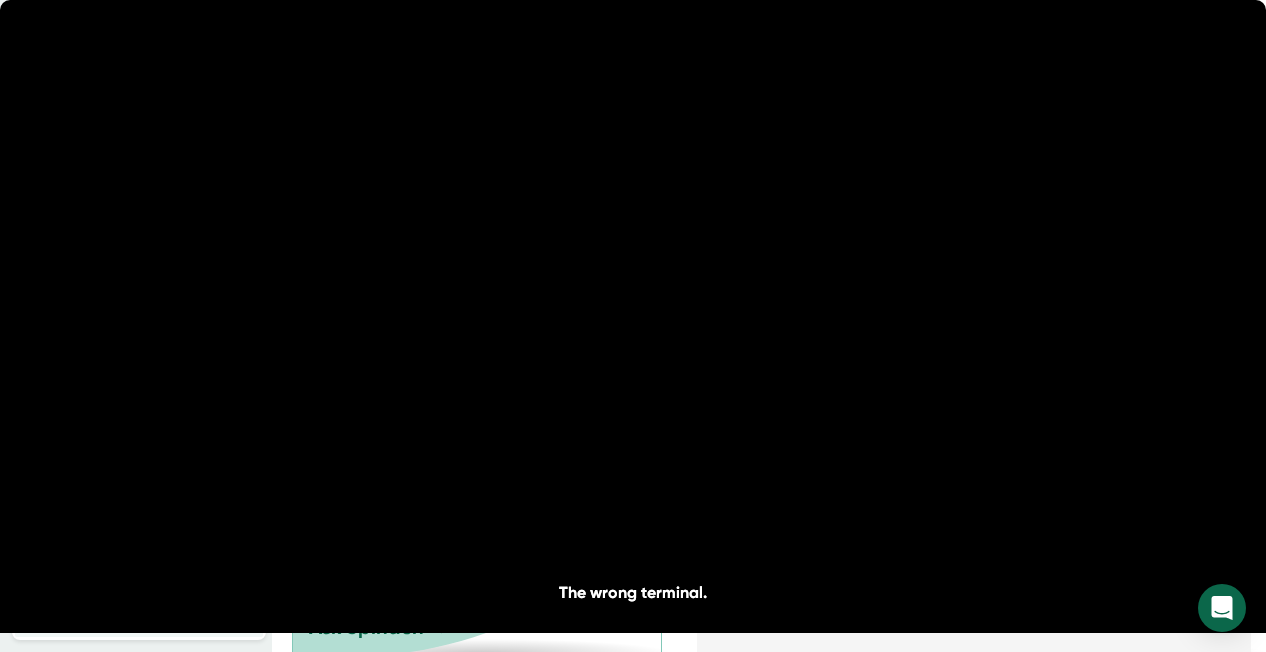 scroll, scrollTop: 0, scrollLeft: 0, axis: both 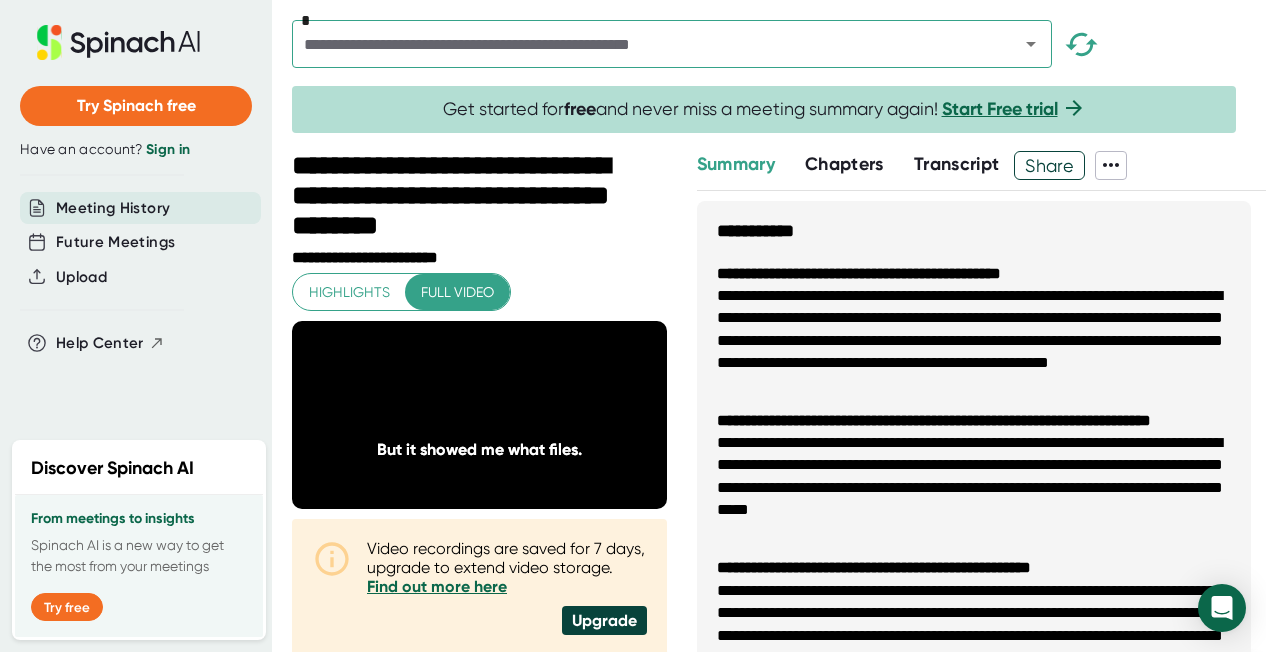 click on "**********" at bounding box center (974, 341) 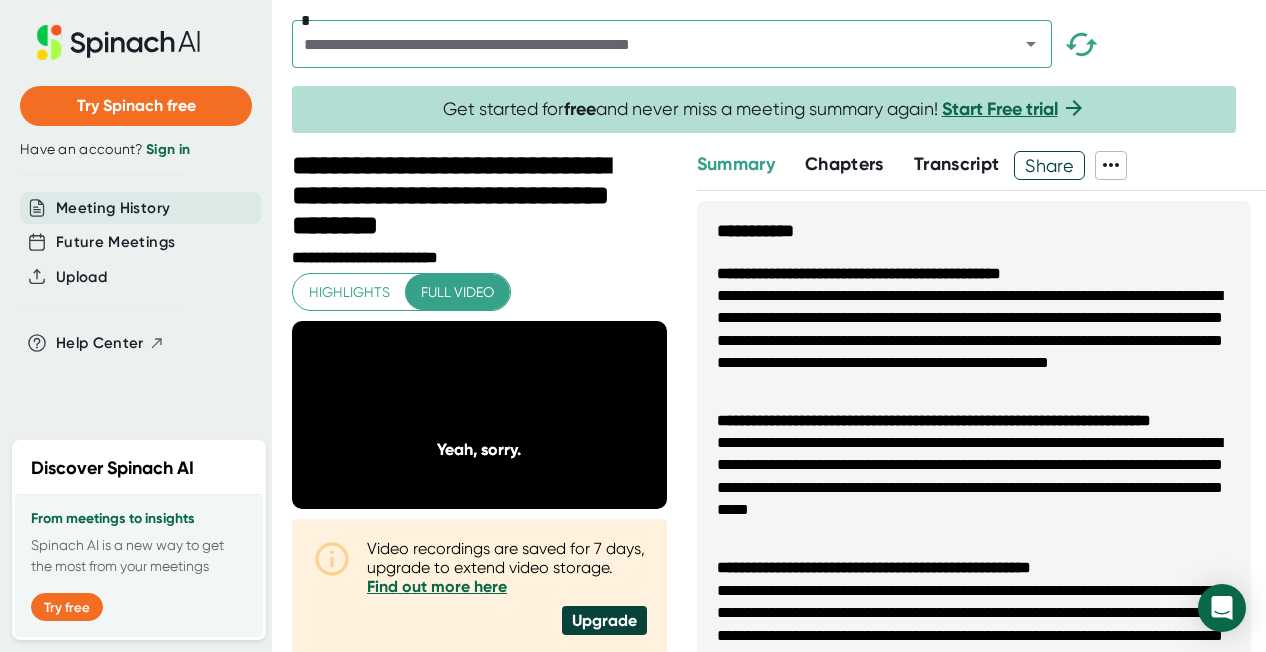 click on "Chapters" at bounding box center [844, 164] 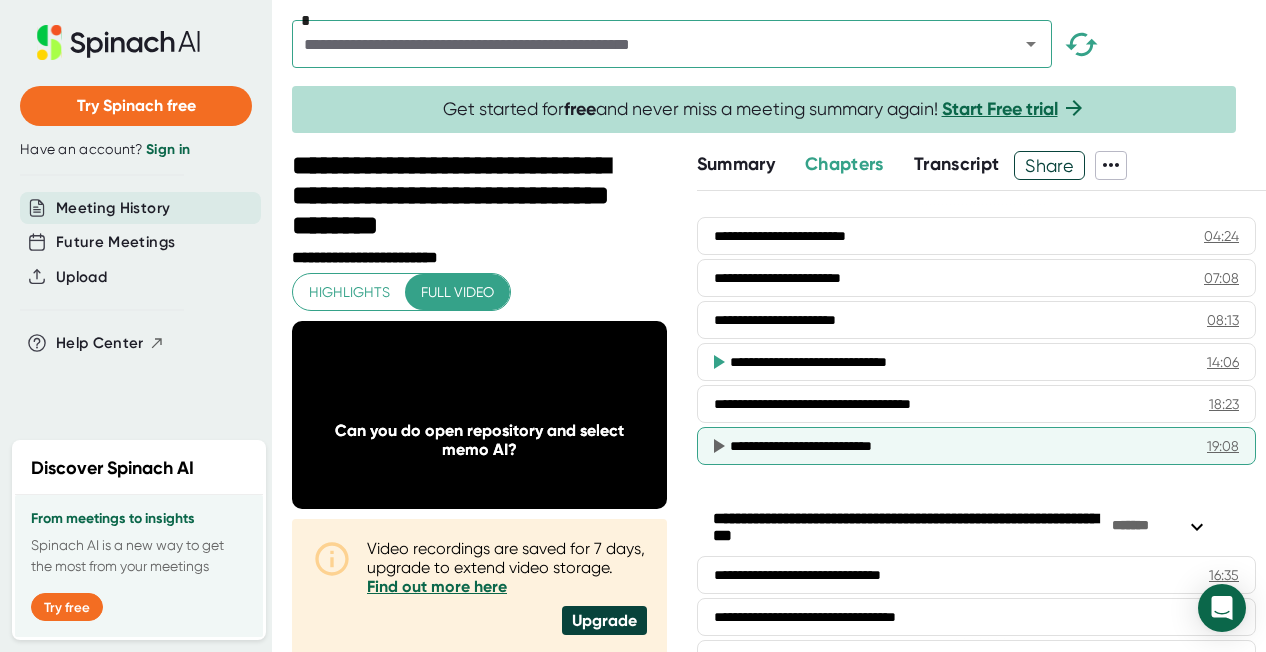 scroll, scrollTop: 200, scrollLeft: 0, axis: vertical 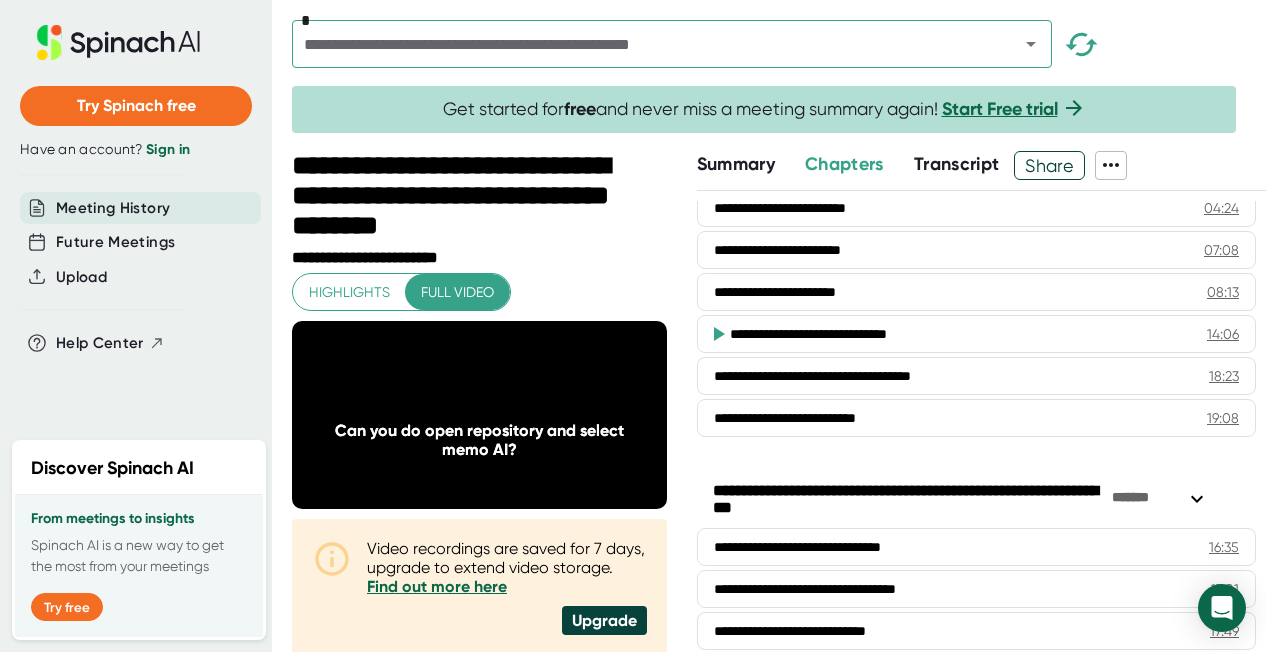 click on "**********" at bounding box center (945, 334) 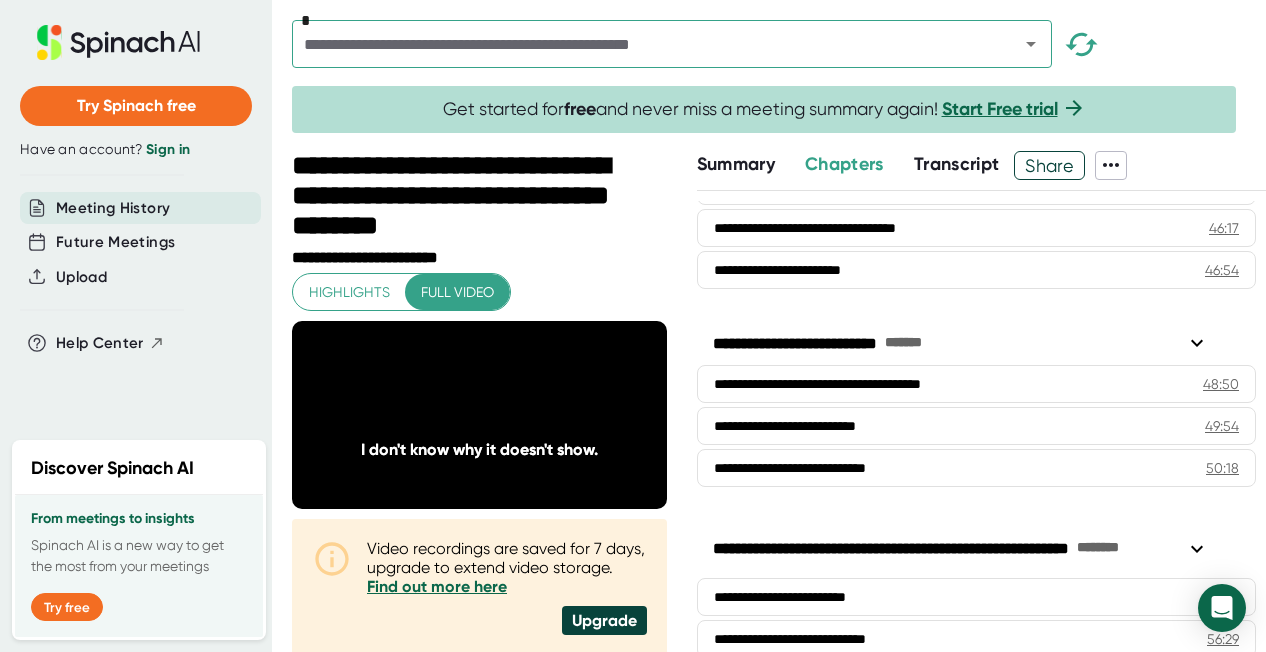 scroll, scrollTop: 1600, scrollLeft: 0, axis: vertical 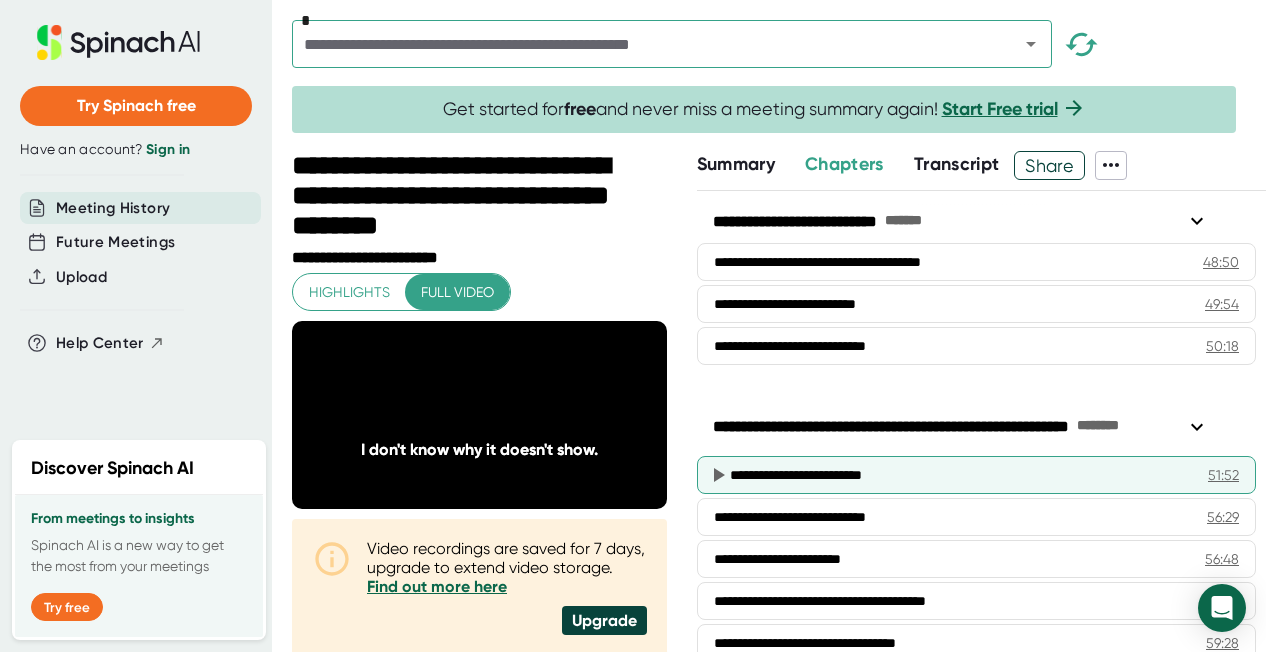 click on "**********" at bounding box center [947, 475] 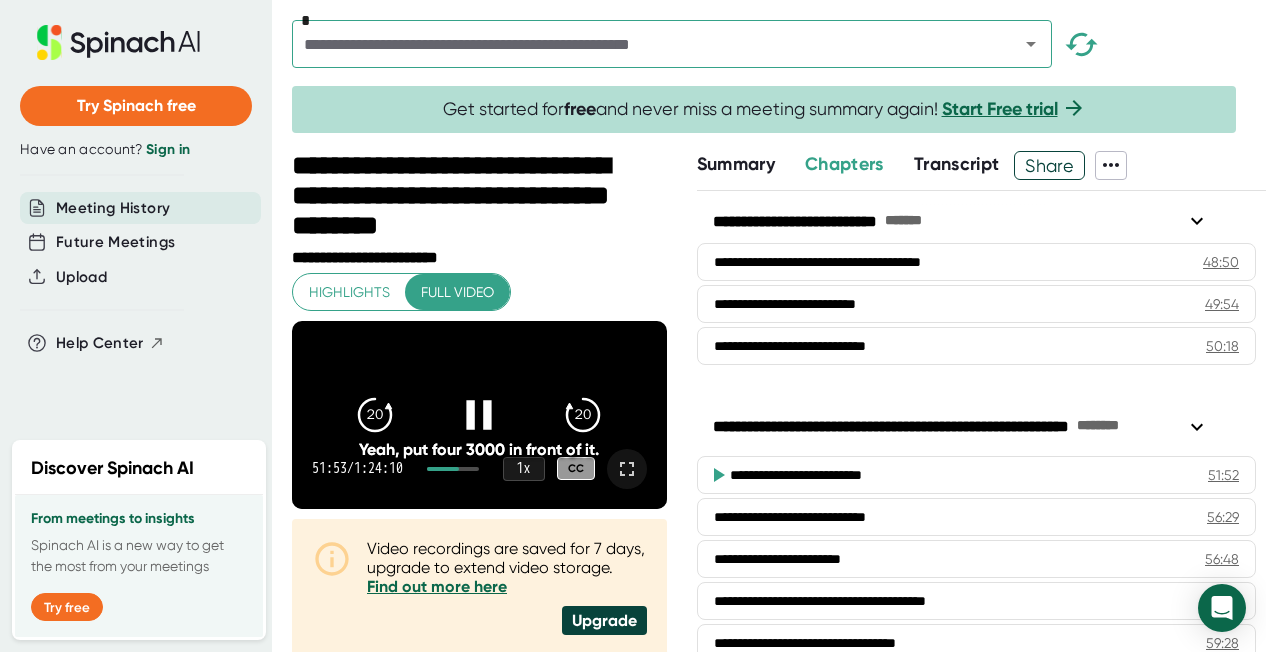 click at bounding box center [627, 469] 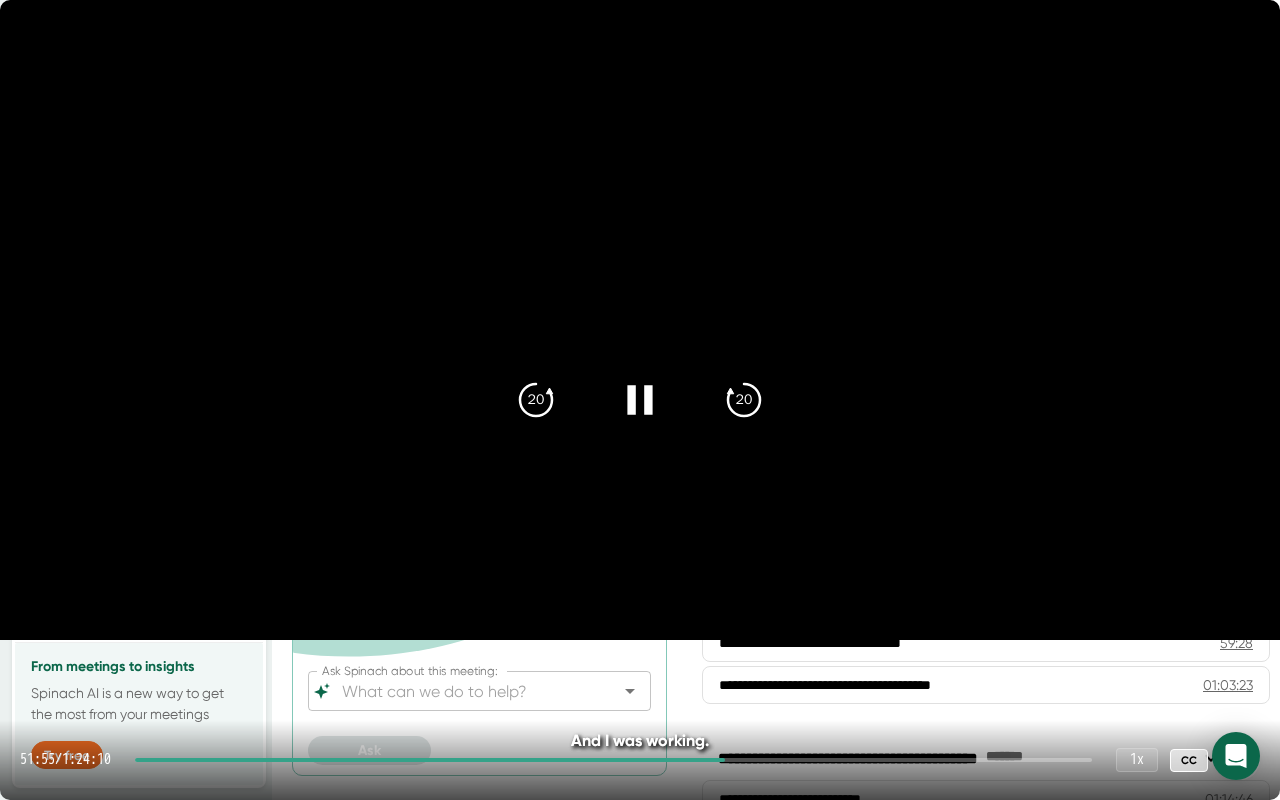 click 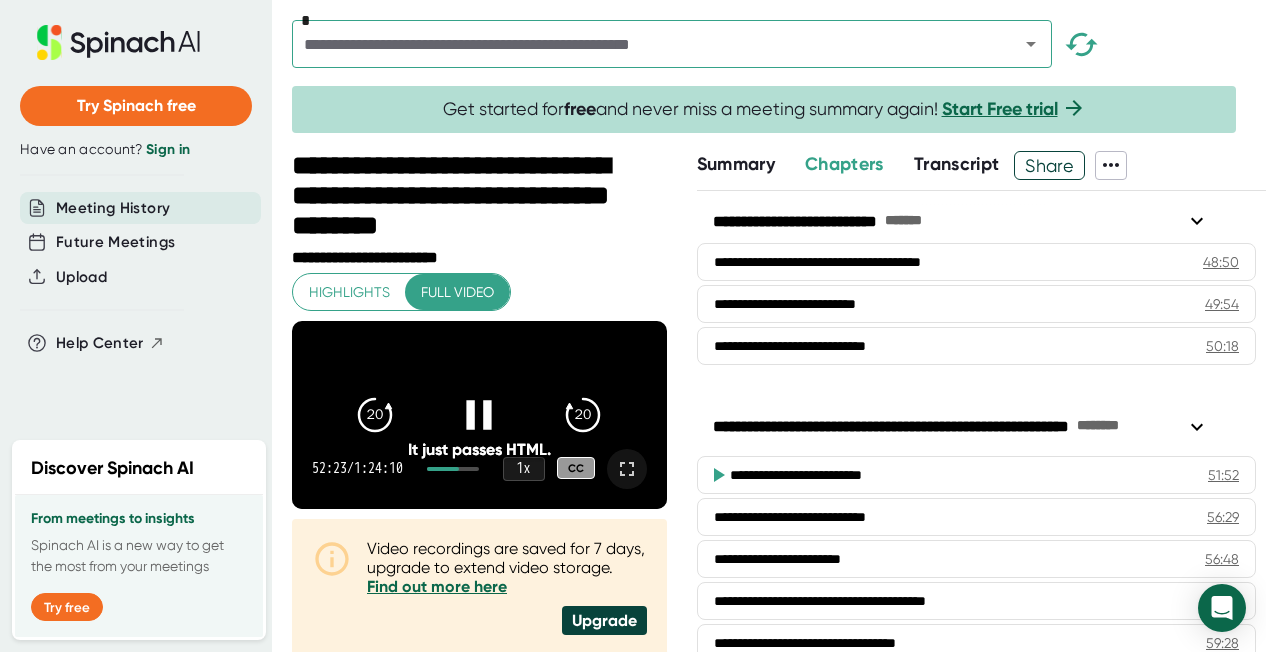 click 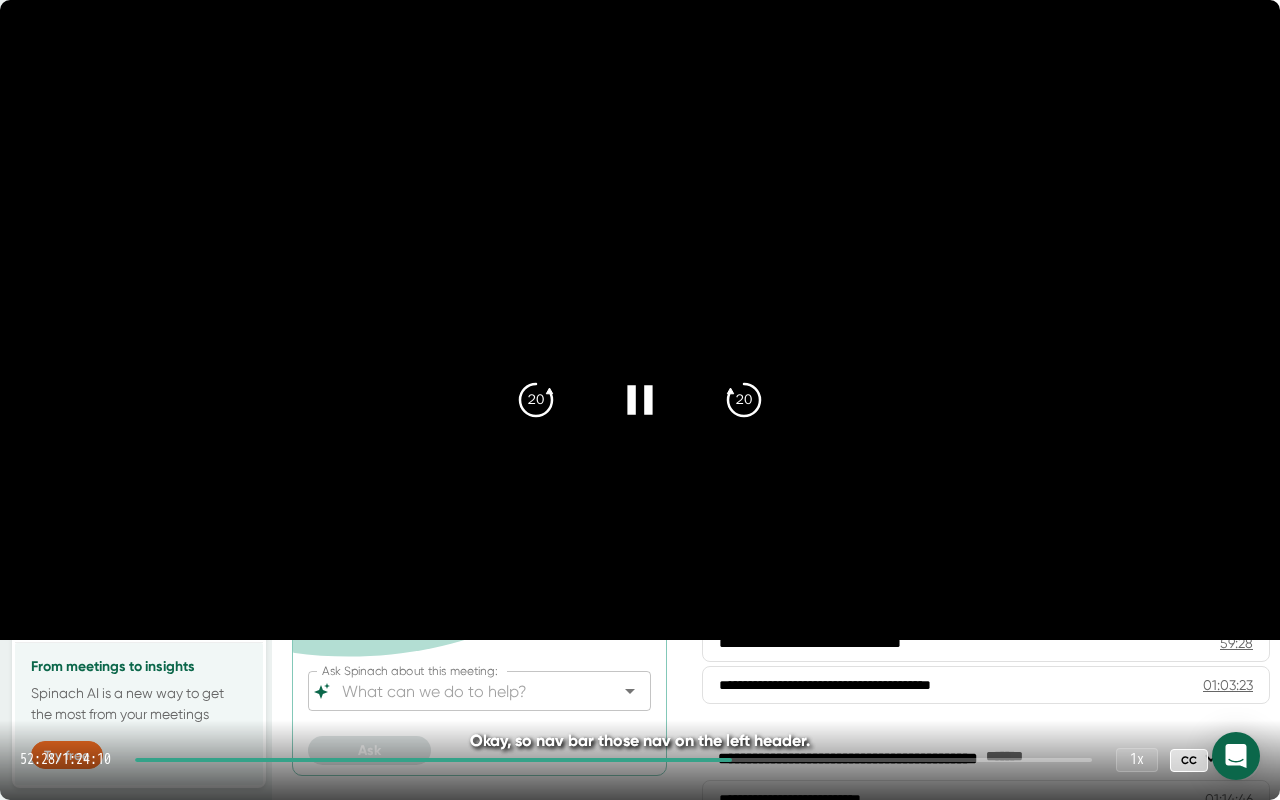 click 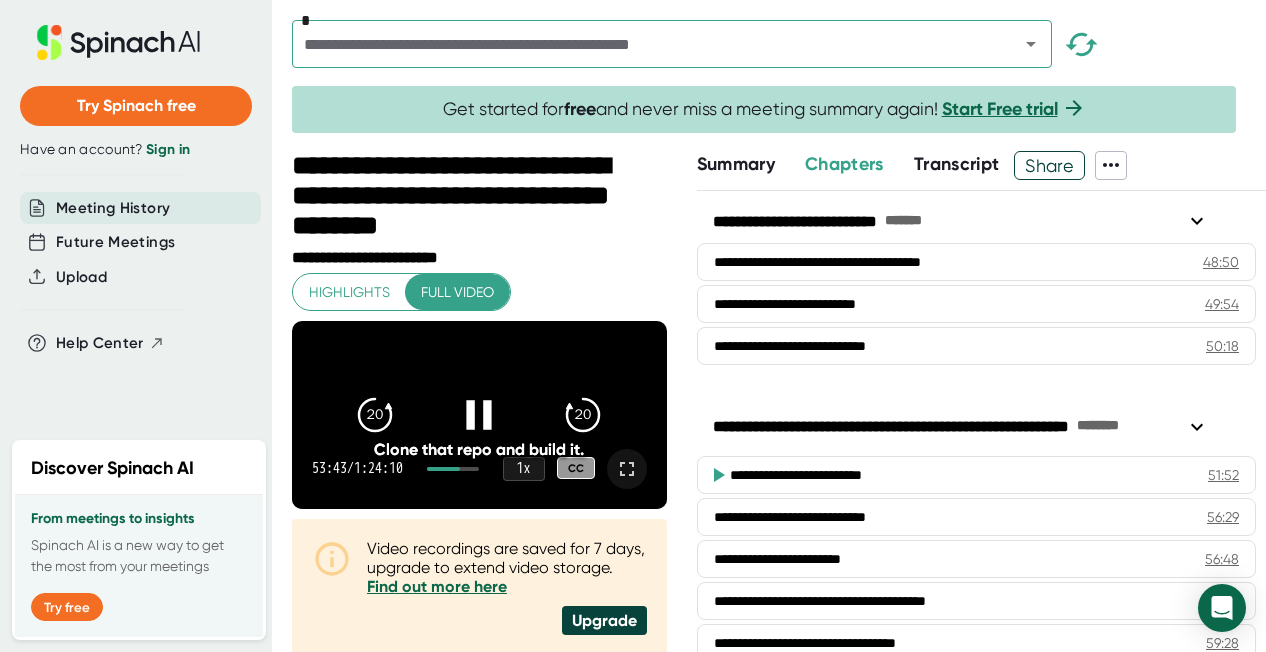 click 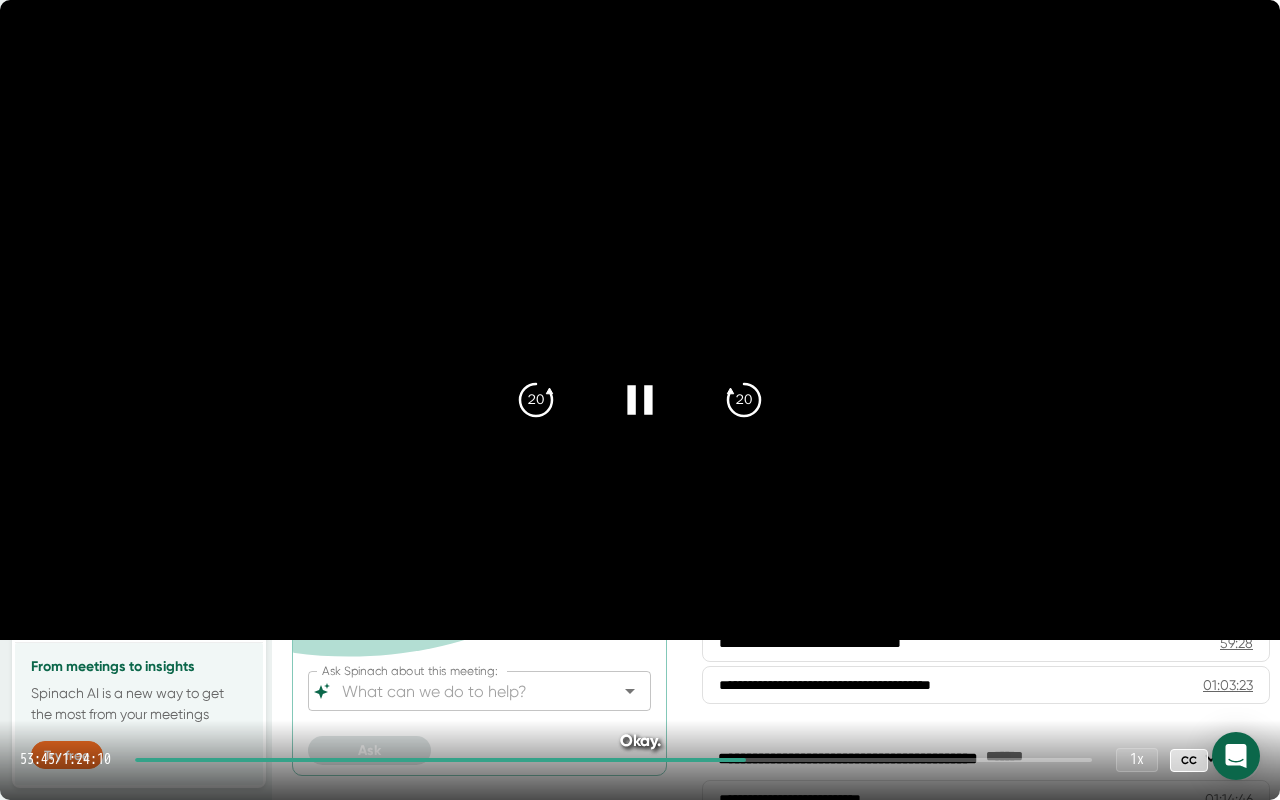 click 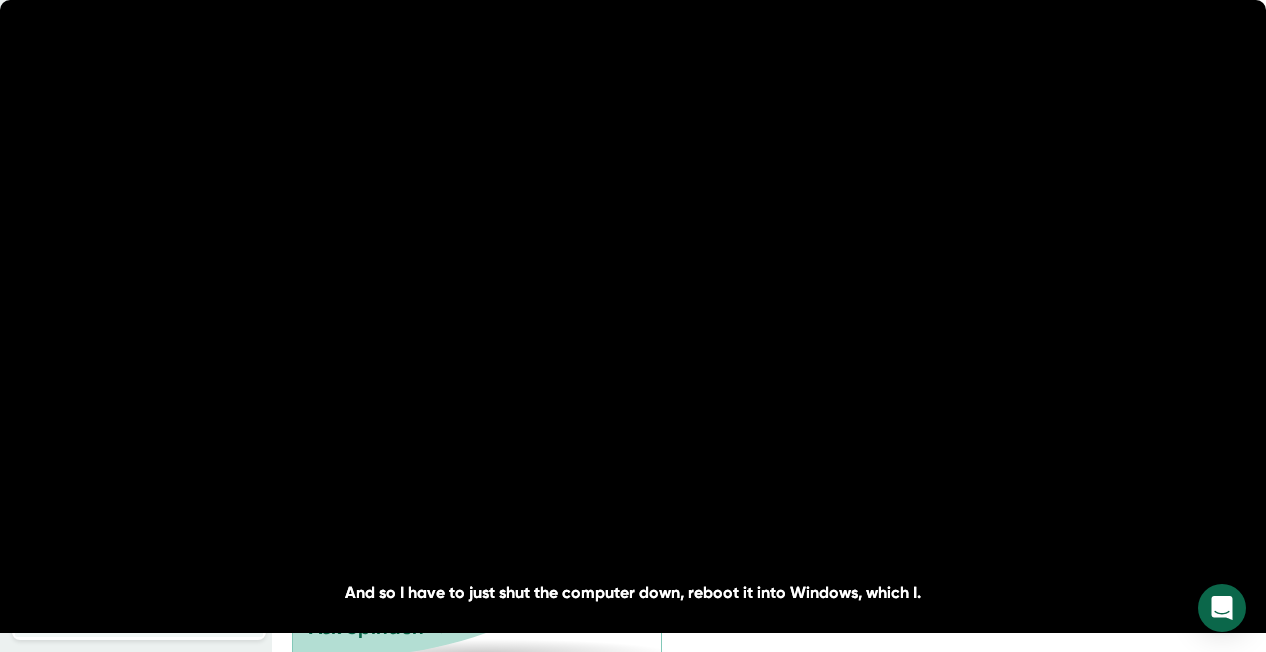 scroll, scrollTop: 0, scrollLeft: 0, axis: both 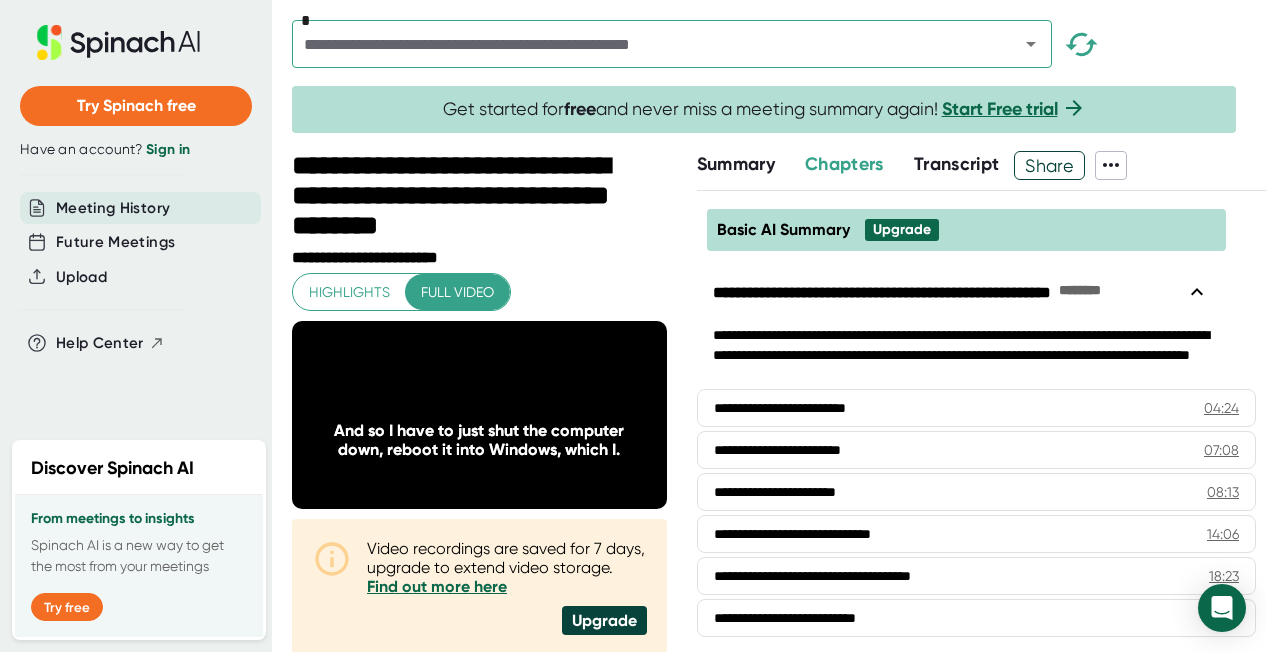 click at bounding box center (779, 146) 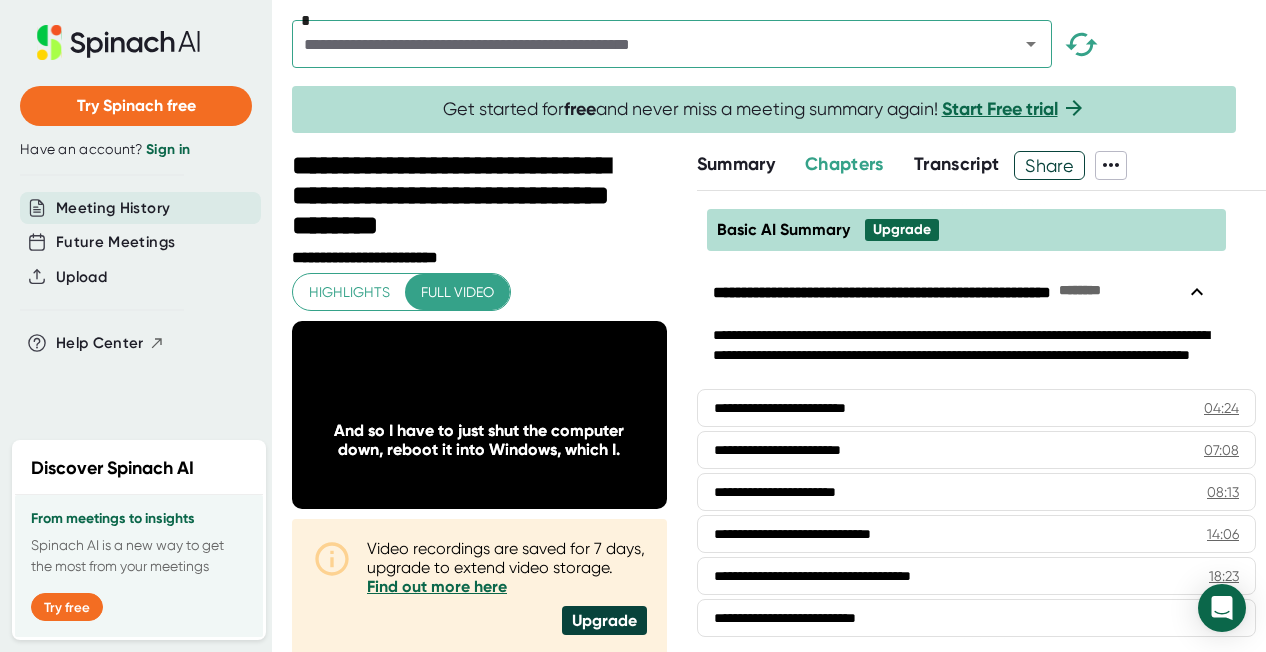 click on "Summary" at bounding box center (736, 164) 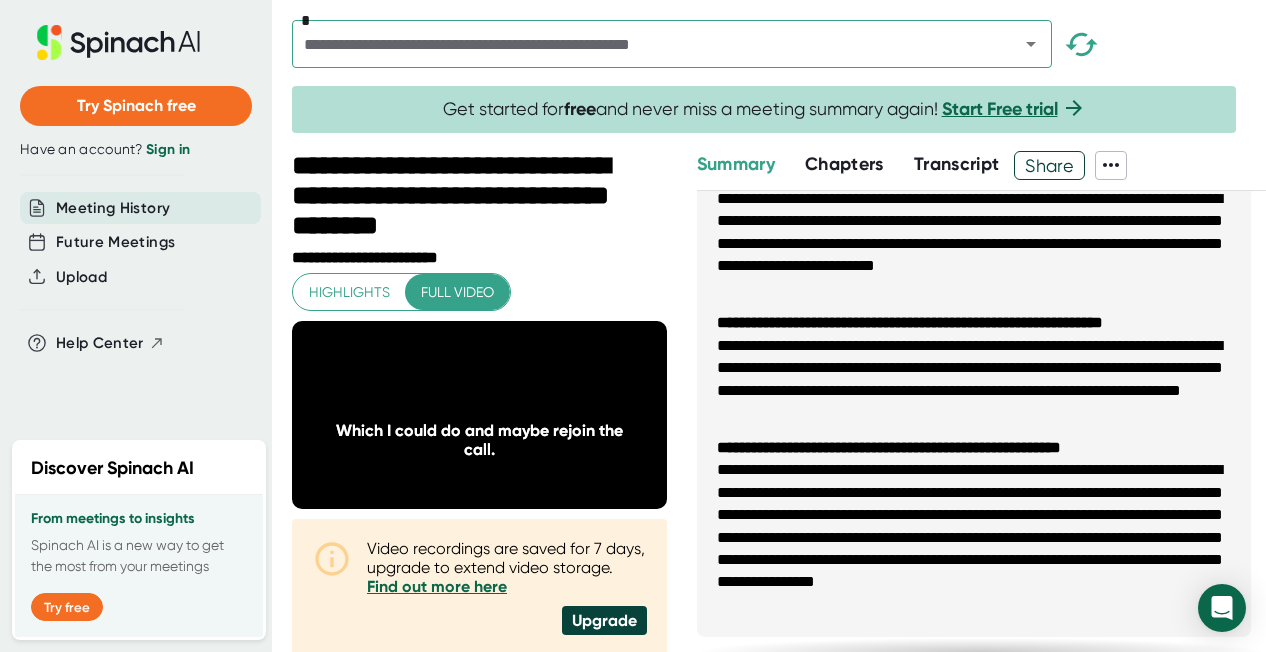 scroll, scrollTop: 400, scrollLeft: 0, axis: vertical 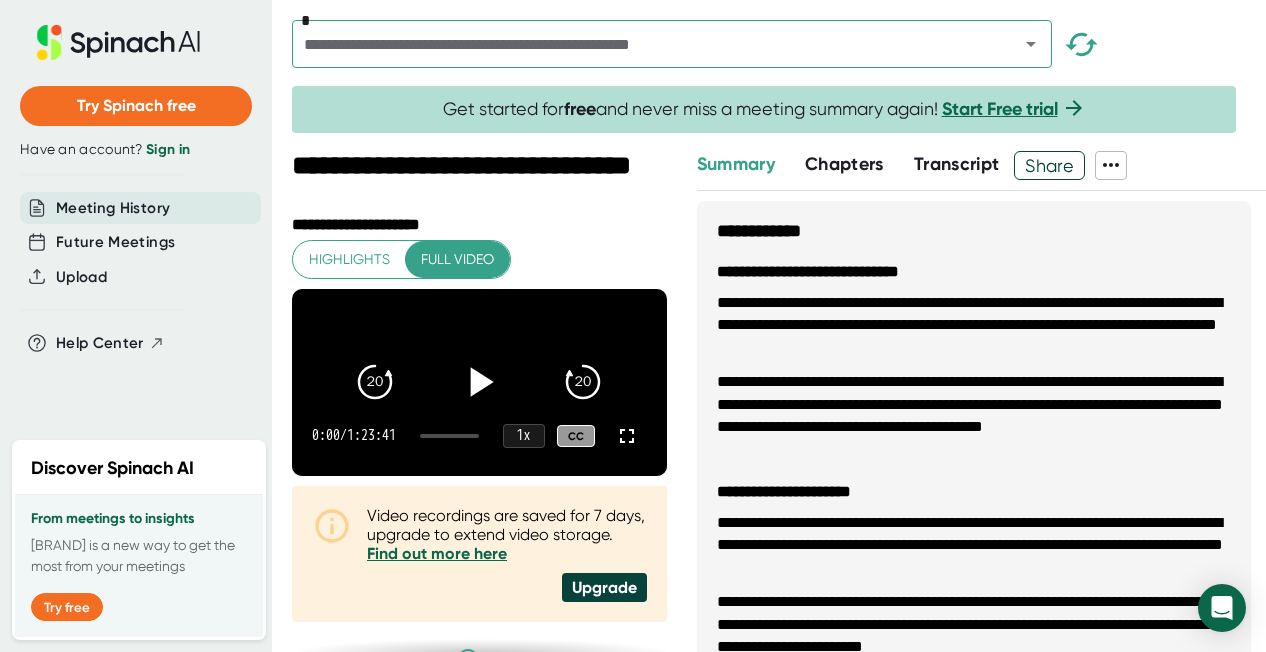 click 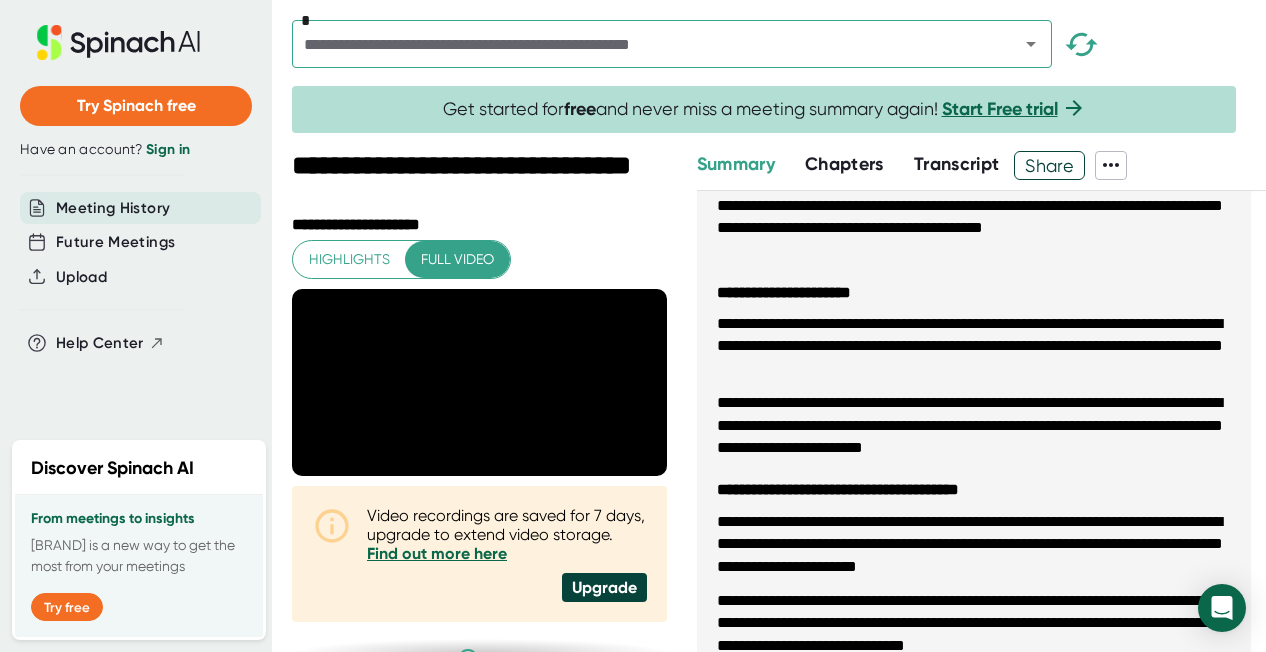 scroll, scrollTop: 200, scrollLeft: 0, axis: vertical 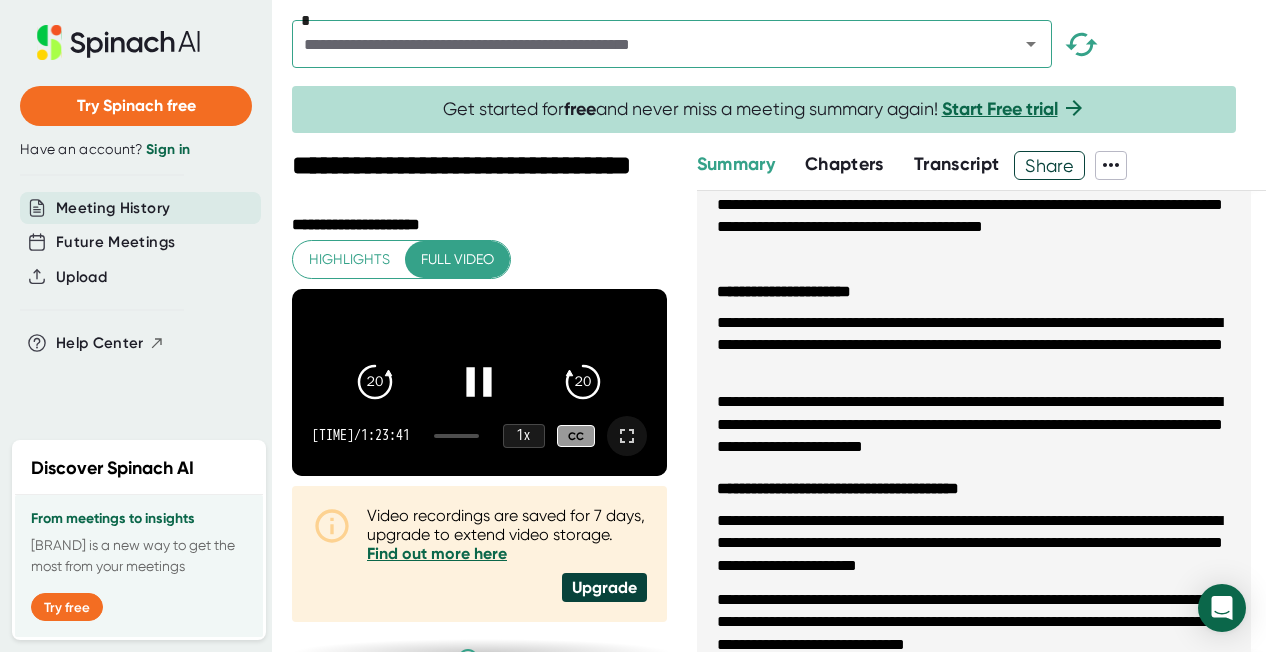 click at bounding box center [627, 436] 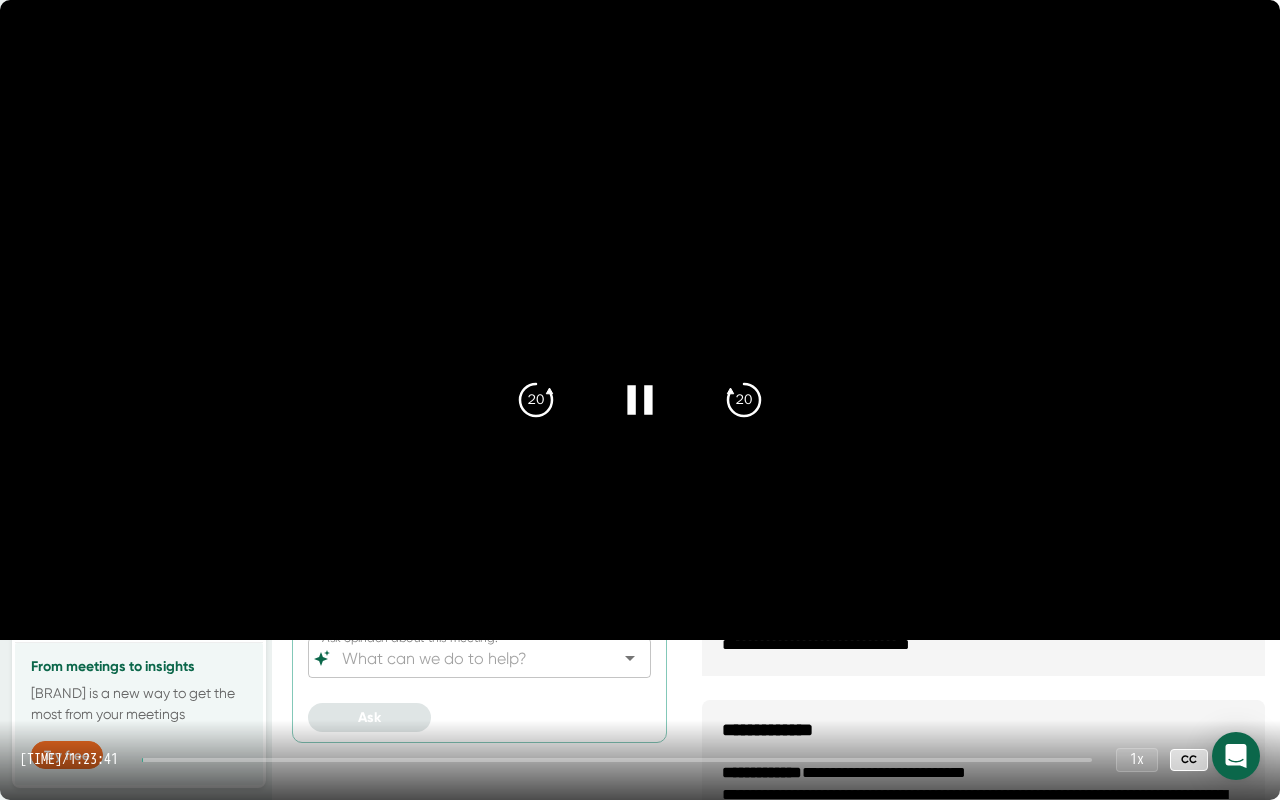 click at bounding box center (617, 760) 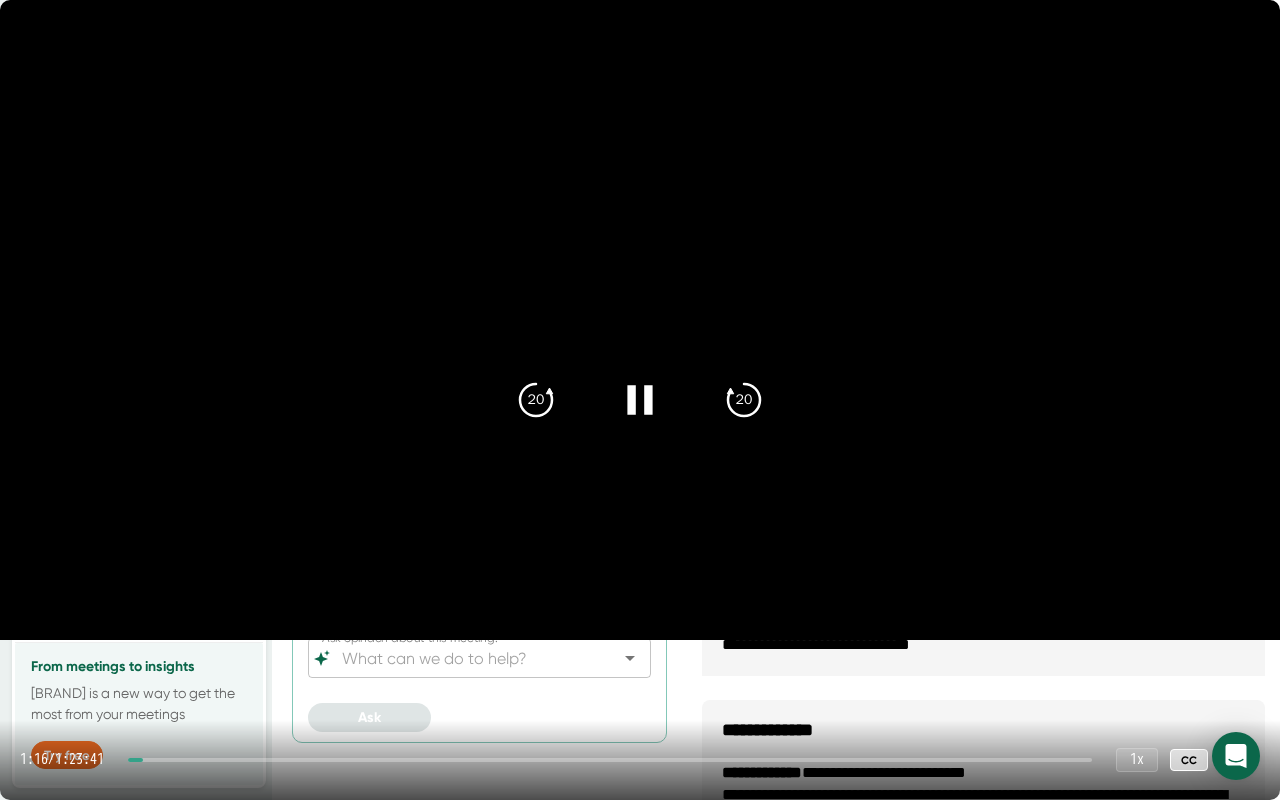click on "1:16  /  1:23:41 1 x CC" at bounding box center [640, 760] 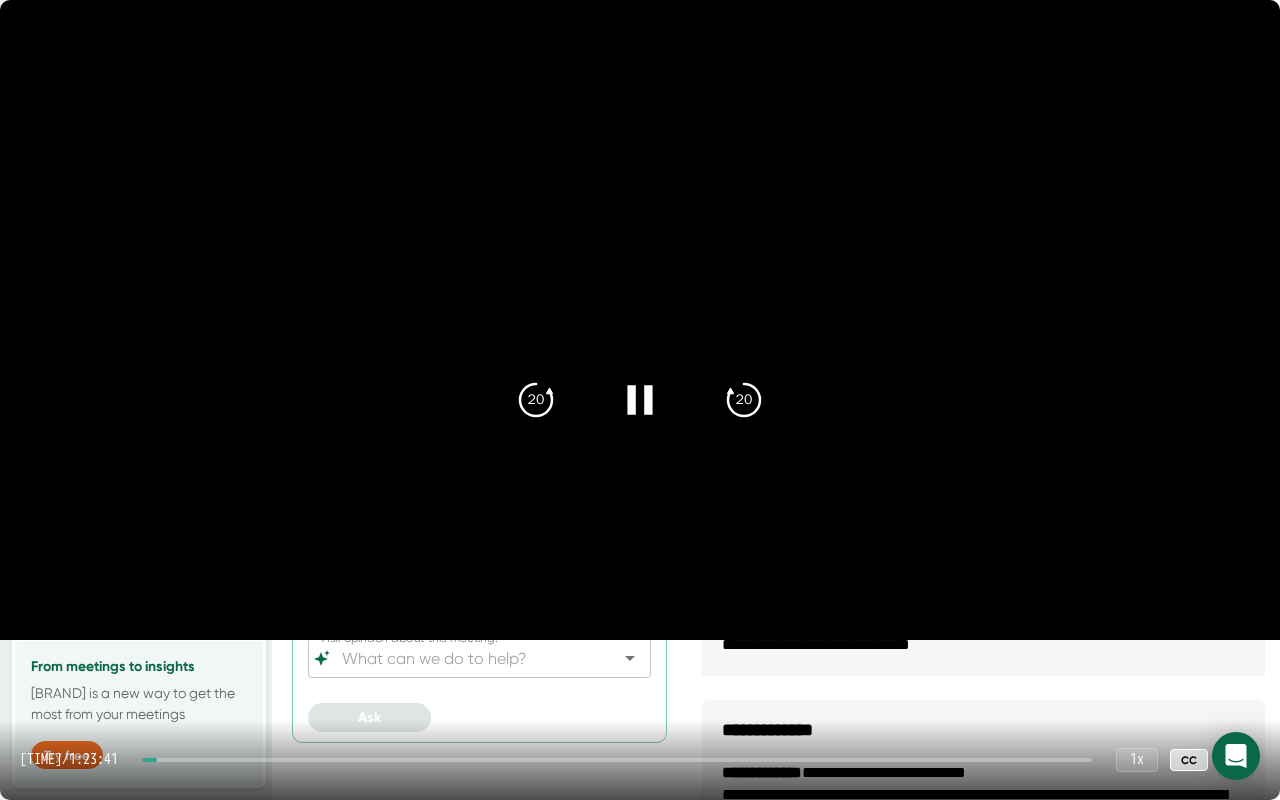 click on "1:17  /  1:23:41 1 x CC" at bounding box center [640, 760] 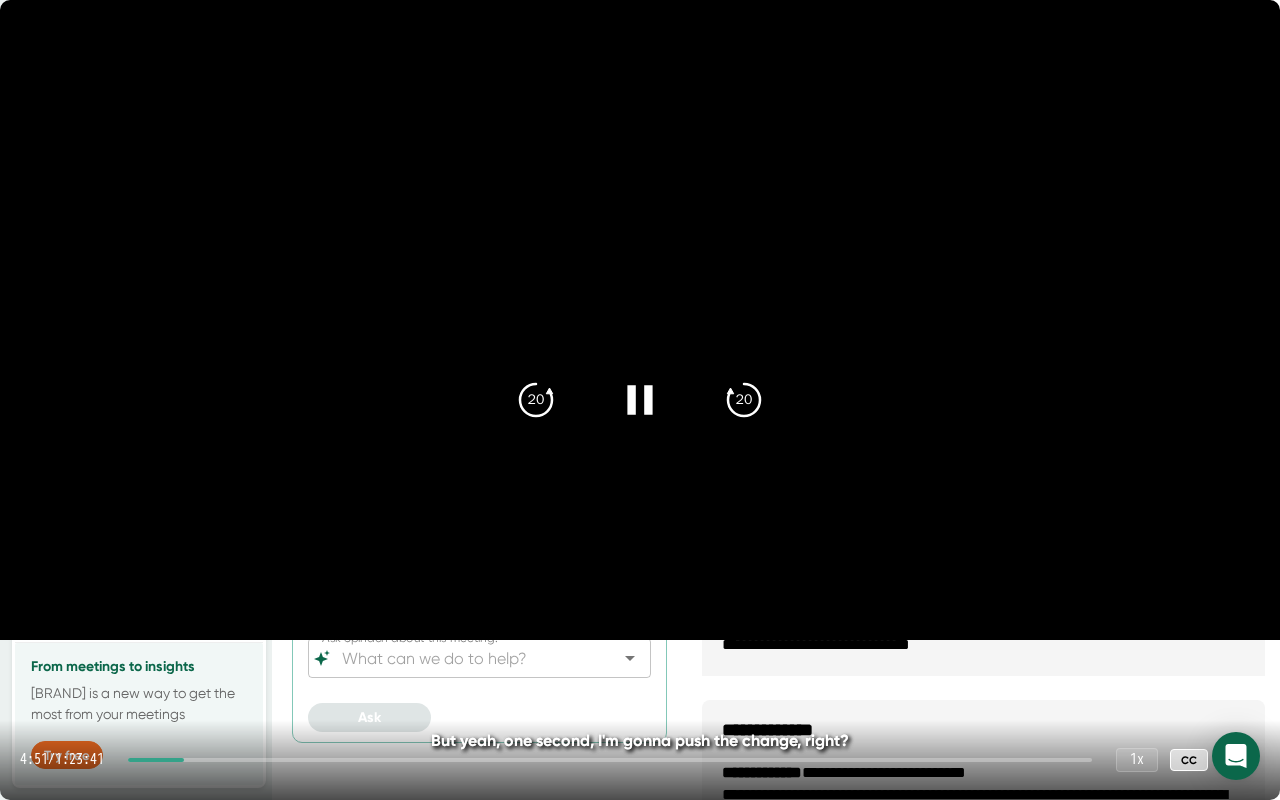 click on "4:51  /  1:23:41 1 x CC" at bounding box center [640, 760] 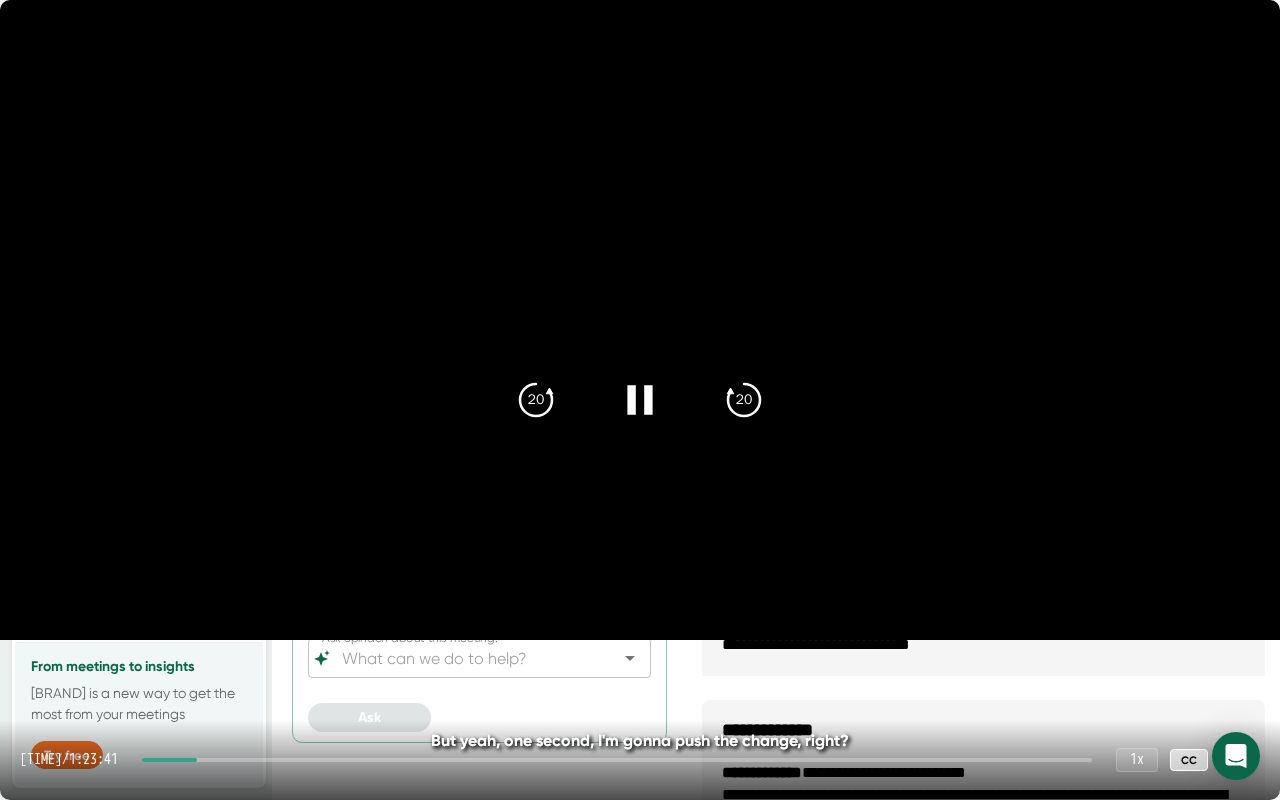 click at bounding box center [617, 760] 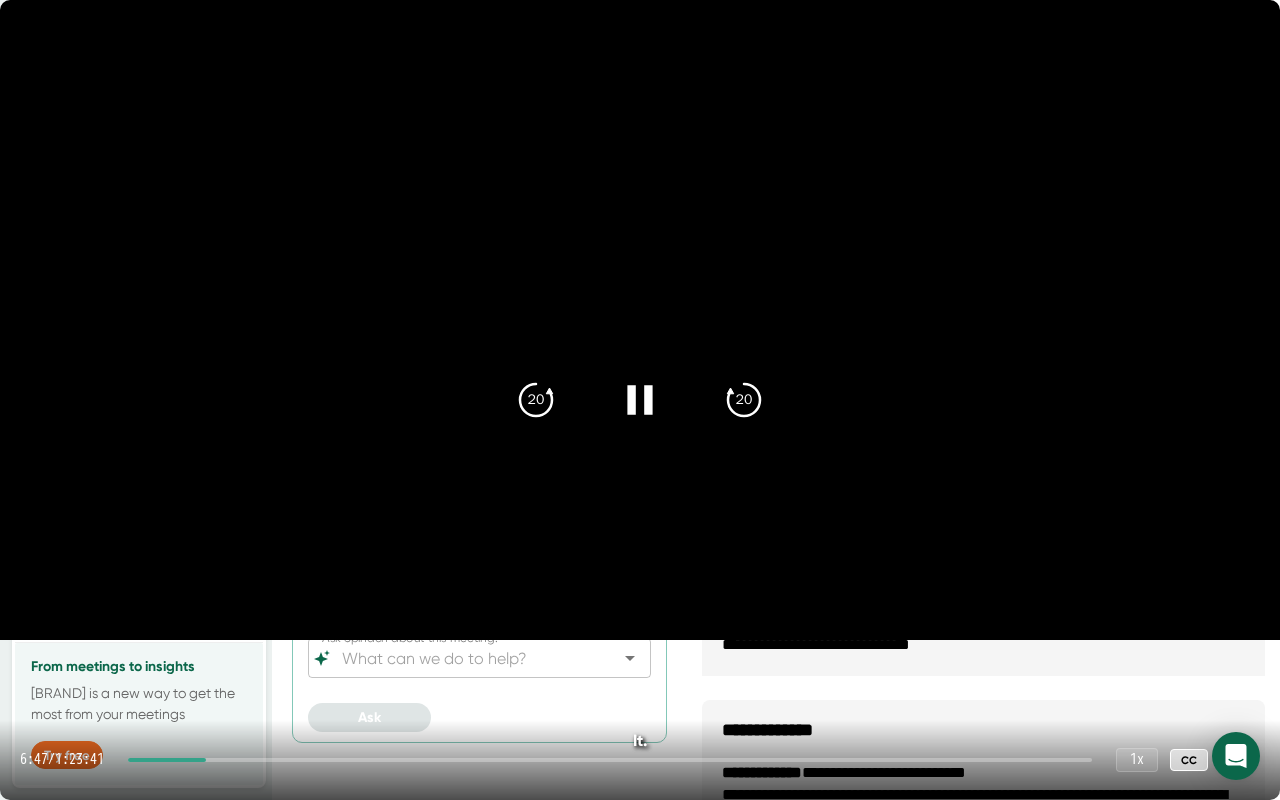 click on "6:47  /  1:23:41 1 x CC" at bounding box center (640, 760) 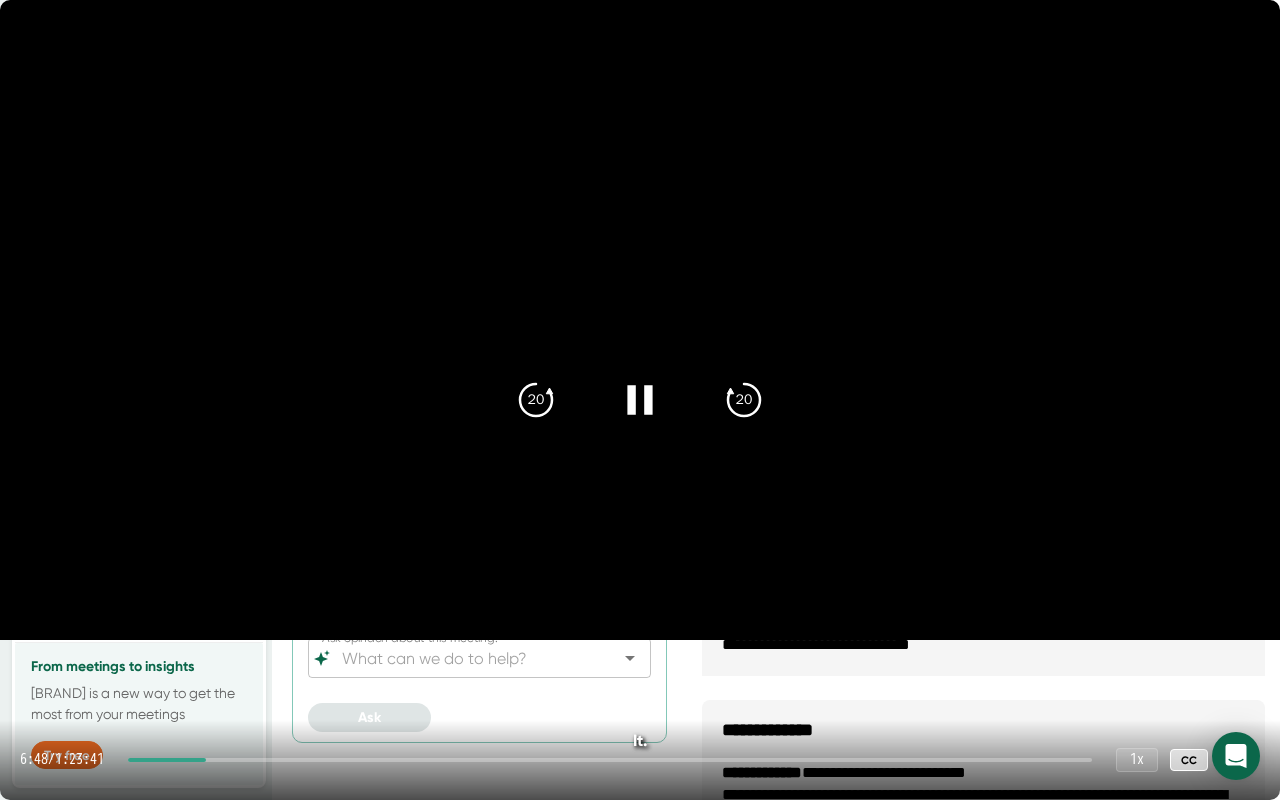 click at bounding box center (610, 760) 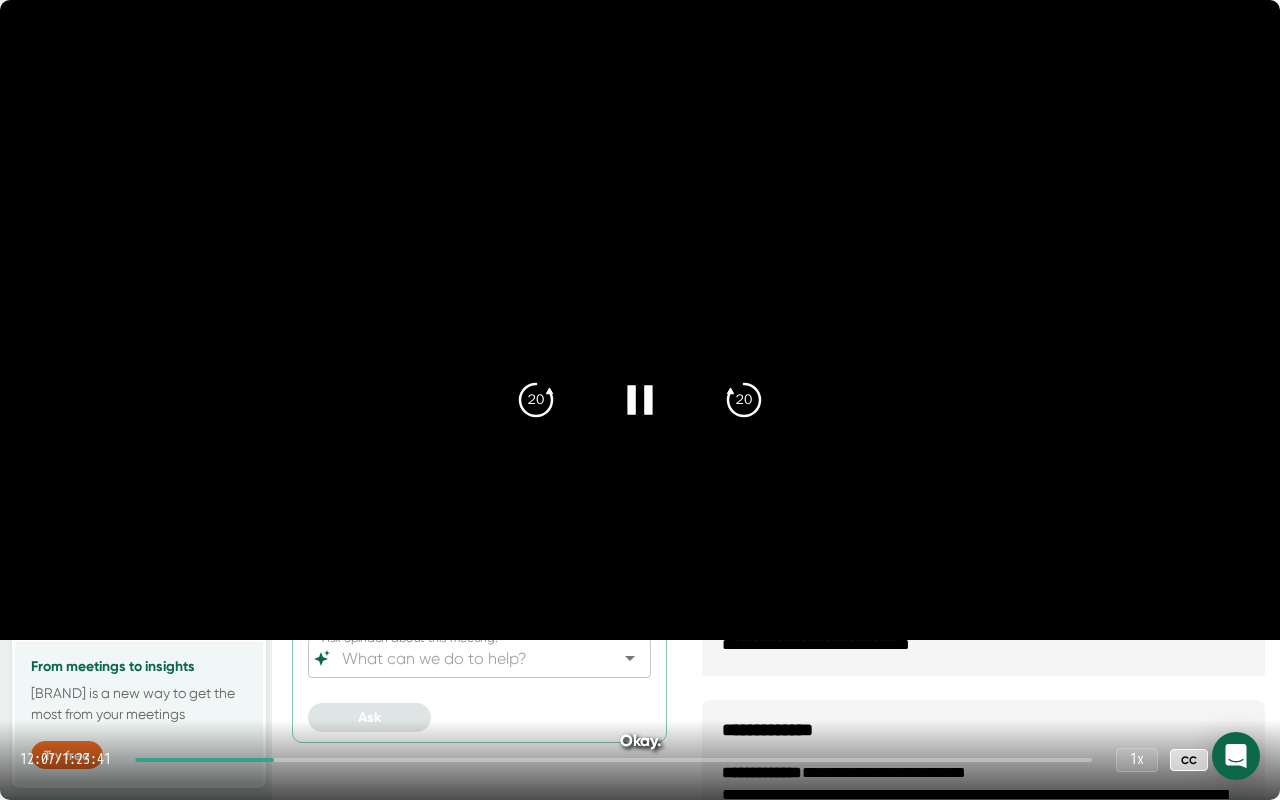 click on "12:07  /  1:23:41 1 x CC" at bounding box center [640, 760] 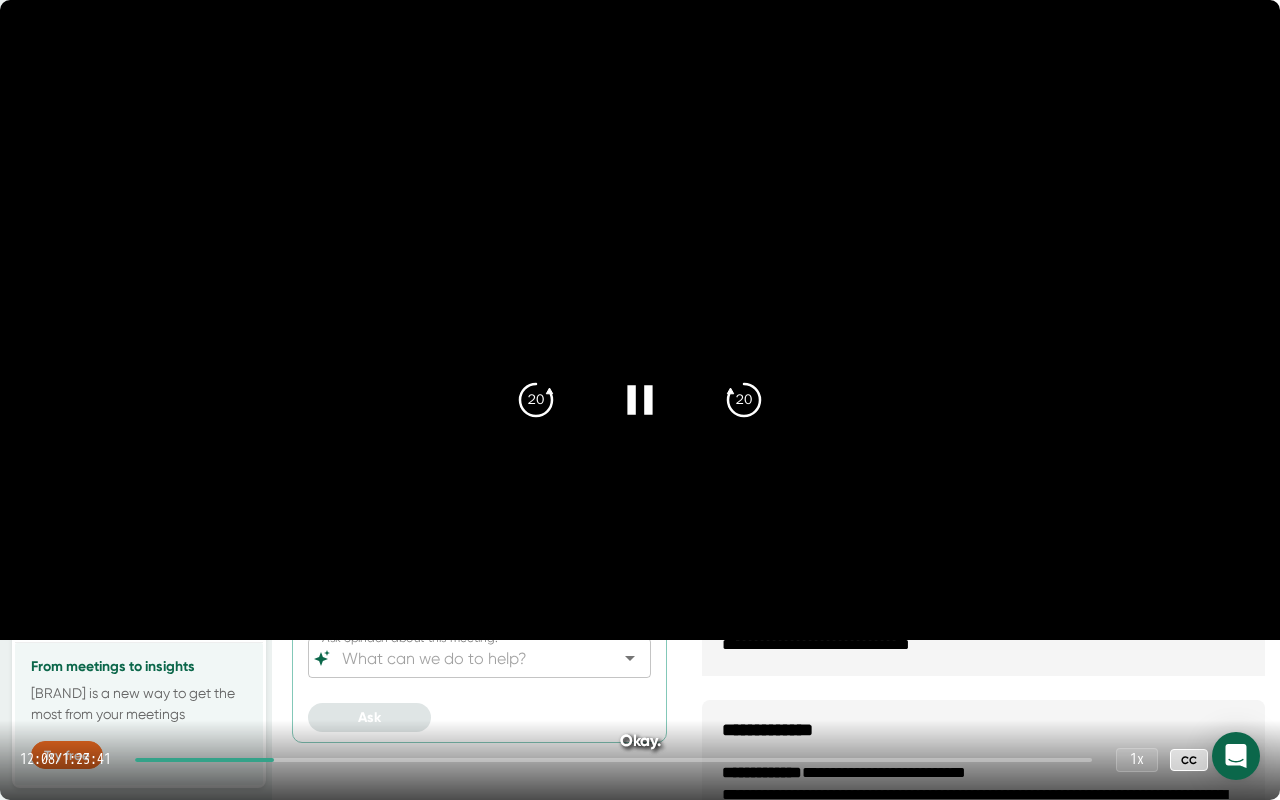 click at bounding box center (613, 760) 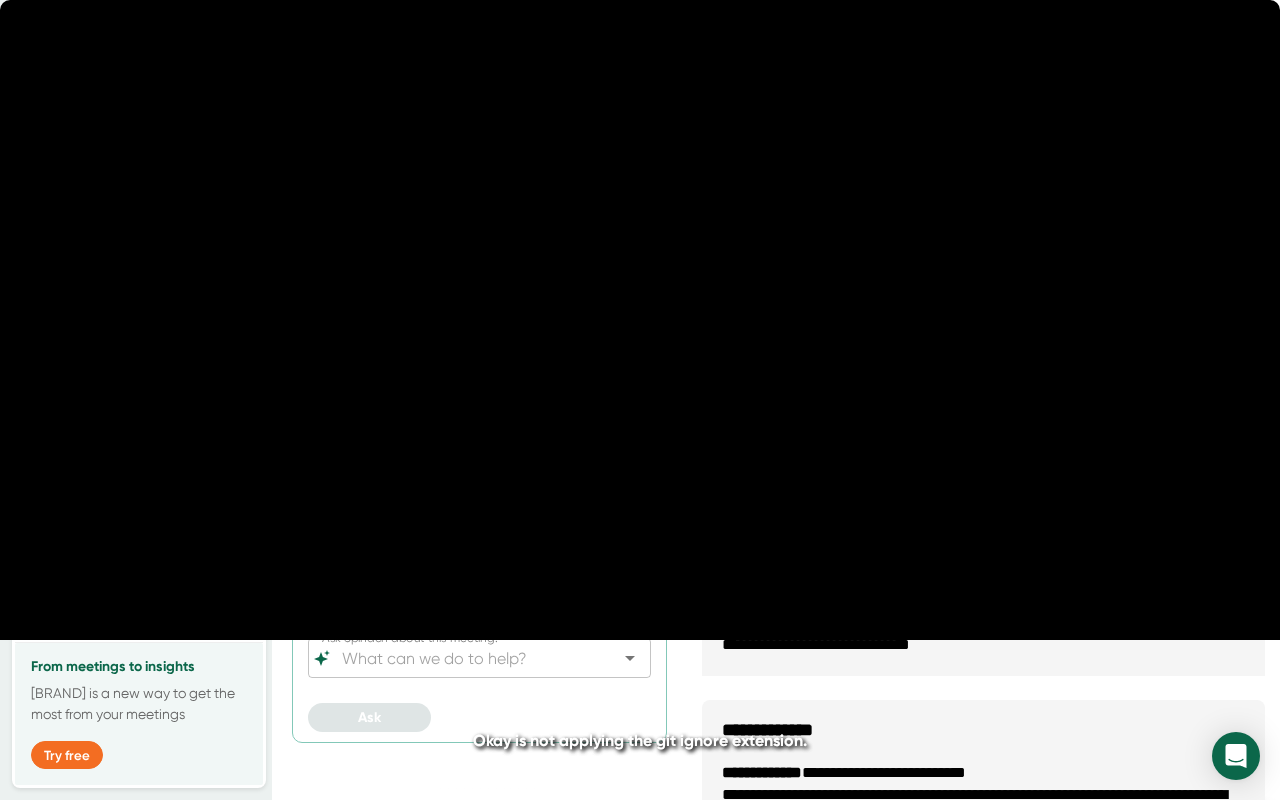 drag, startPoint x: 388, startPoint y: 758, endPoint x: 290, endPoint y: 742, distance: 99.29753 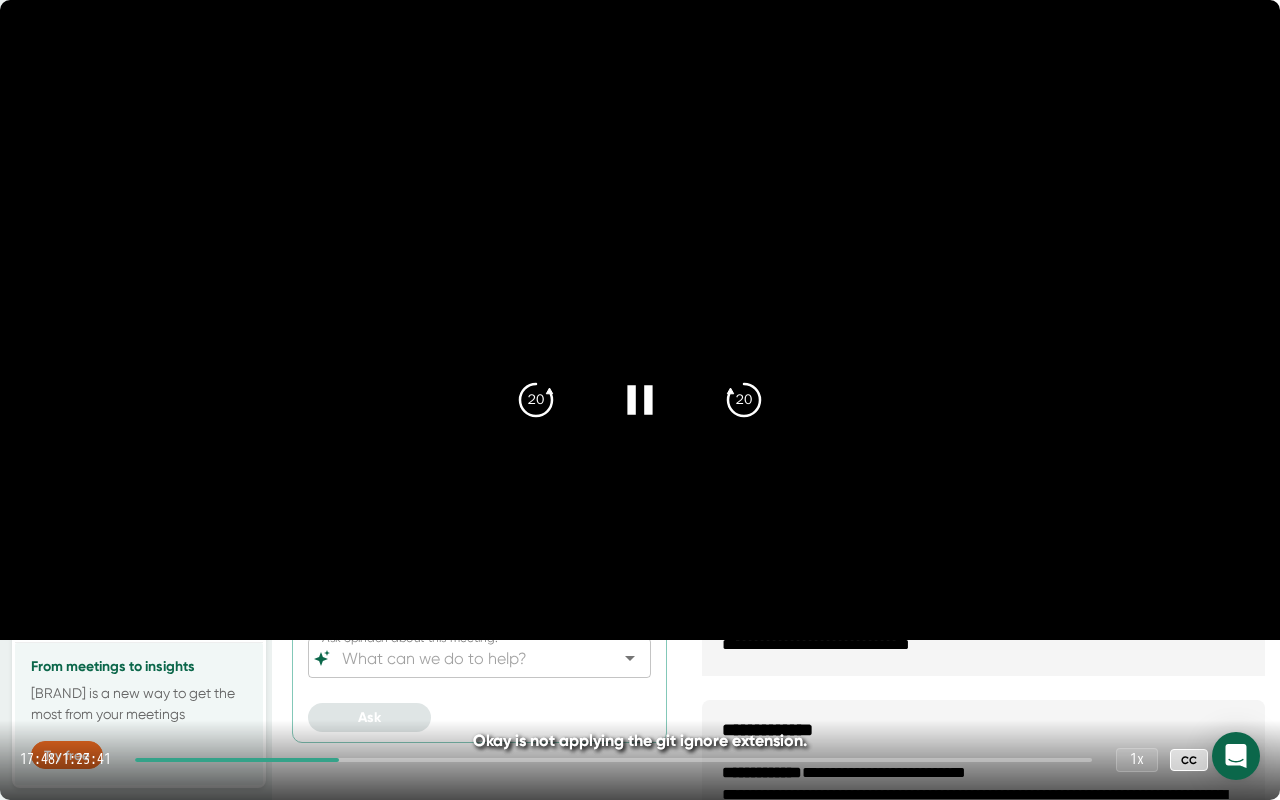 click at bounding box center [613, 760] 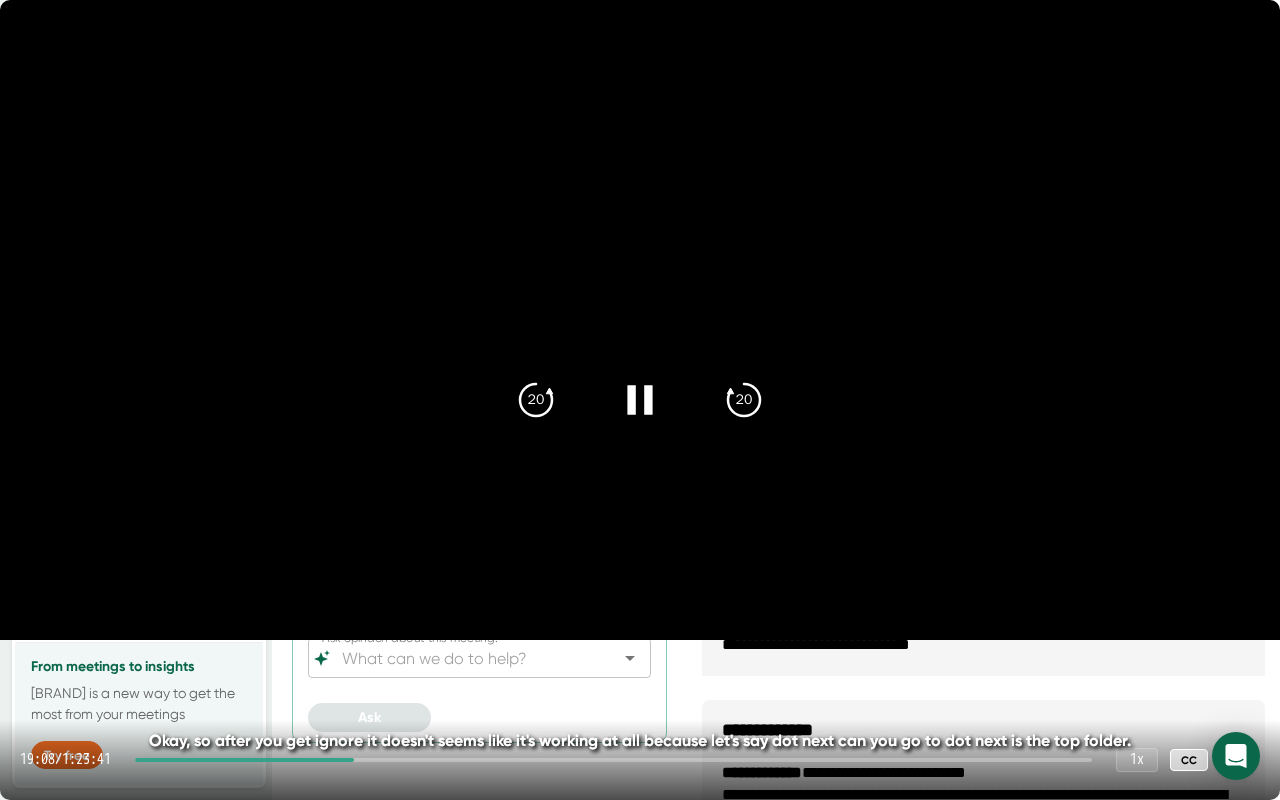 click at bounding box center [613, 760] 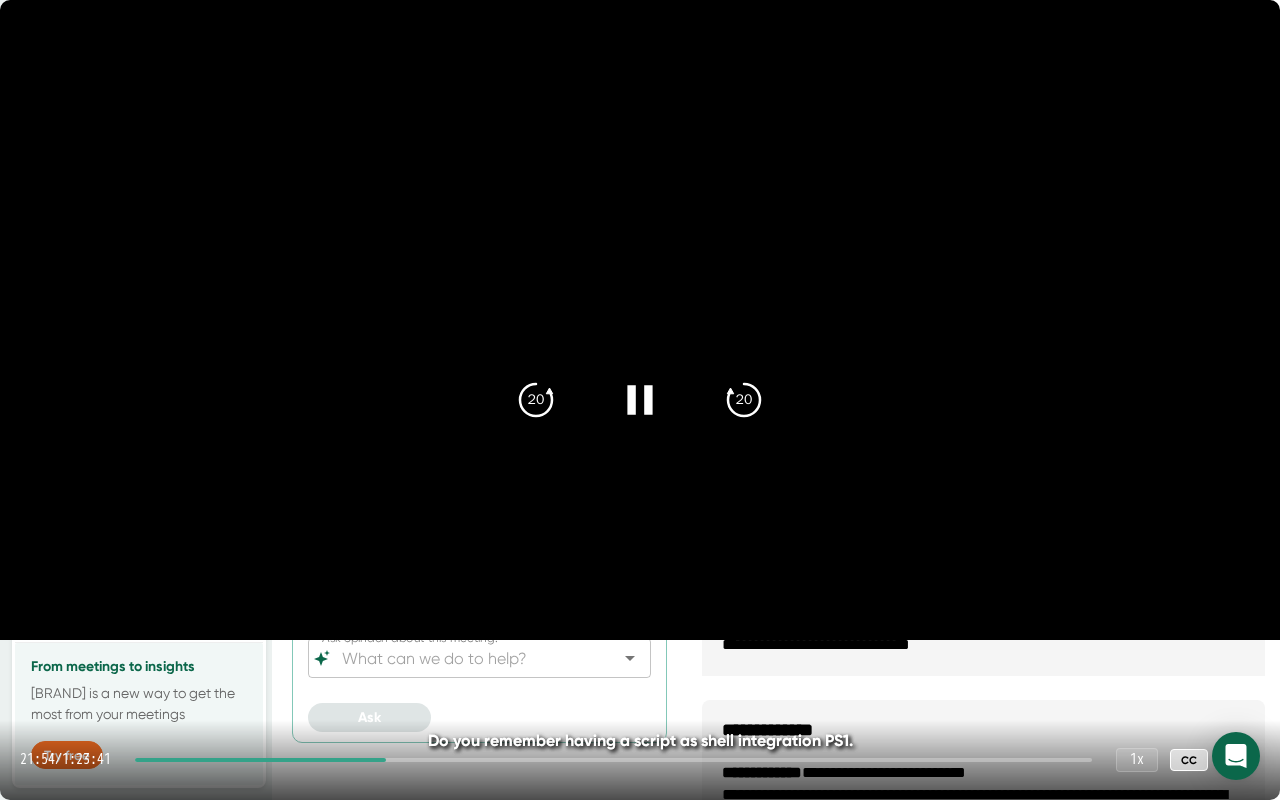 click on "21:54  /  1:23:41 1 x CC" at bounding box center [640, 760] 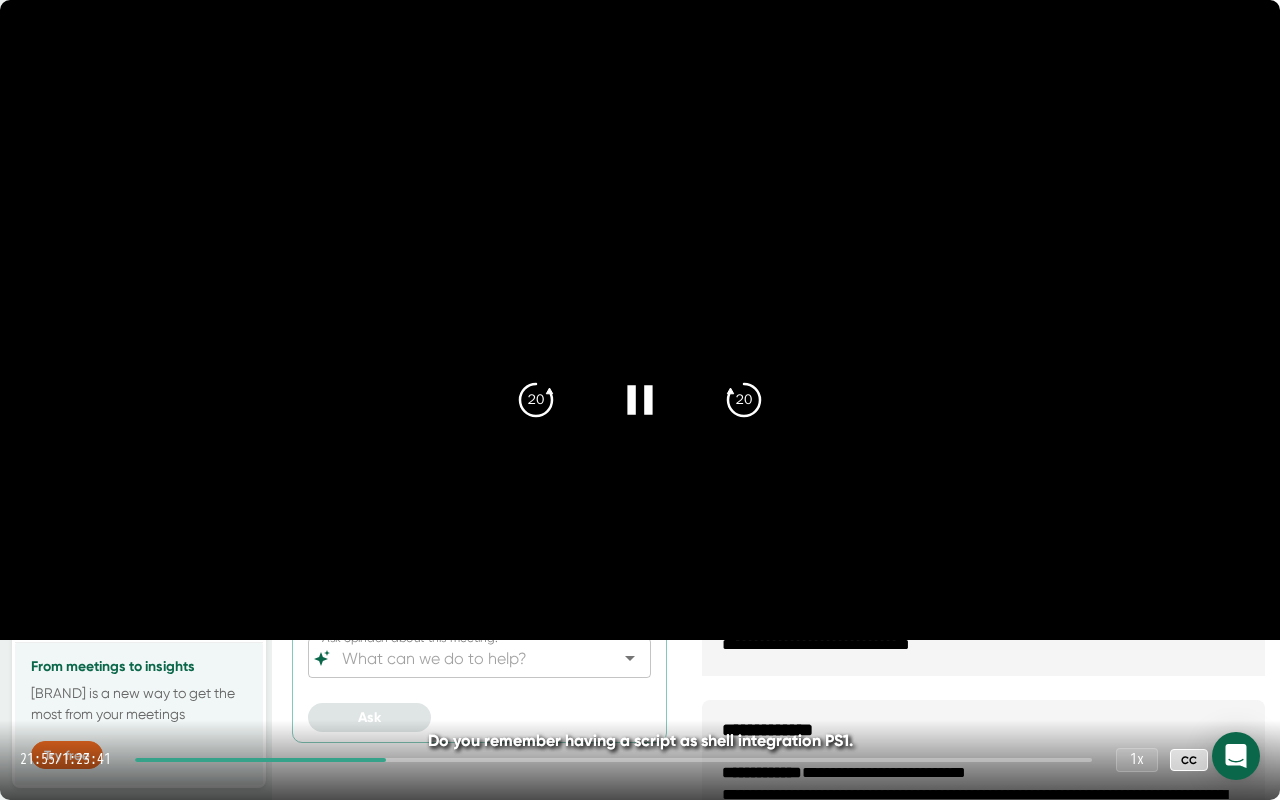 click on "21:55  /  1:23:41 1 x CC" at bounding box center [640, 760] 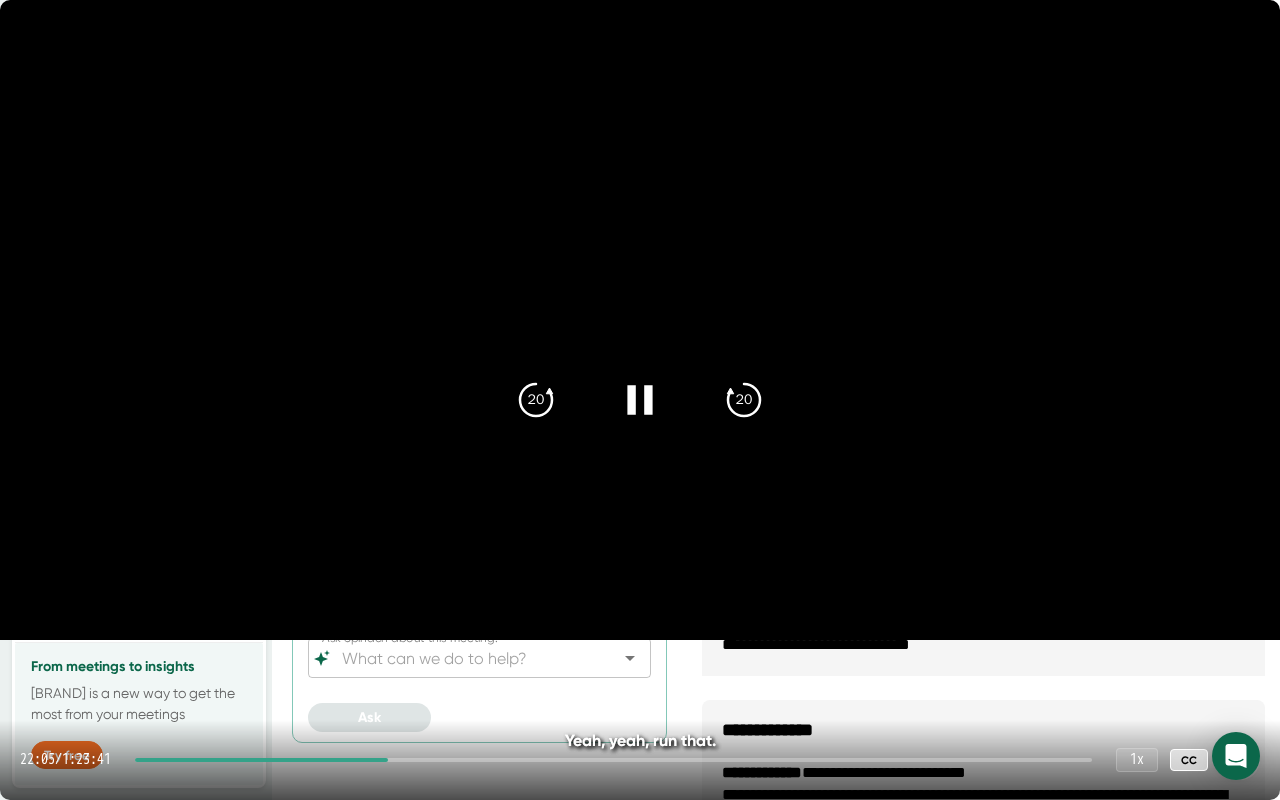click 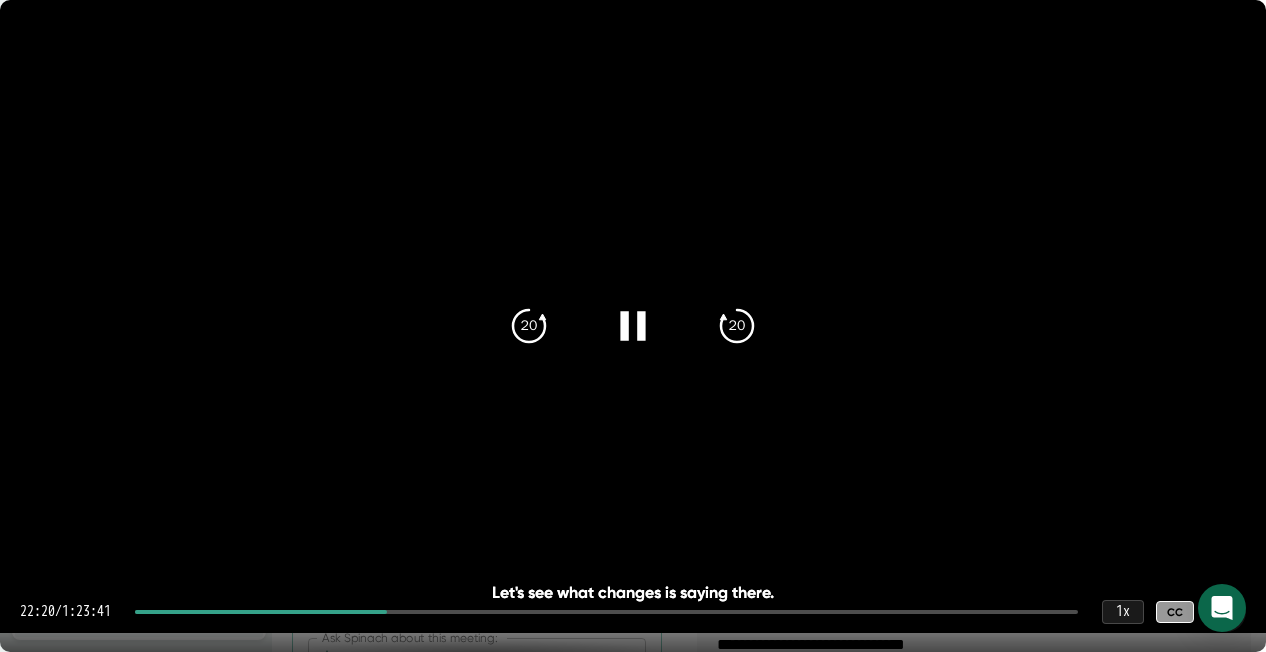 click at bounding box center (1226, 612) 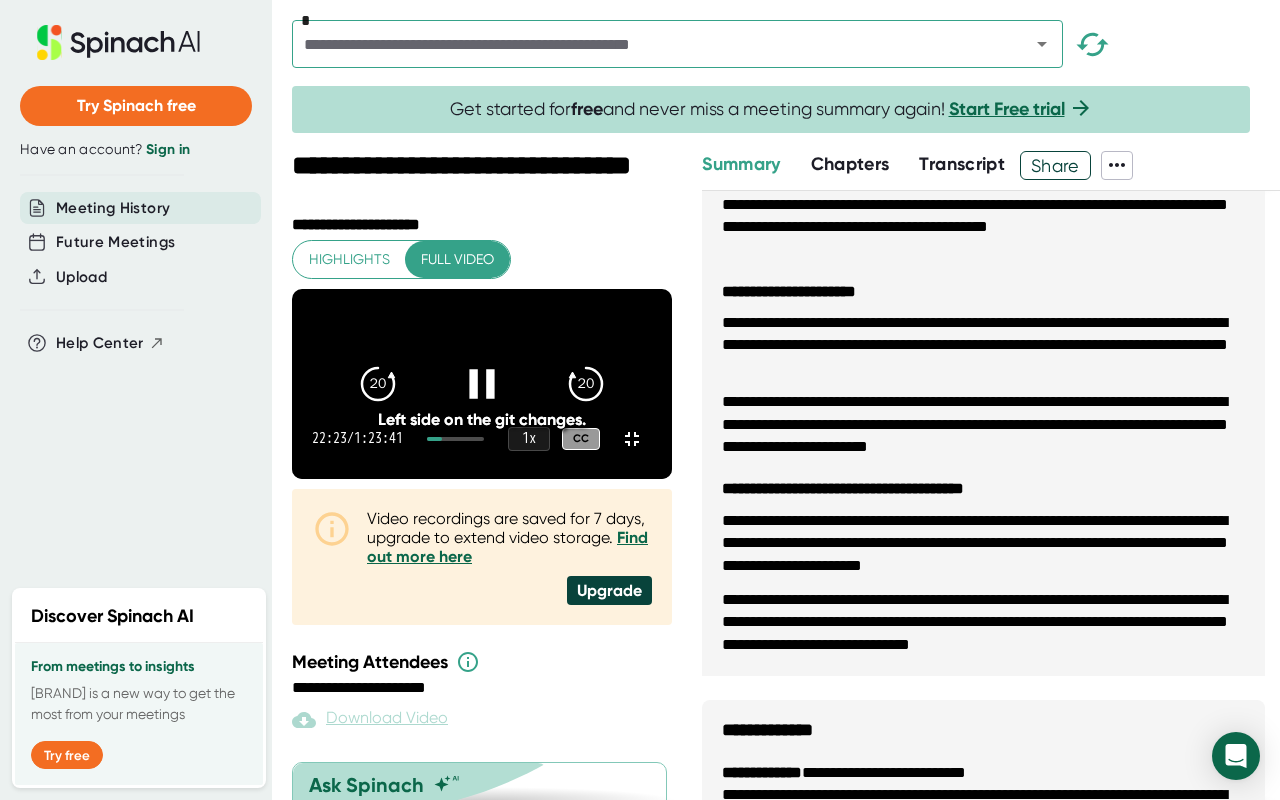 click at bounding box center [455, 439] 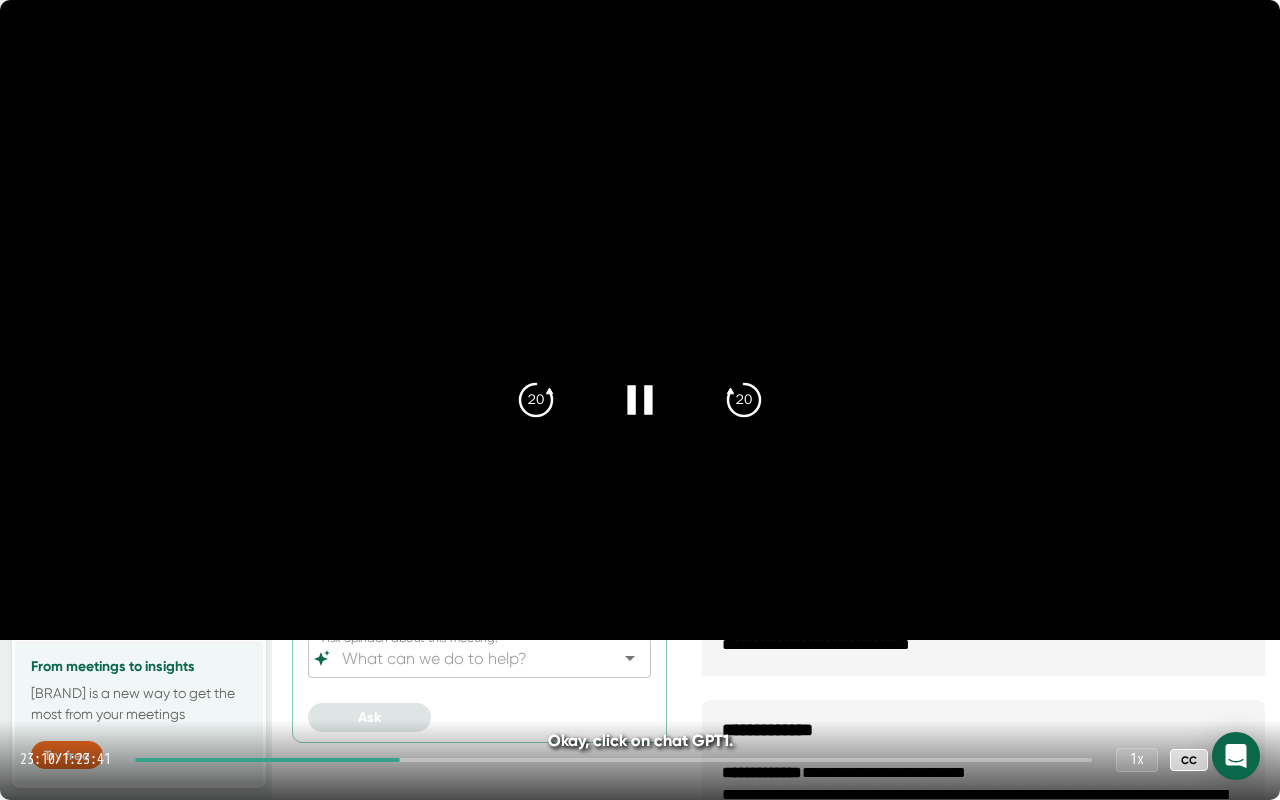 click at bounding box center (613, 760) 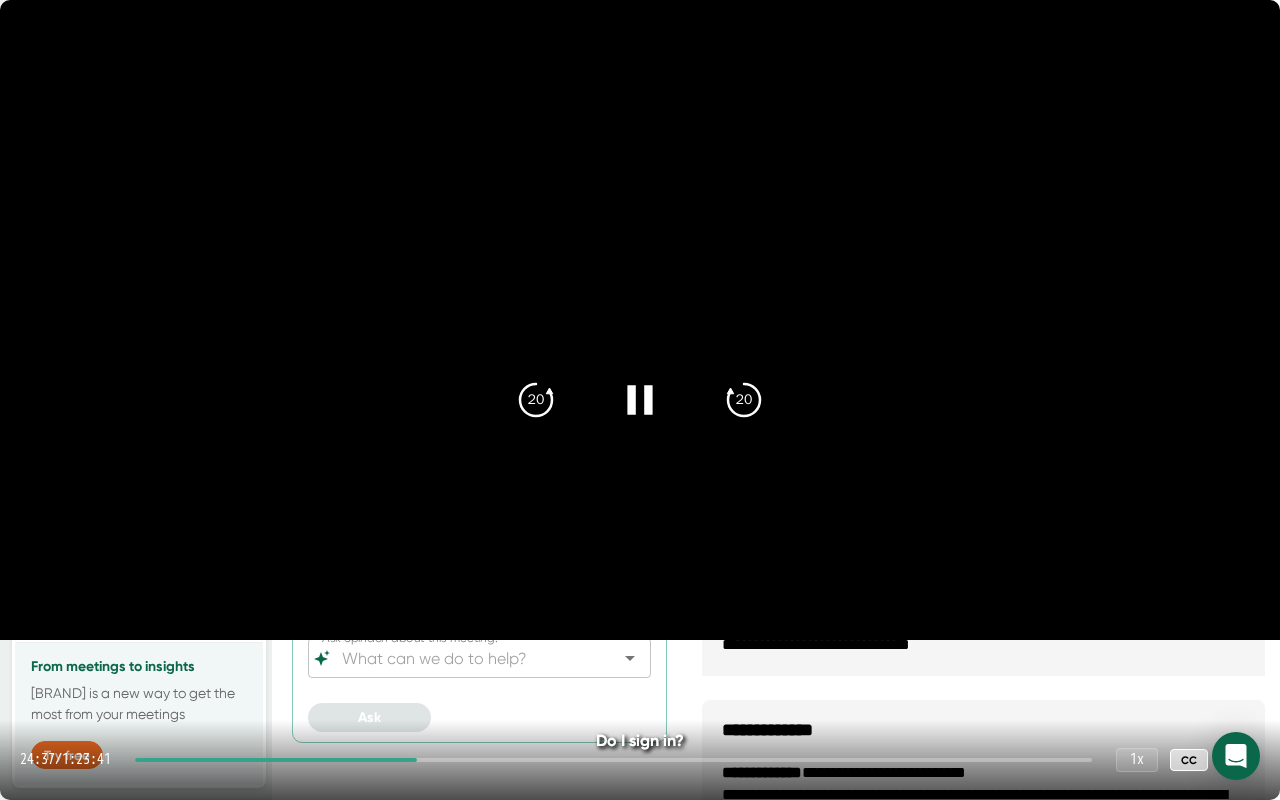 click at bounding box center (613, 760) 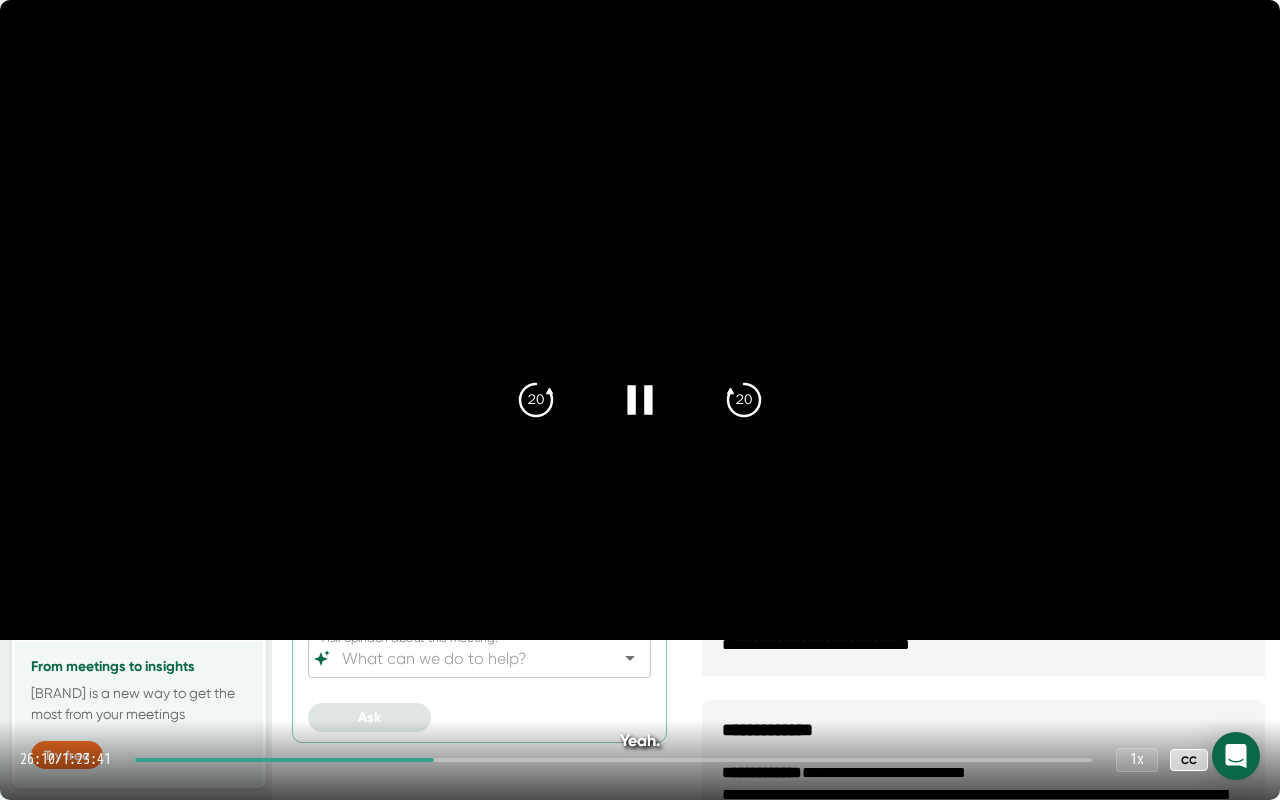 click at bounding box center (613, 760) 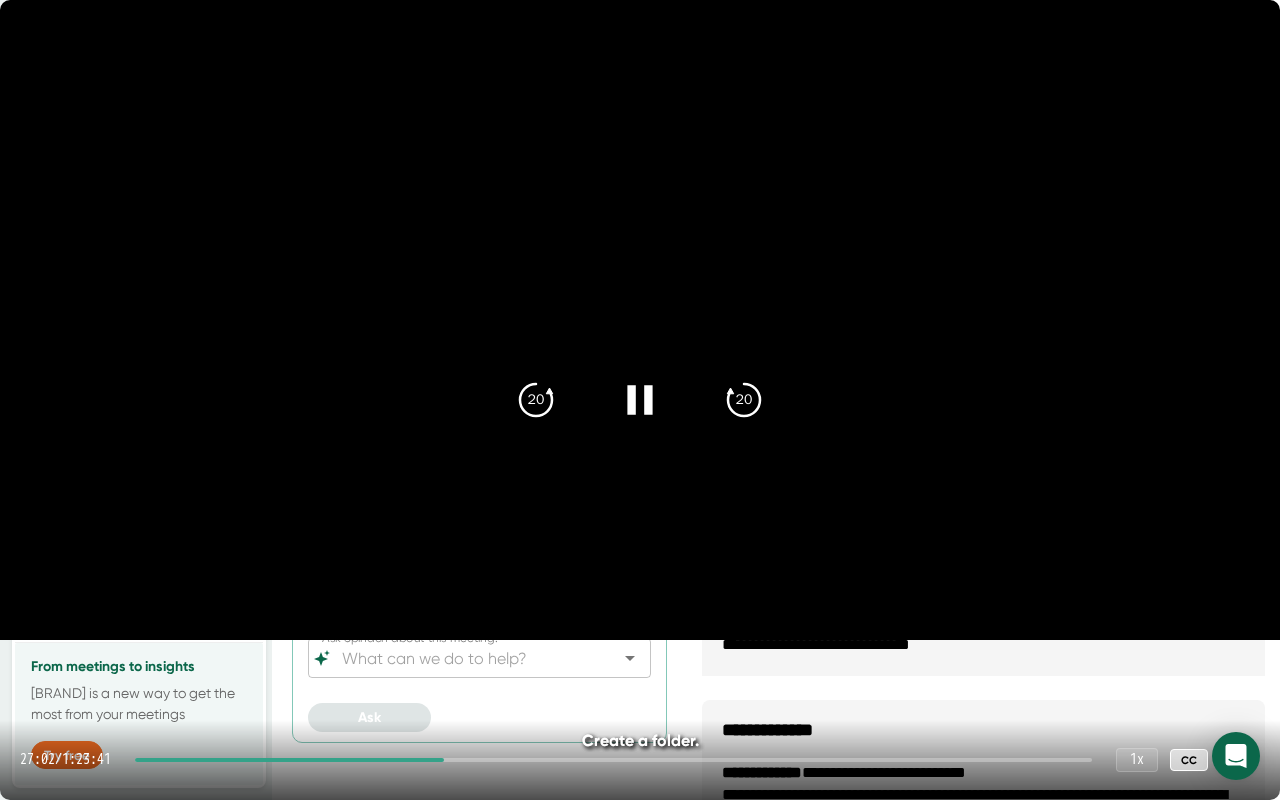 click on "27:02  /  1:23:41 1 x CC" at bounding box center [640, 760] 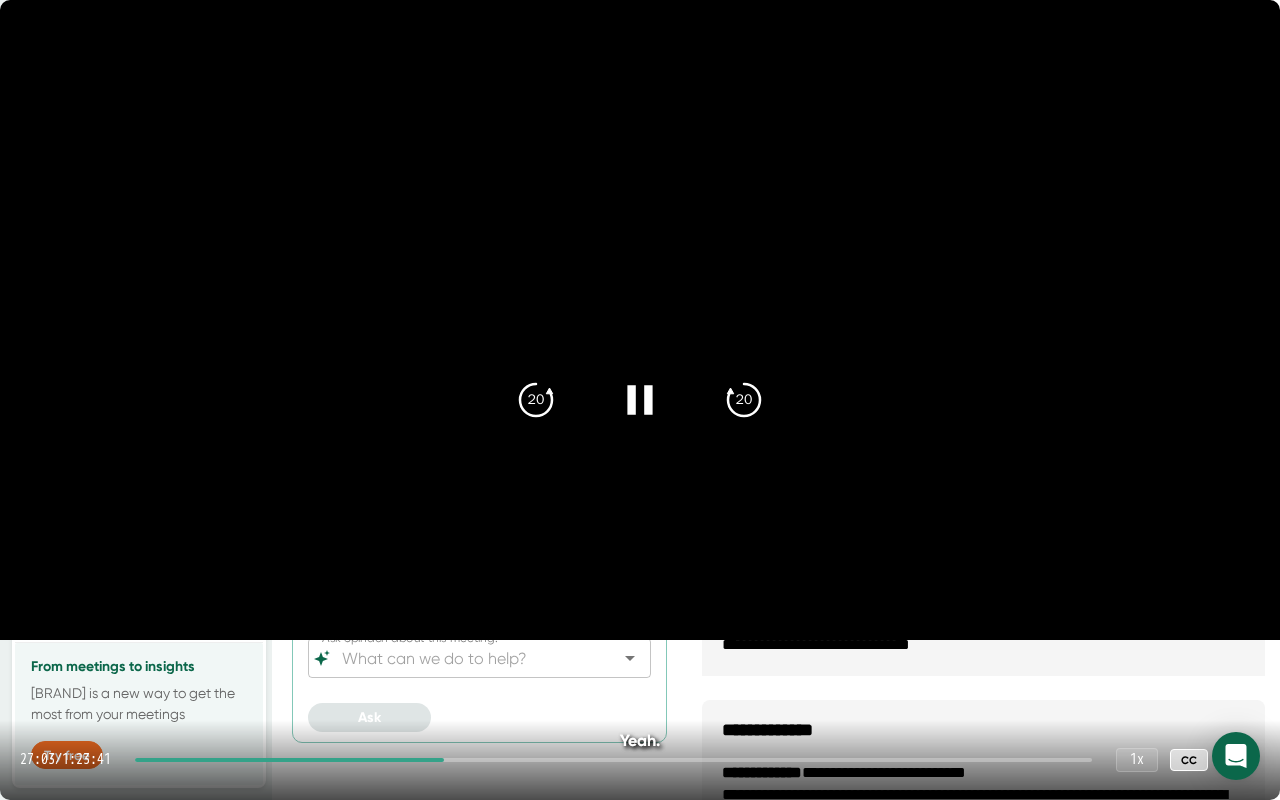 click at bounding box center [613, 760] 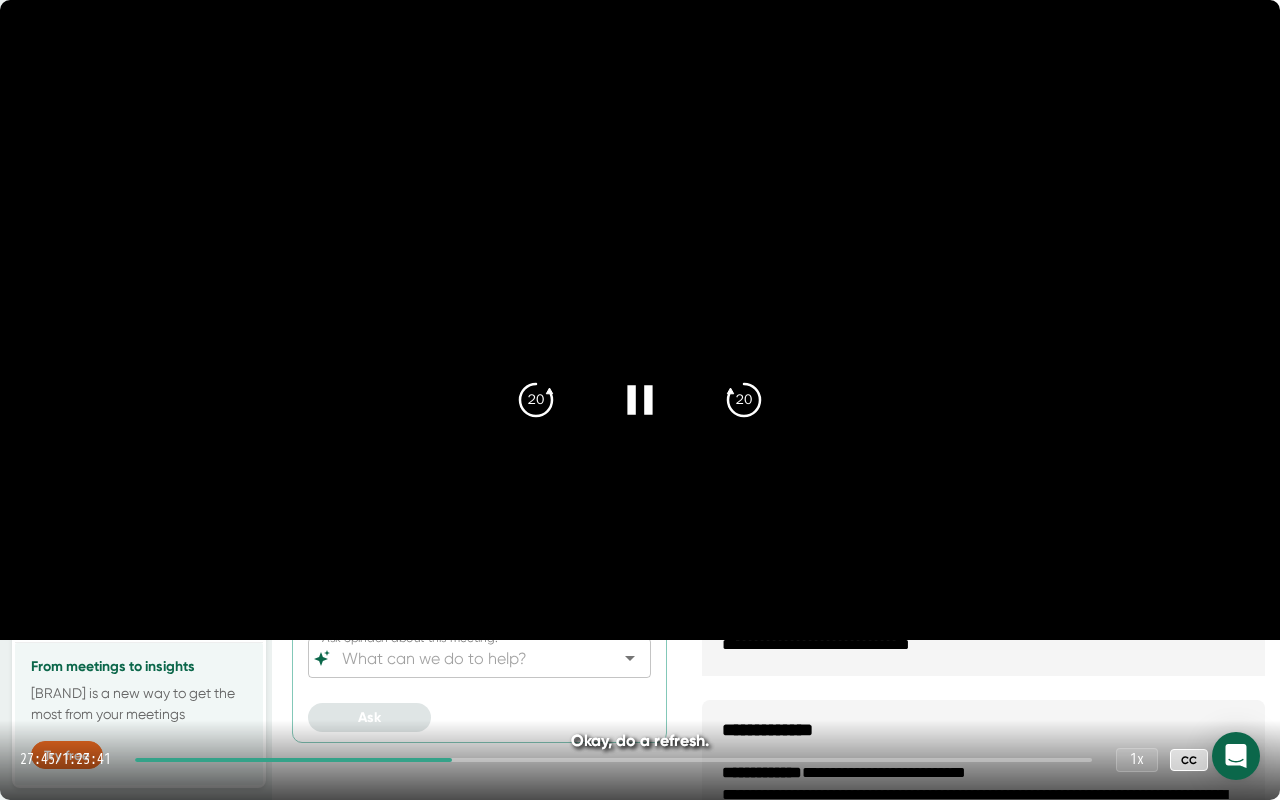 click at bounding box center (613, 760) 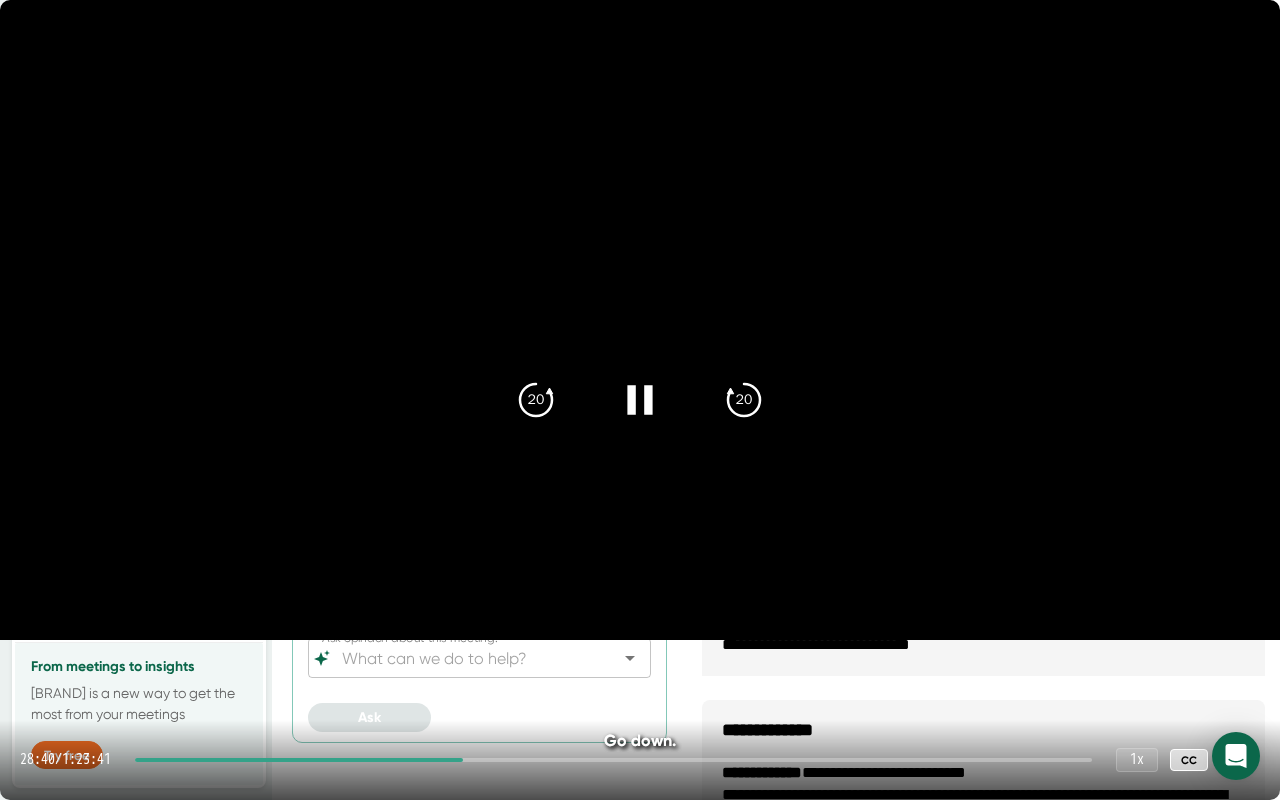 click at bounding box center (613, 760) 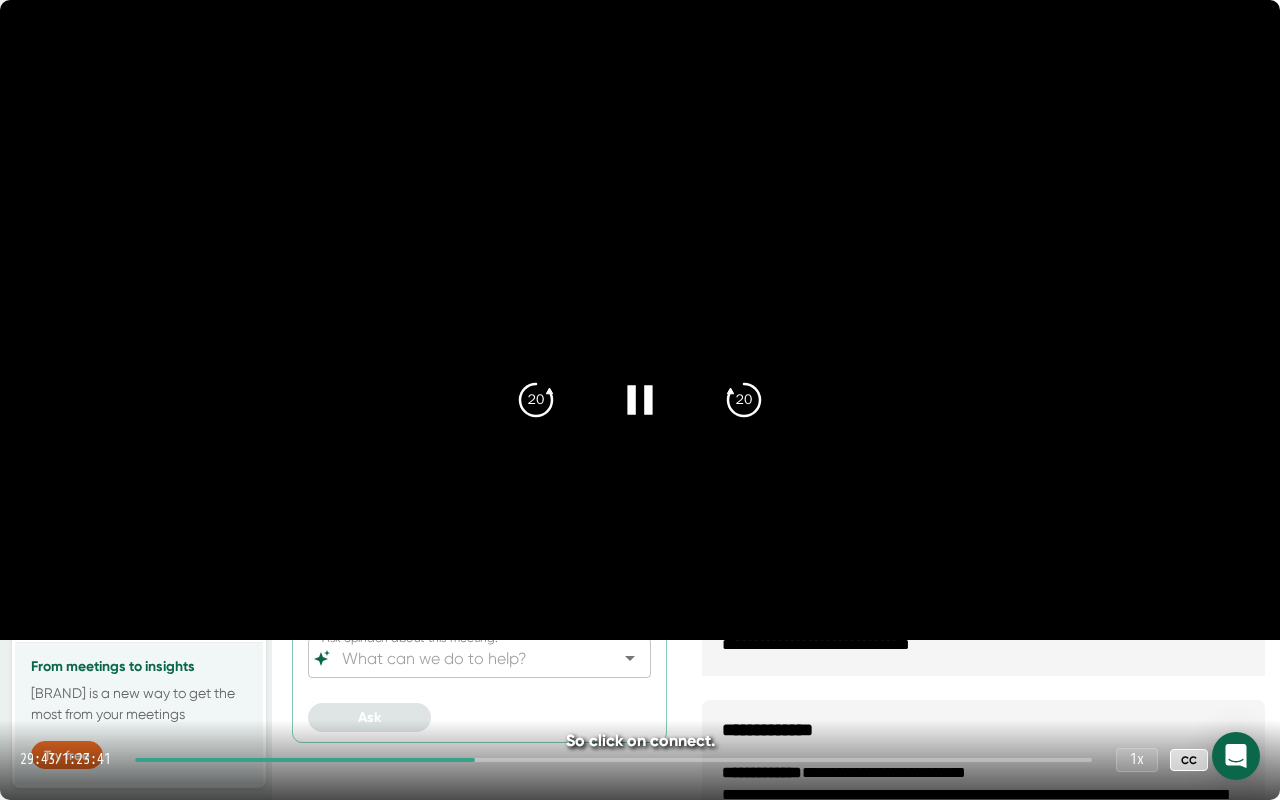 click on "29:43  /  1:23:41 1 x CC" at bounding box center (640, 760) 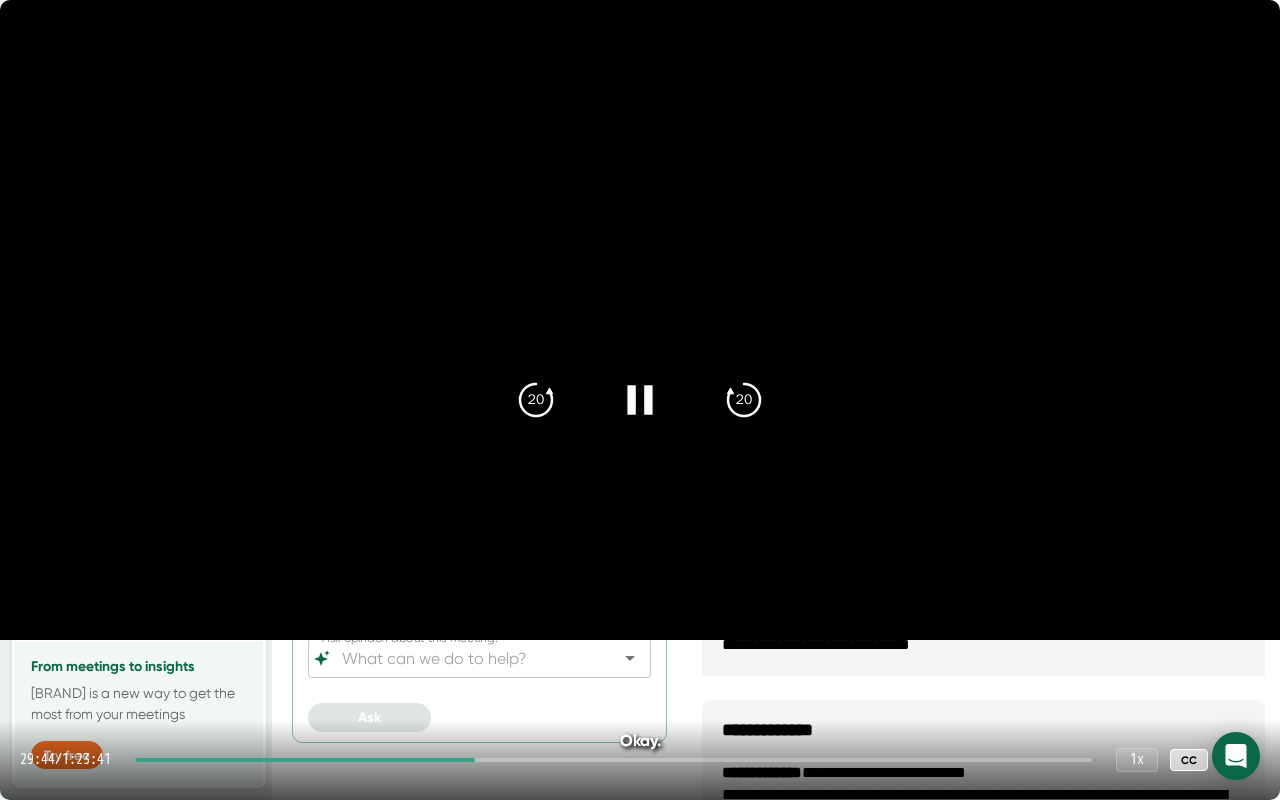 click on "29:44  /  1:23:41 1 x CC" at bounding box center [640, 760] 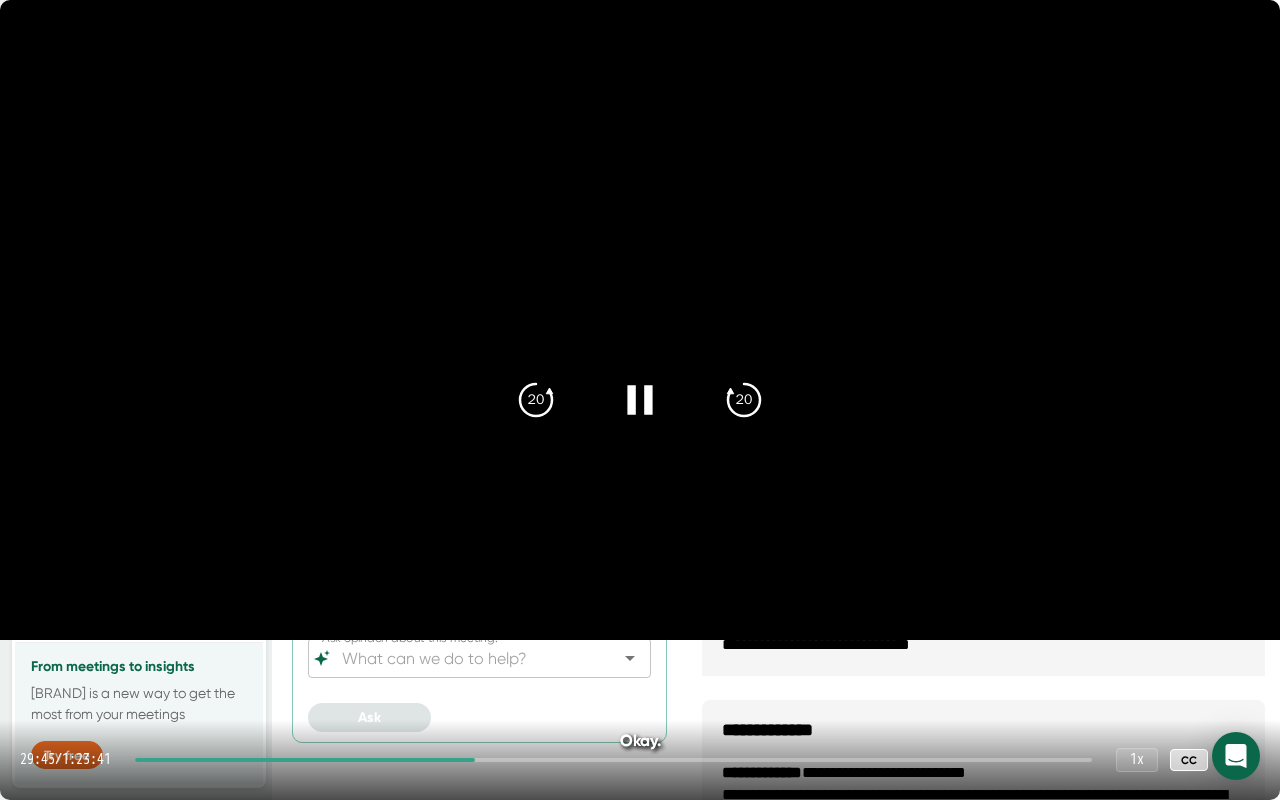 click on "29:45  /  1:23:41 1 x CC" at bounding box center (640, 760) 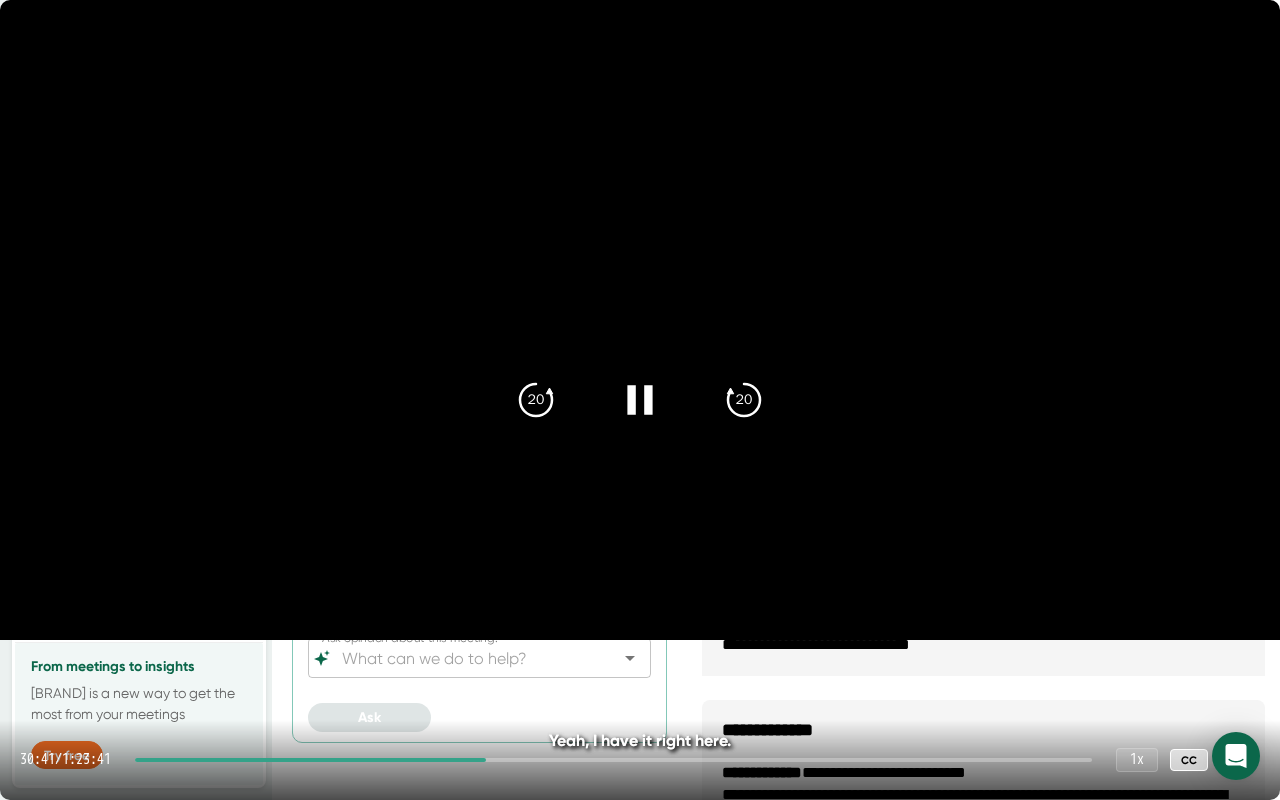 click at bounding box center (613, 760) 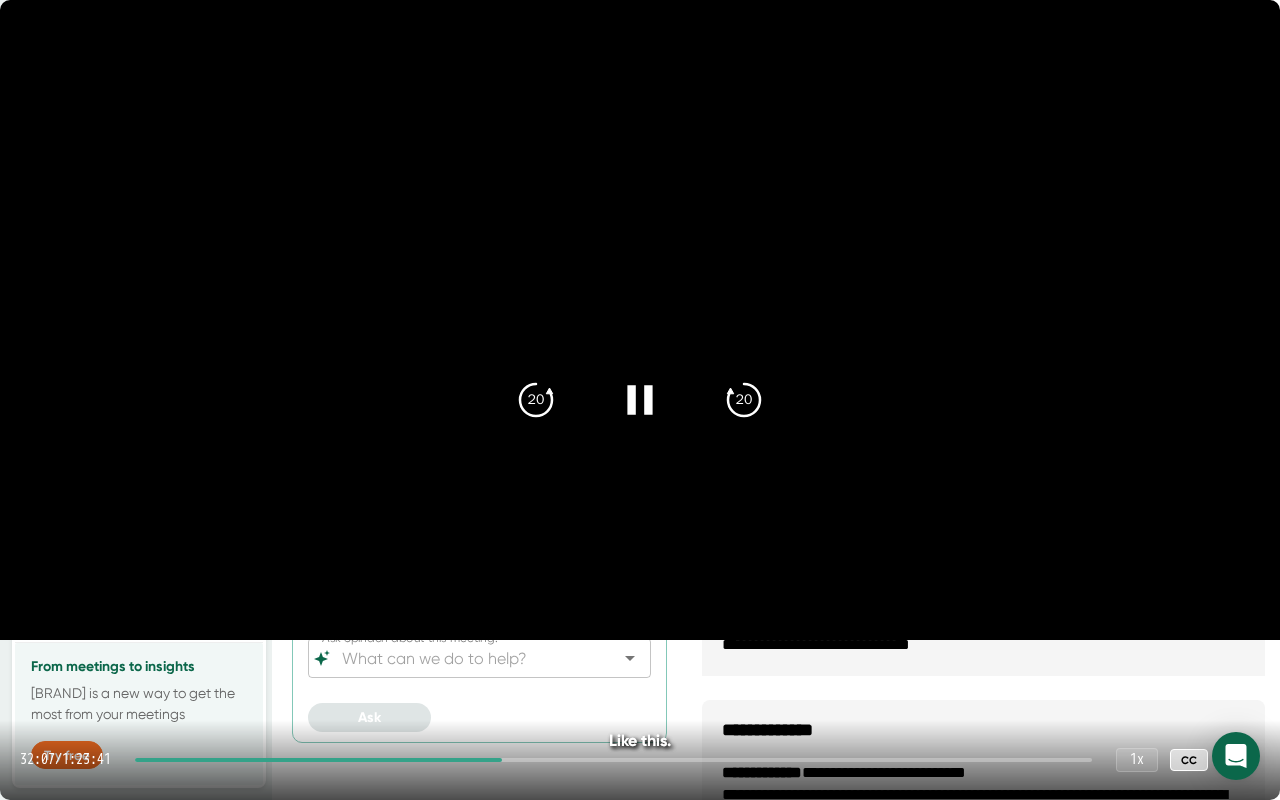 click at bounding box center [613, 760] 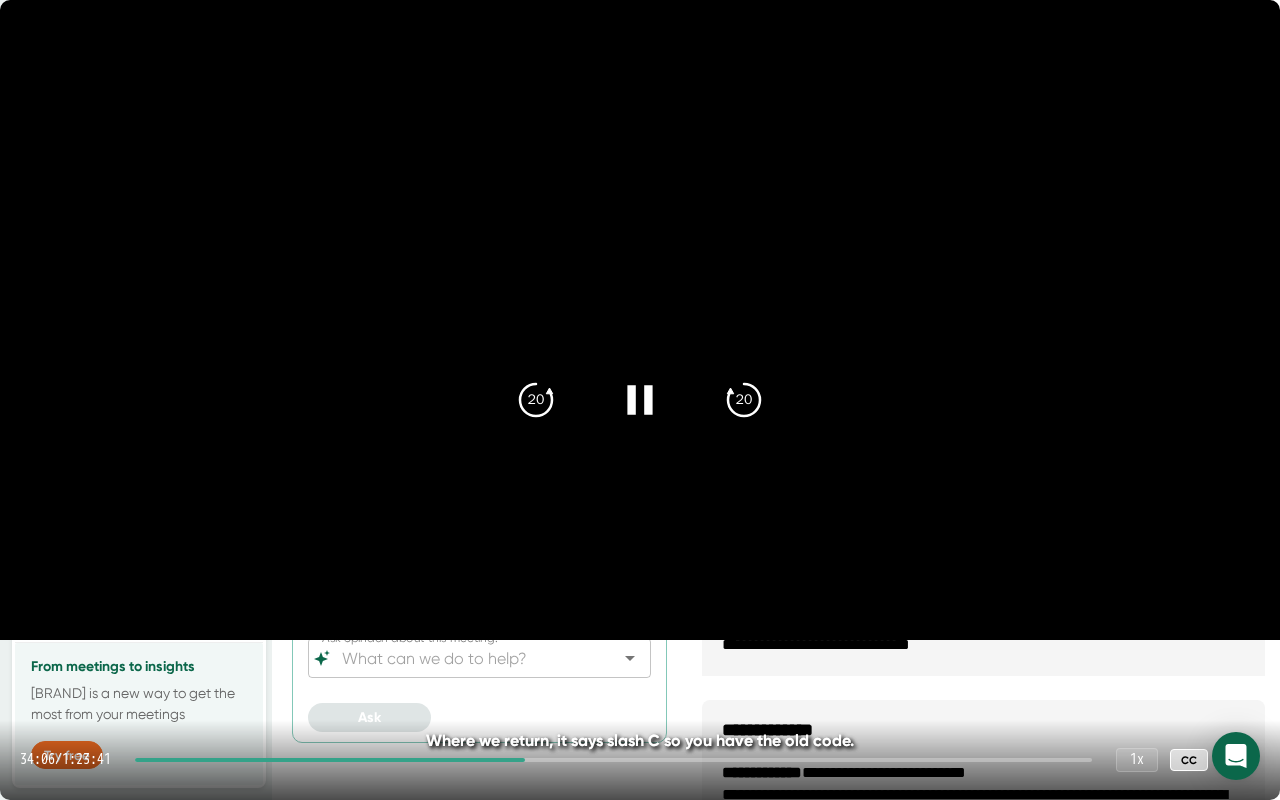 click at bounding box center (613, 760) 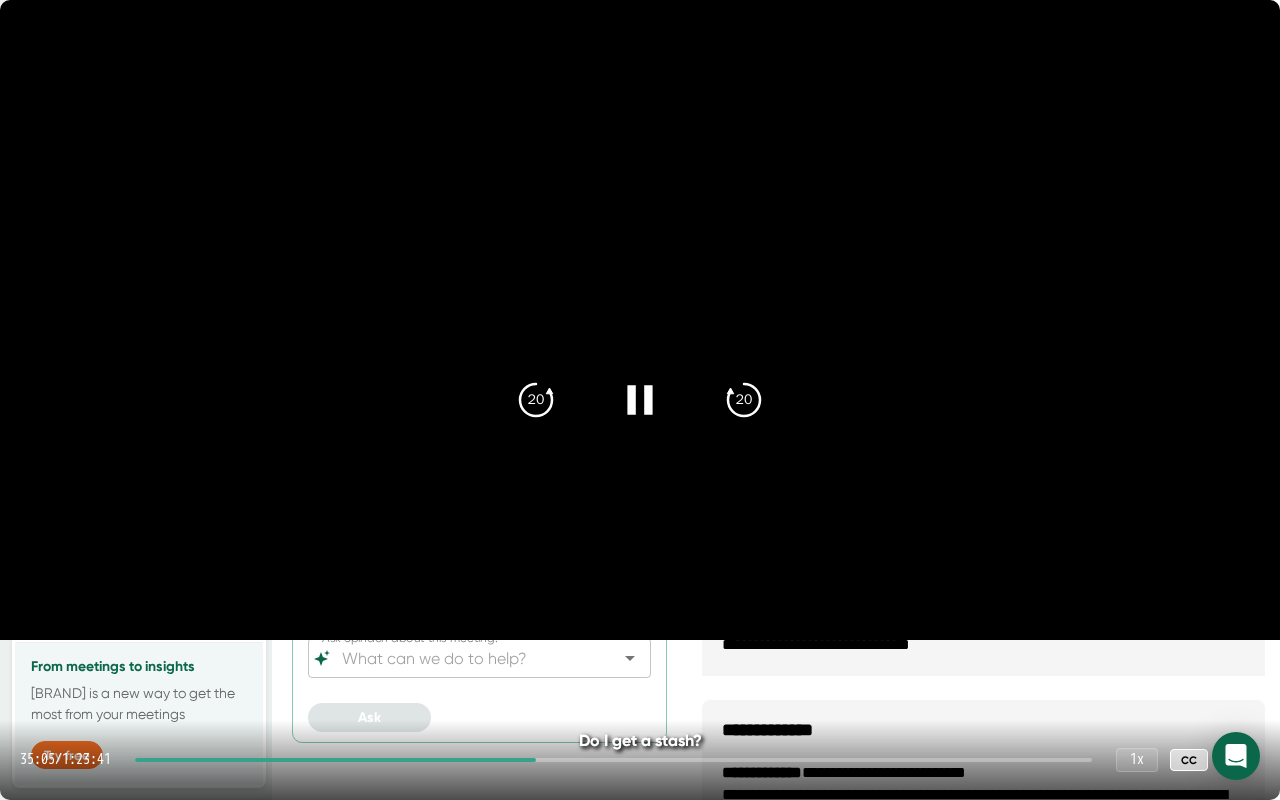 click at bounding box center [613, 760] 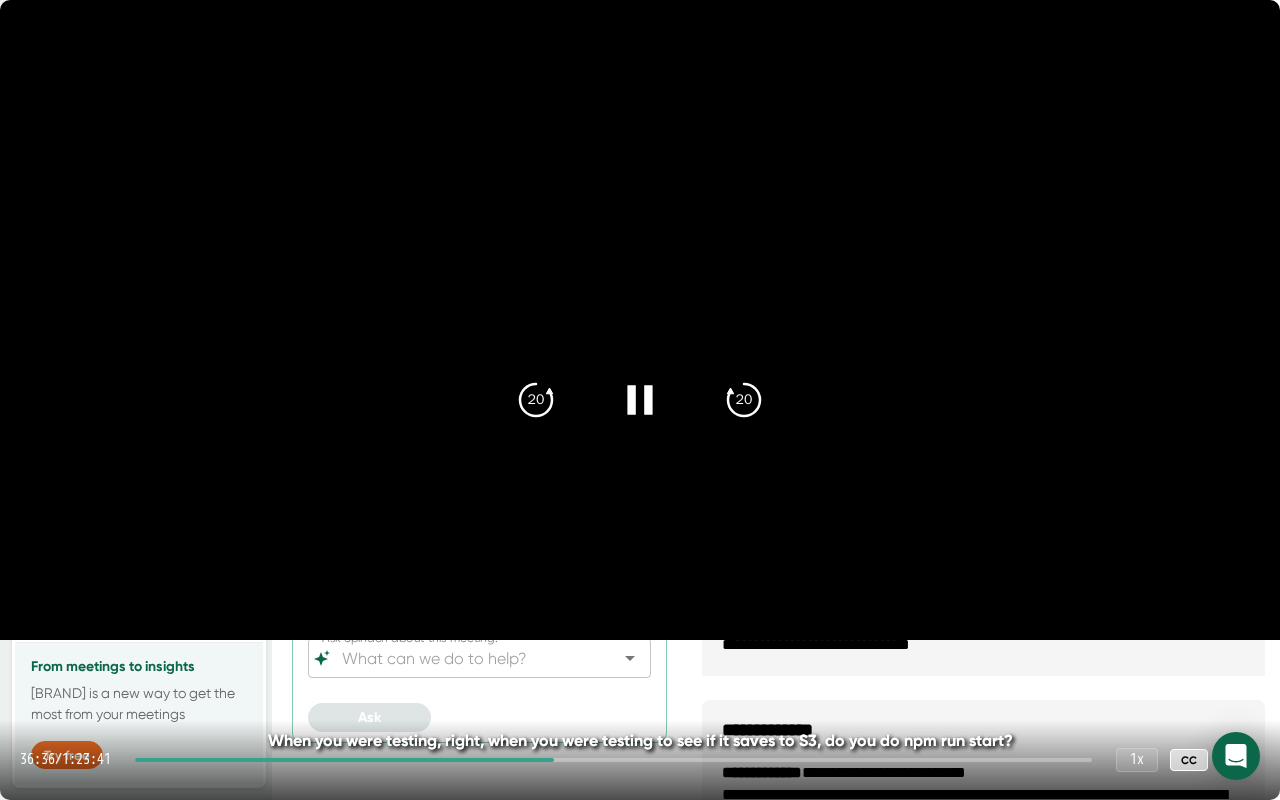 click on "36:36  /  1:23:41 1 x CC" at bounding box center (640, 760) 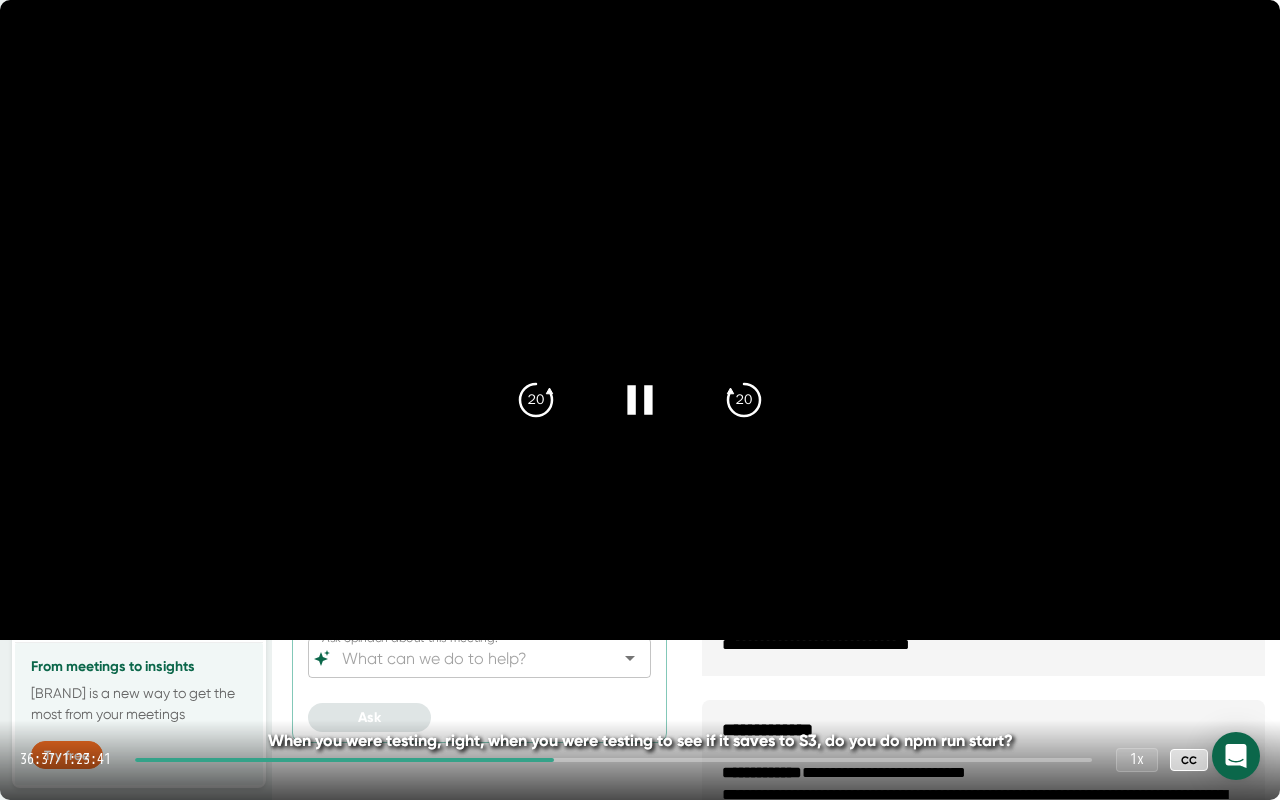 click on "36:37  /  1:23:41 1 x CC" at bounding box center (640, 760) 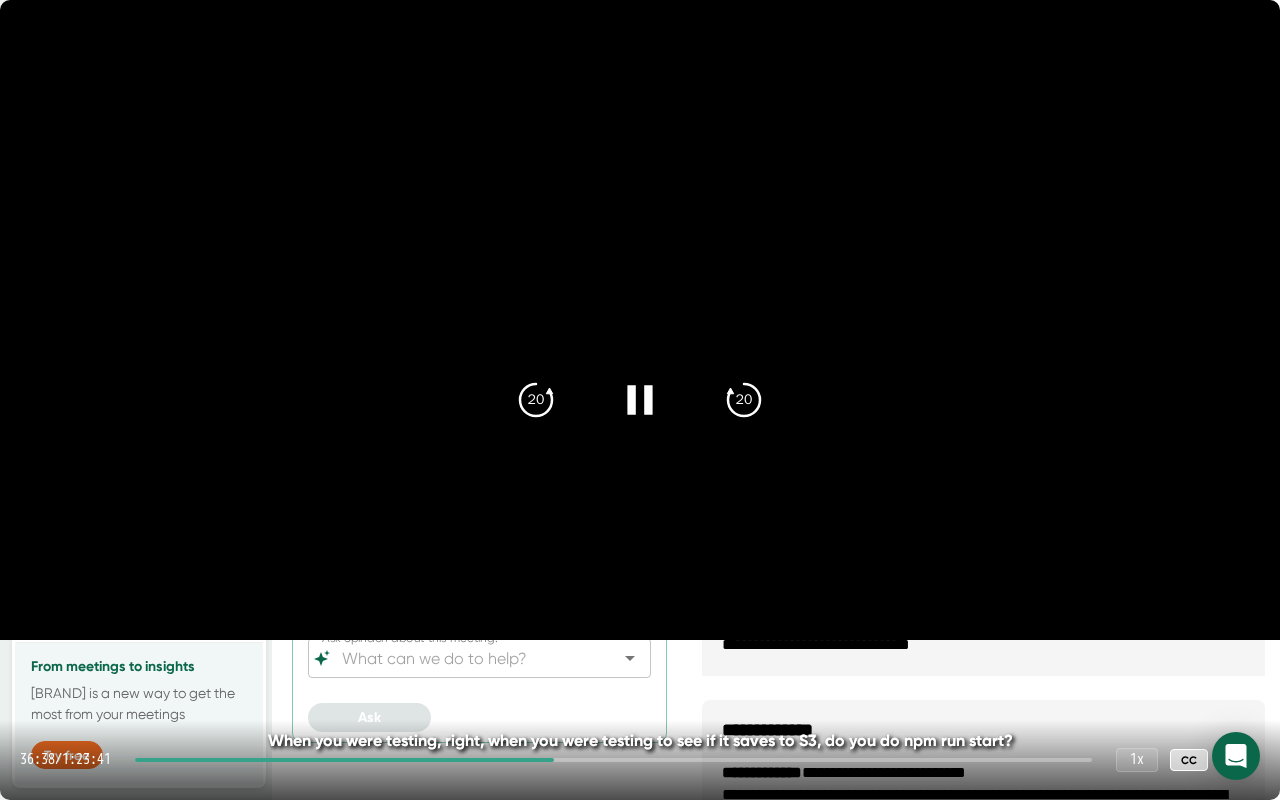 click on "36:38  /  1:23:41 1 x CC" at bounding box center [640, 760] 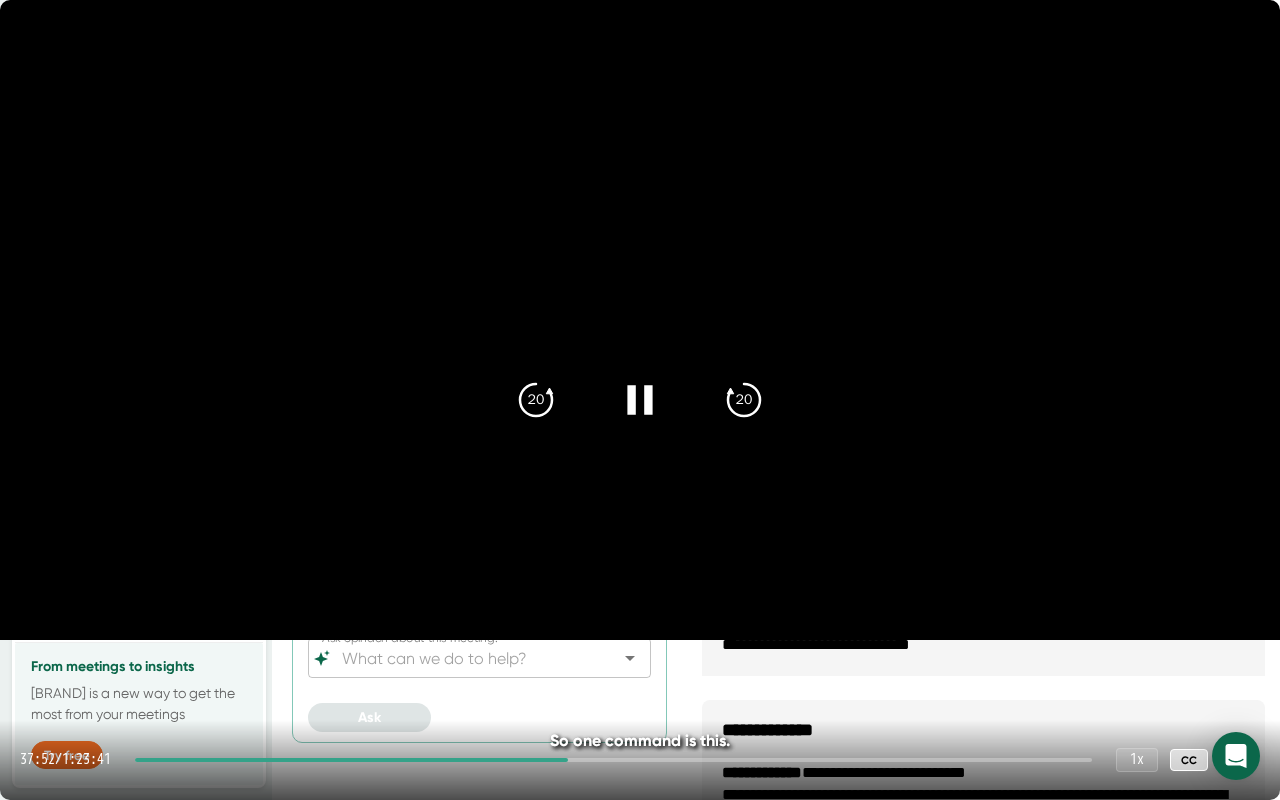 click at bounding box center [613, 760] 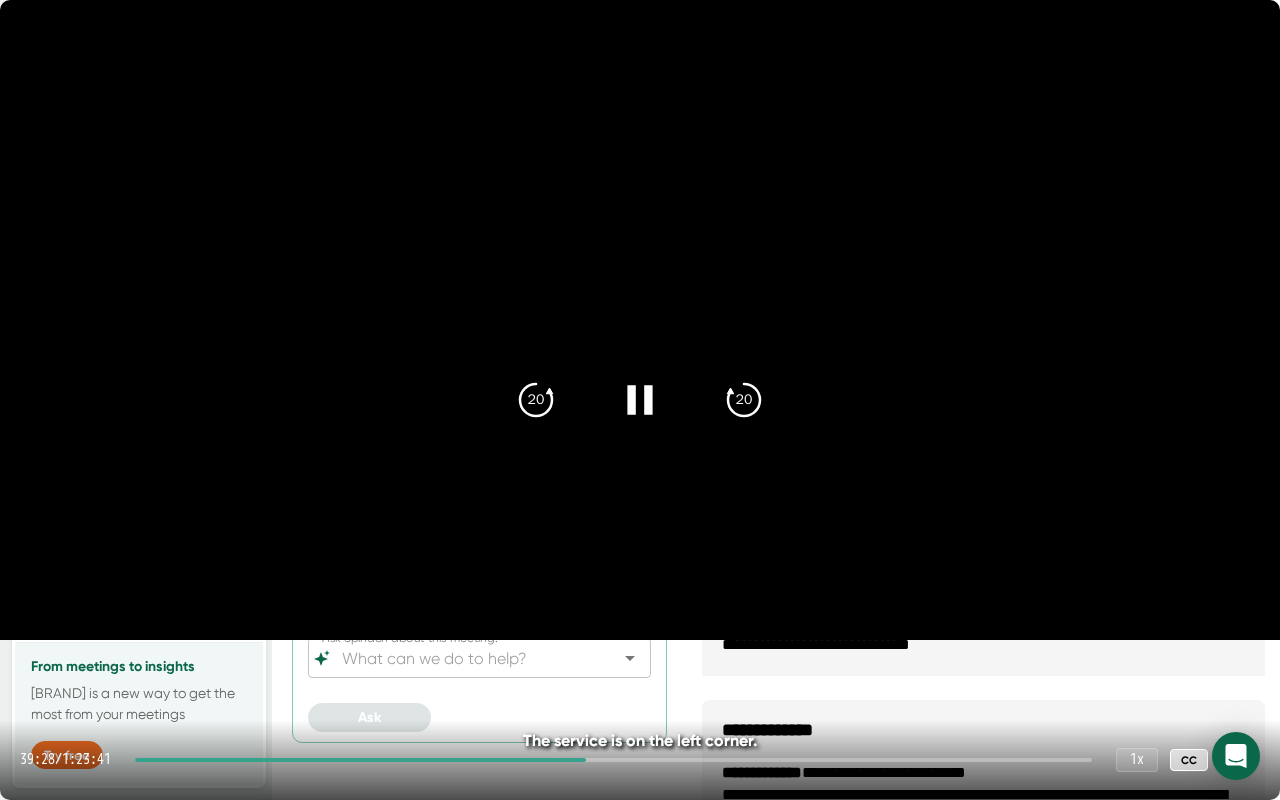 click at bounding box center (613, 760) 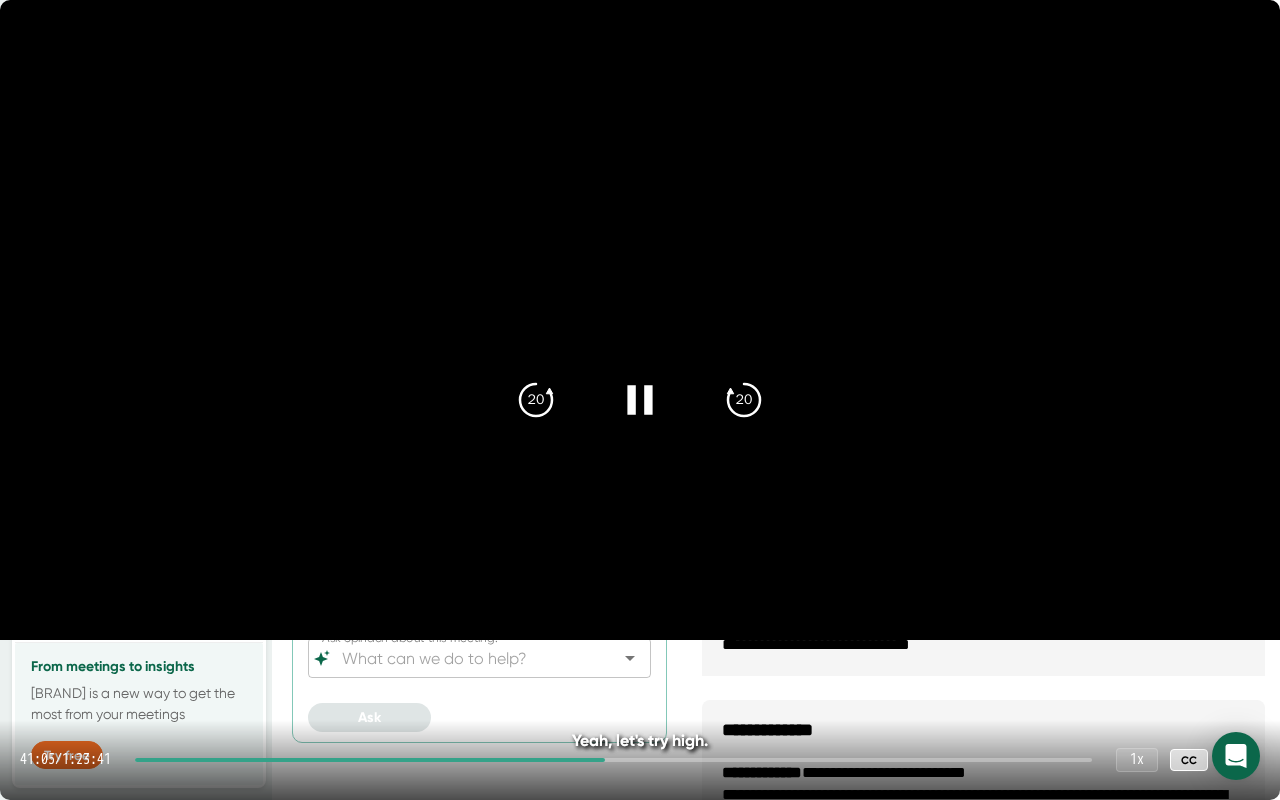 click on "41:05  /  1:23:41 1 x CC" at bounding box center (640, 760) 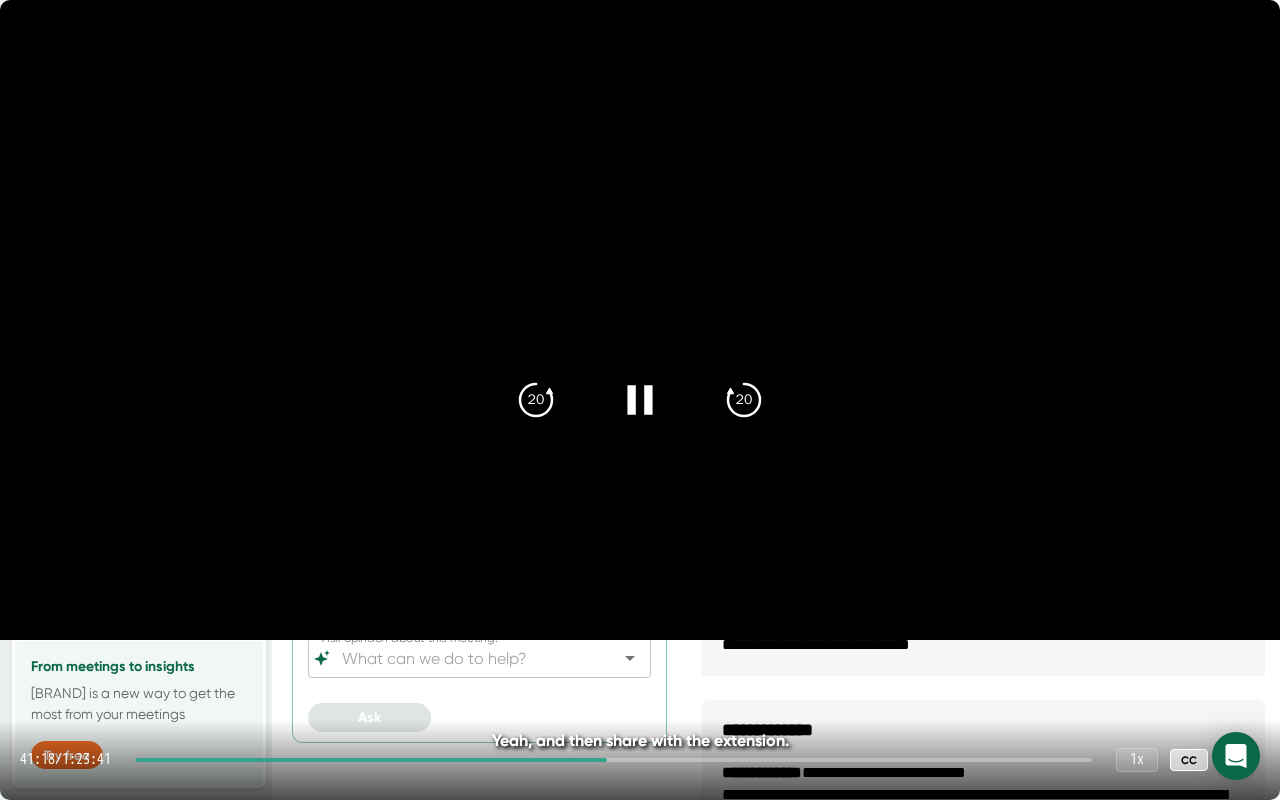 click on "41:18  /  1:23:41 1 x CC" at bounding box center (640, 760) 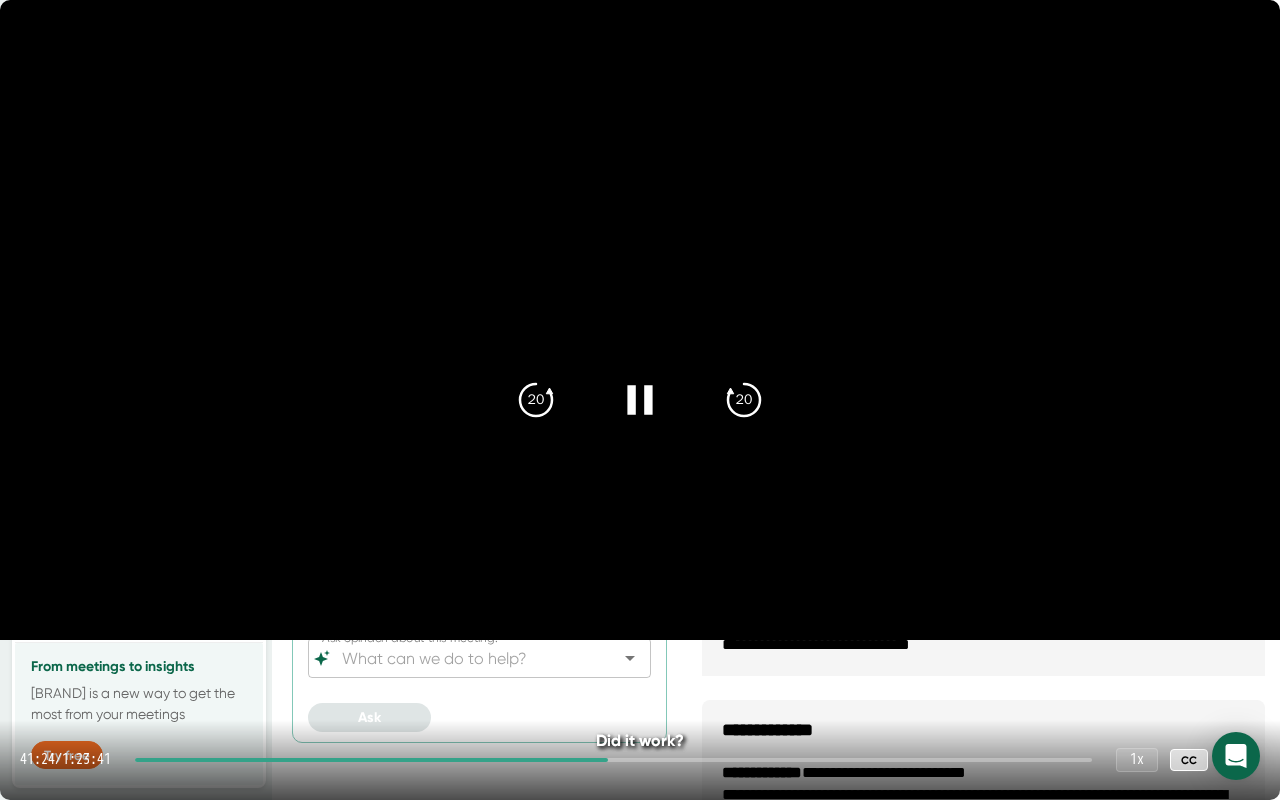 click at bounding box center [371, 760] 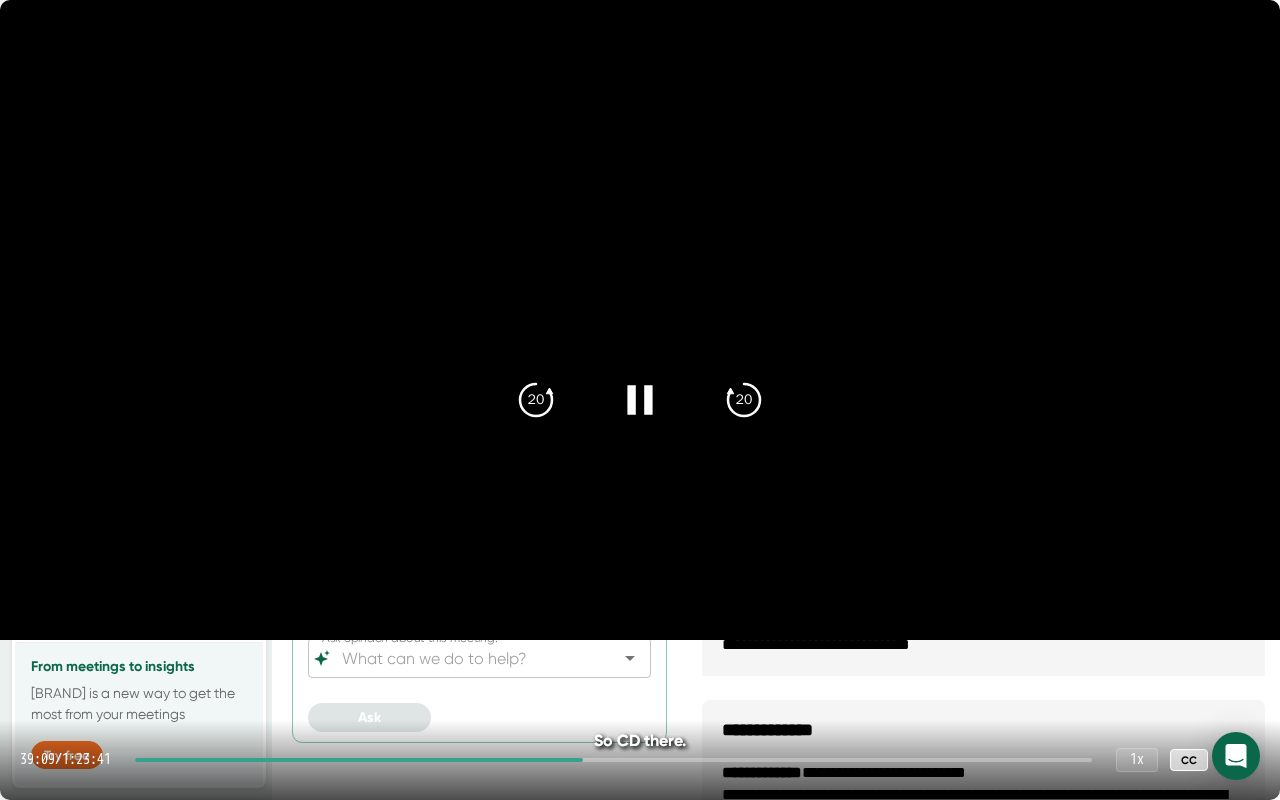 click at bounding box center [613, 760] 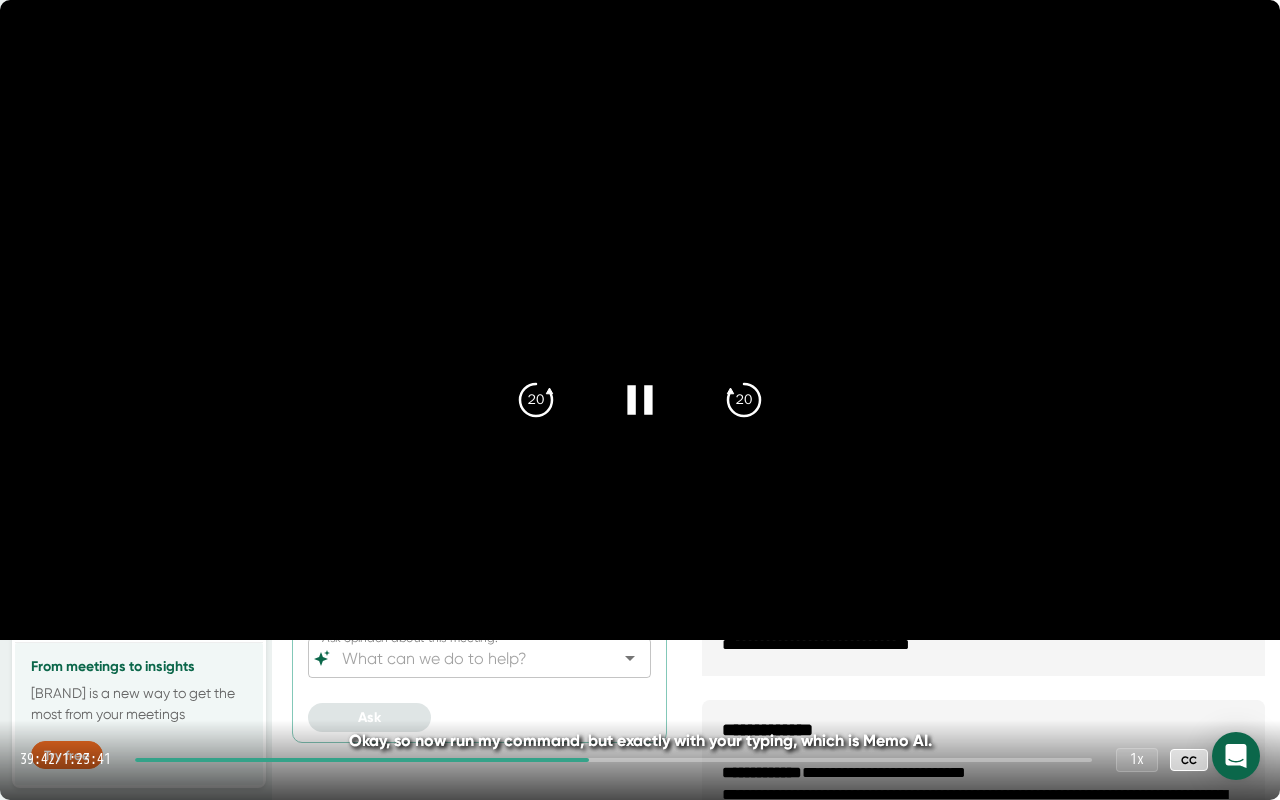 click at bounding box center (613, 760) 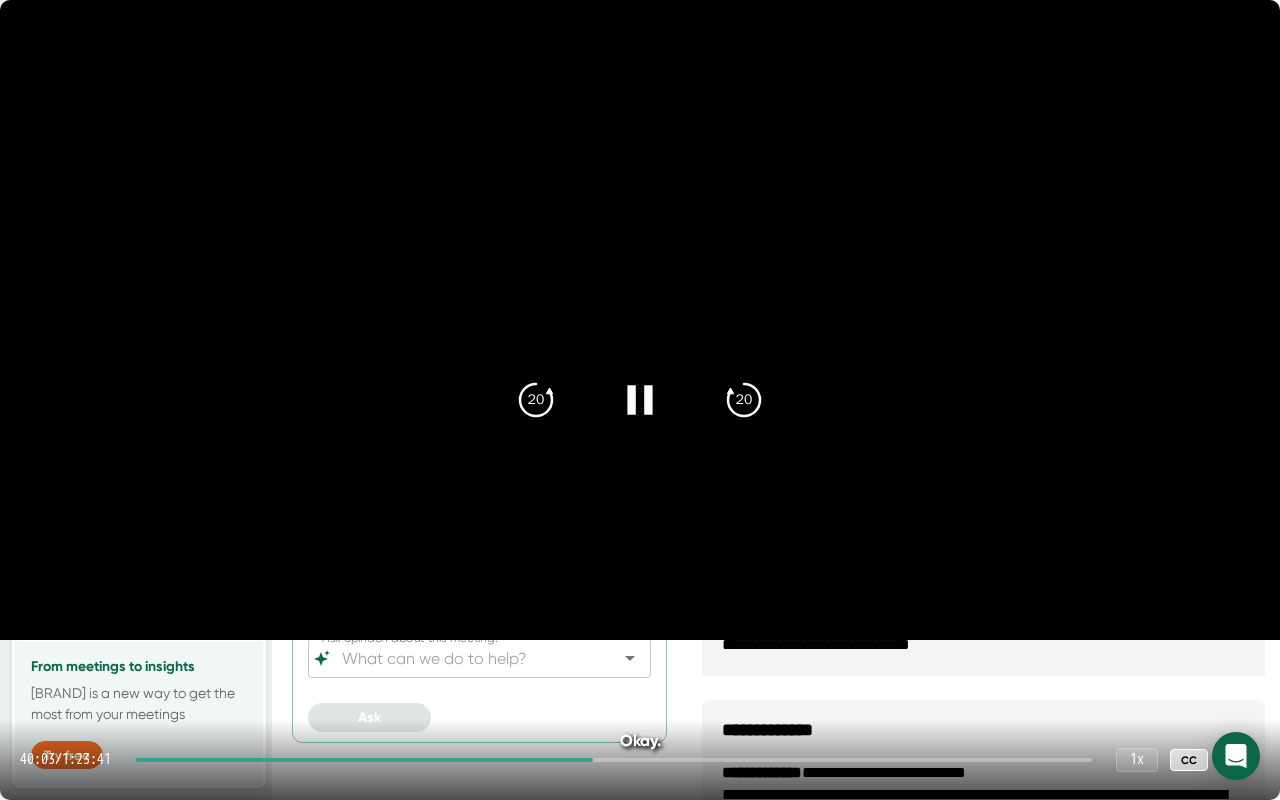 click at bounding box center (613, 760) 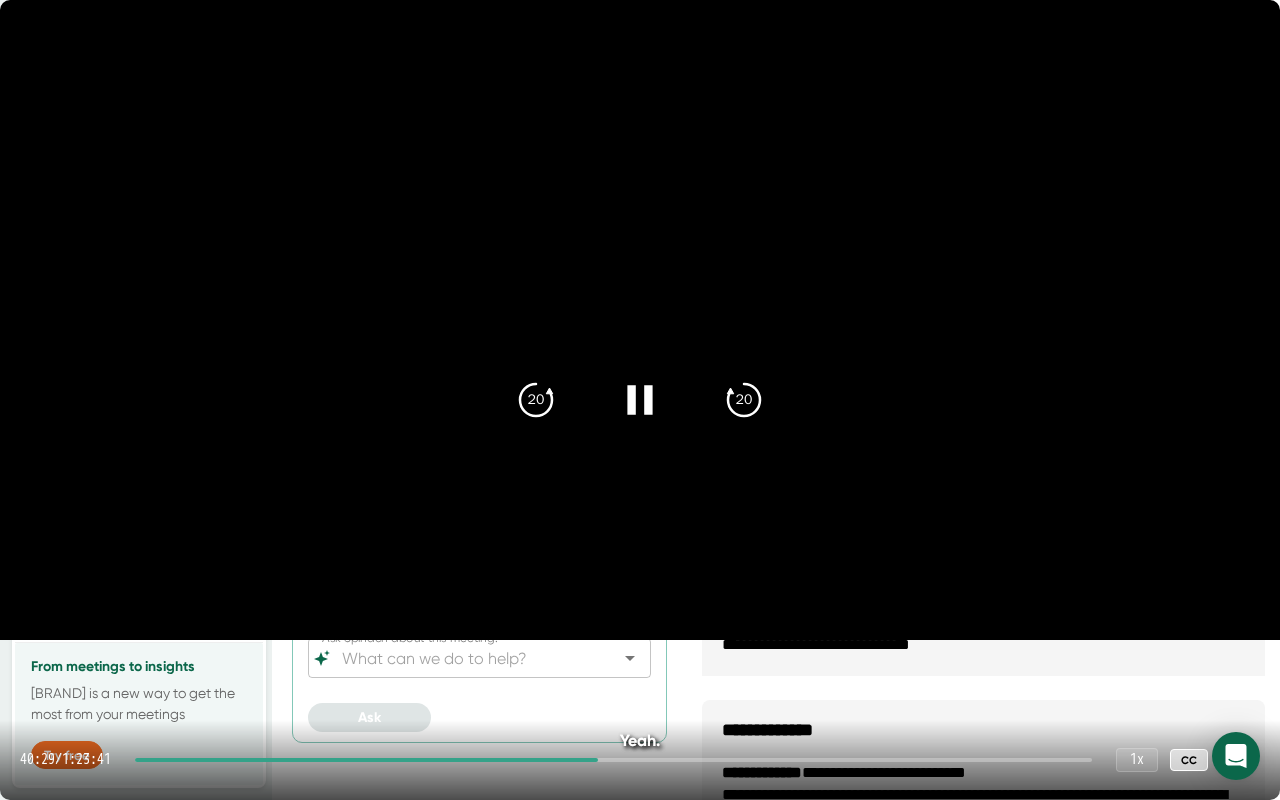 click at bounding box center [613, 760] 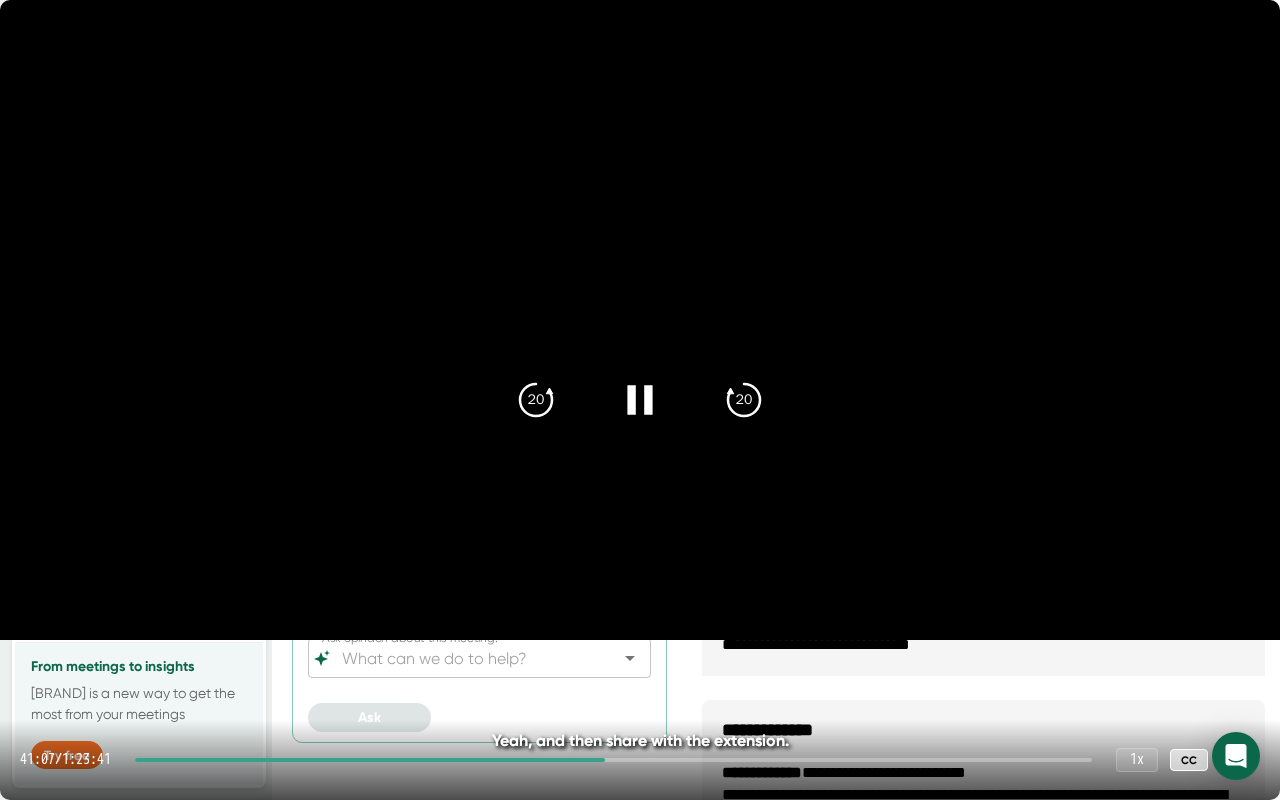 click on "41:07  /  1:23:41 1 x CC" at bounding box center (640, 760) 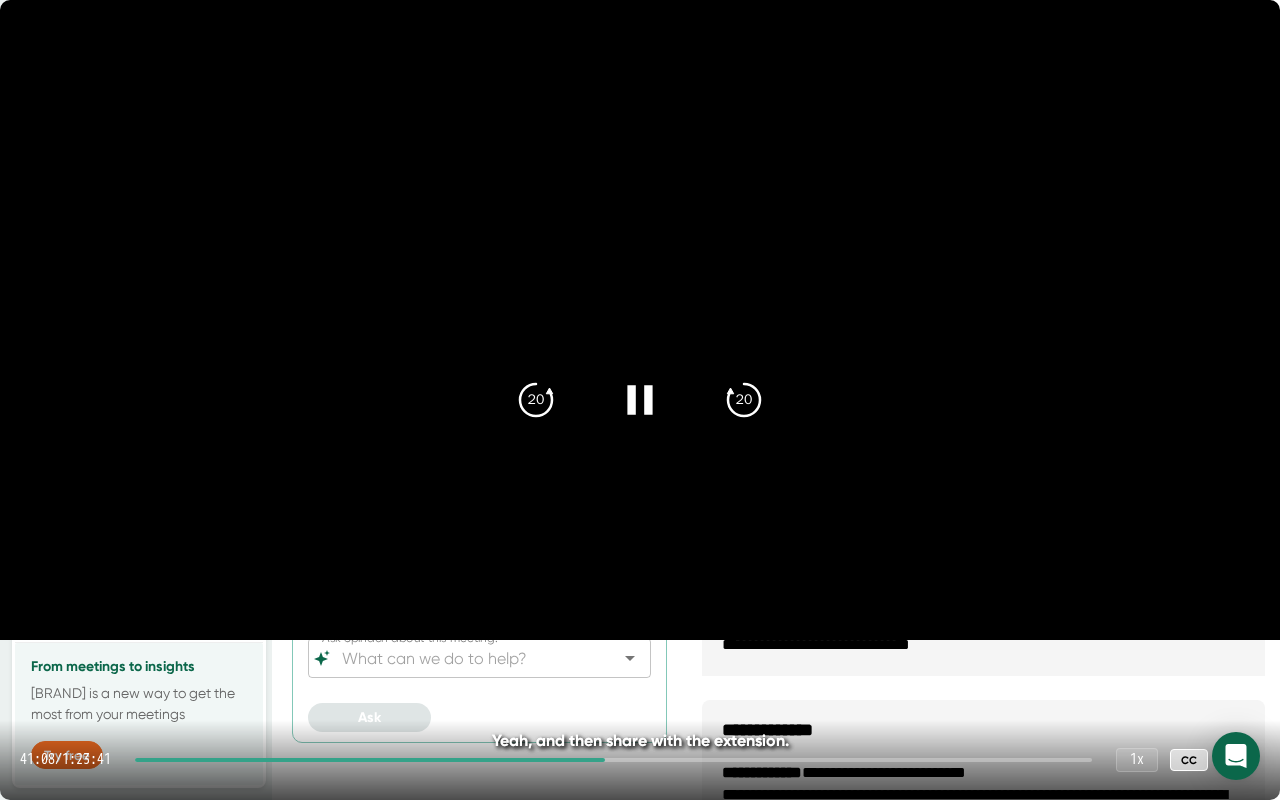 click on "41:08  /  1:23:41 1 x CC" at bounding box center (640, 760) 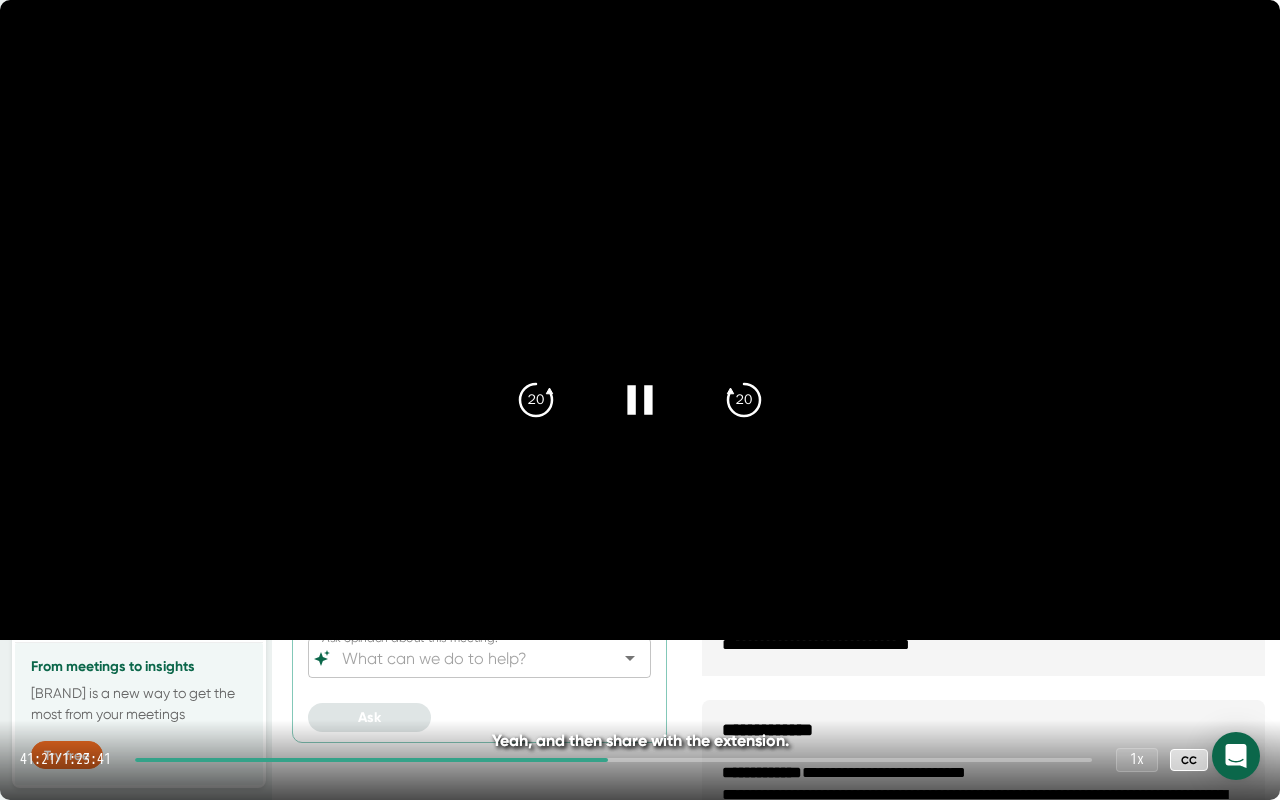 click at bounding box center [613, 760] 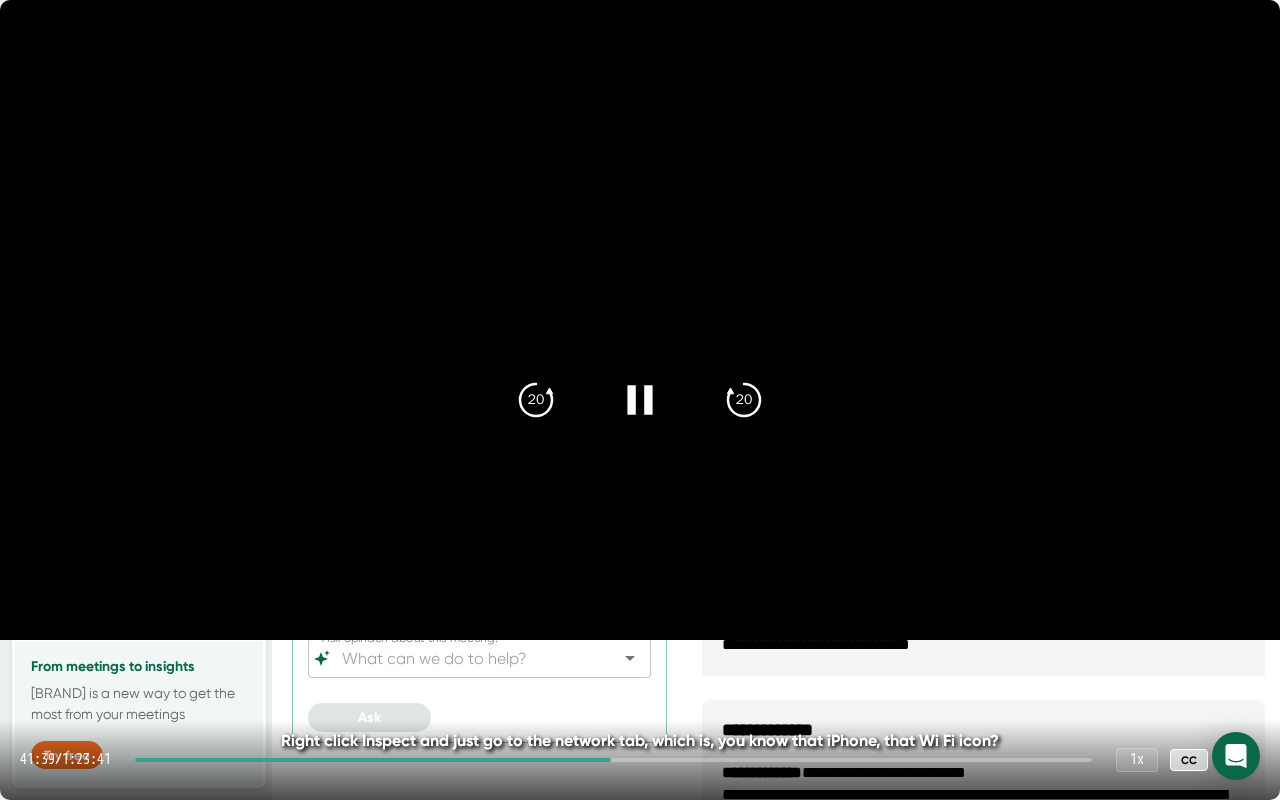 click at bounding box center (613, 760) 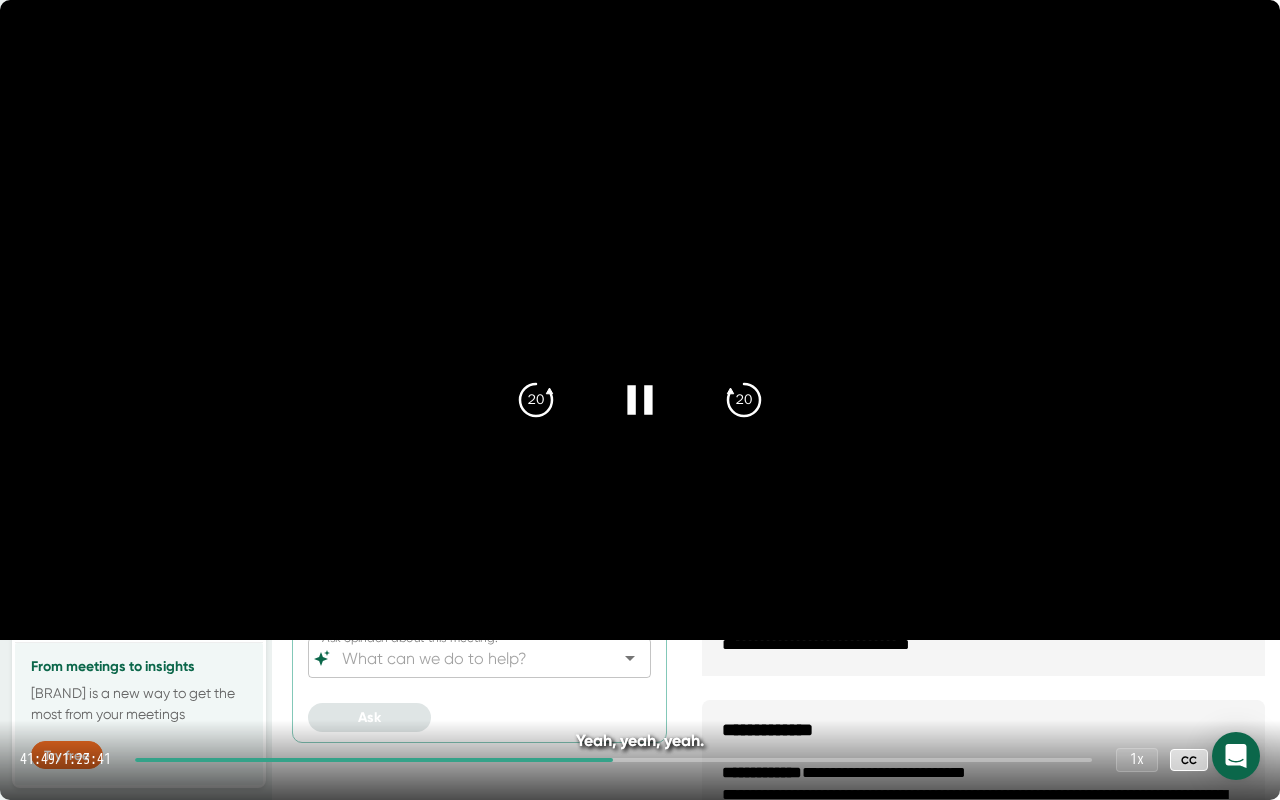 click at bounding box center [613, 760] 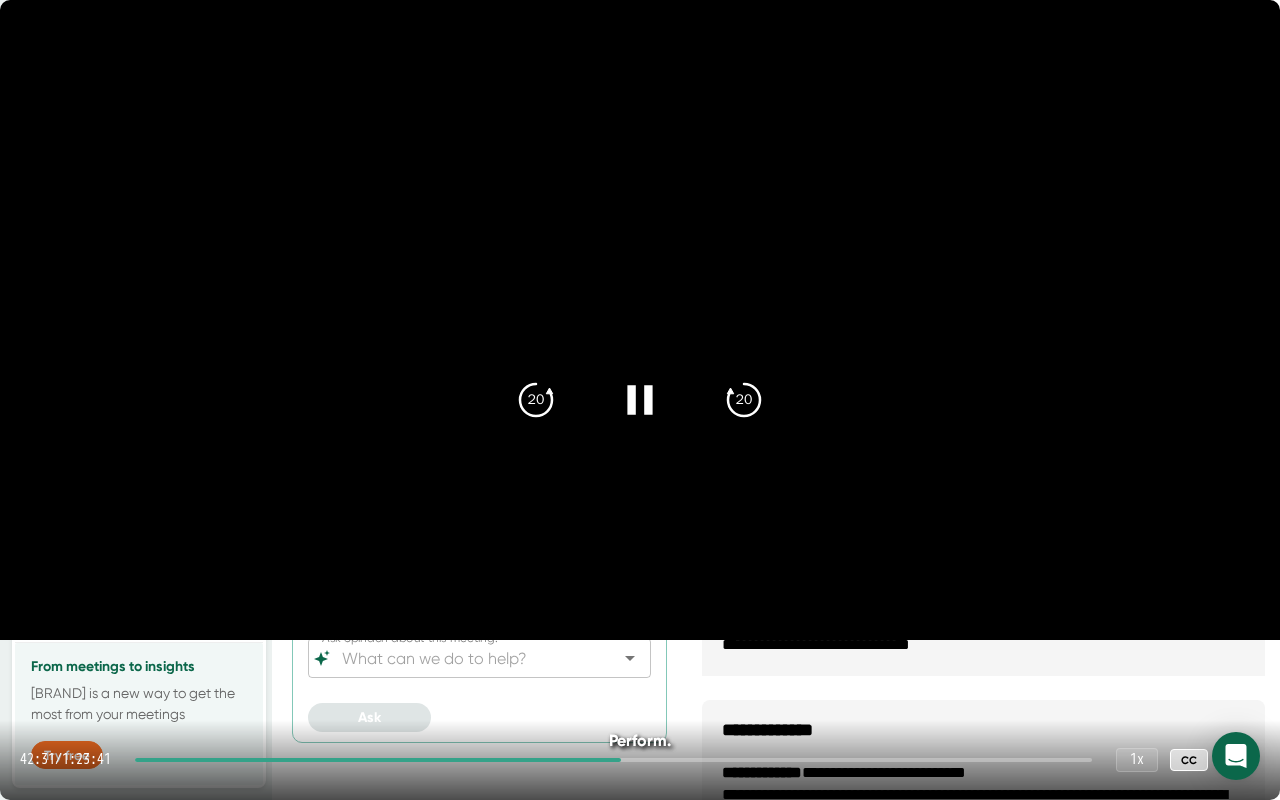 click at bounding box center (613, 760) 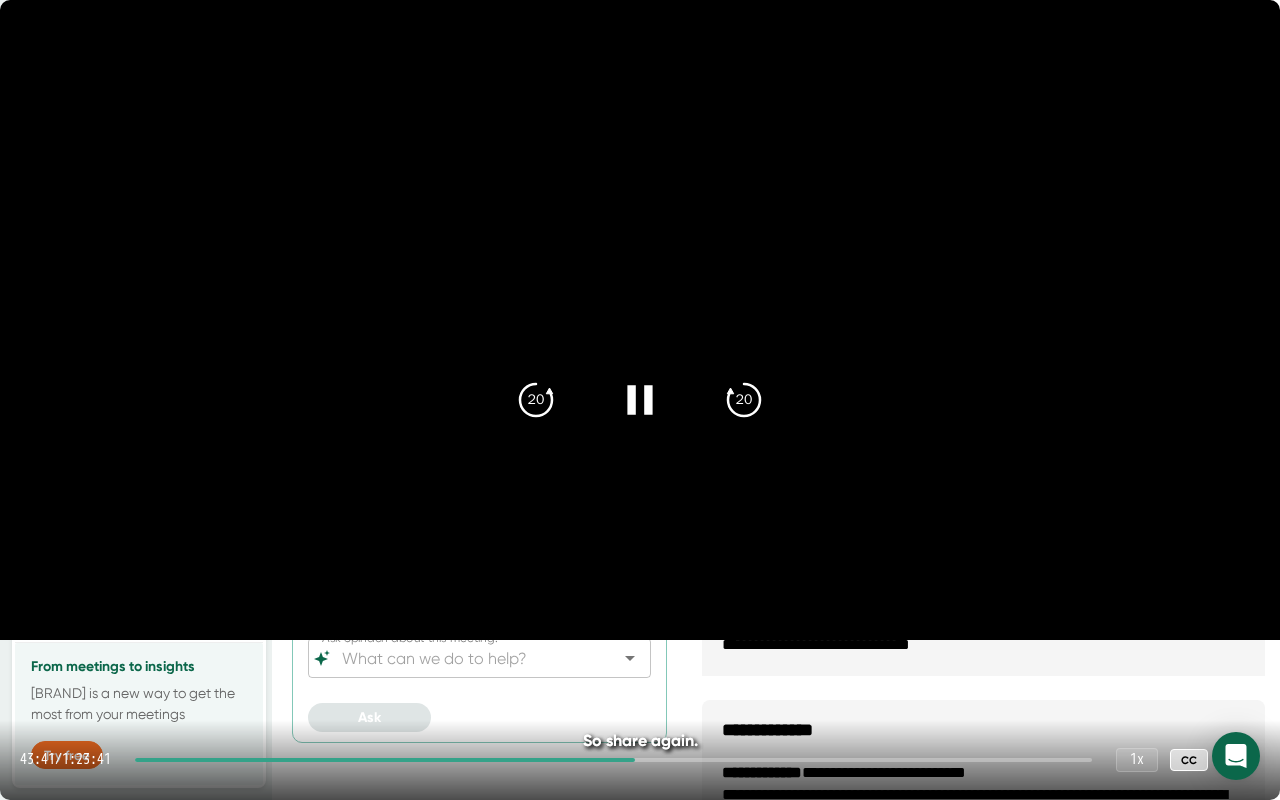 click at bounding box center [613, 760] 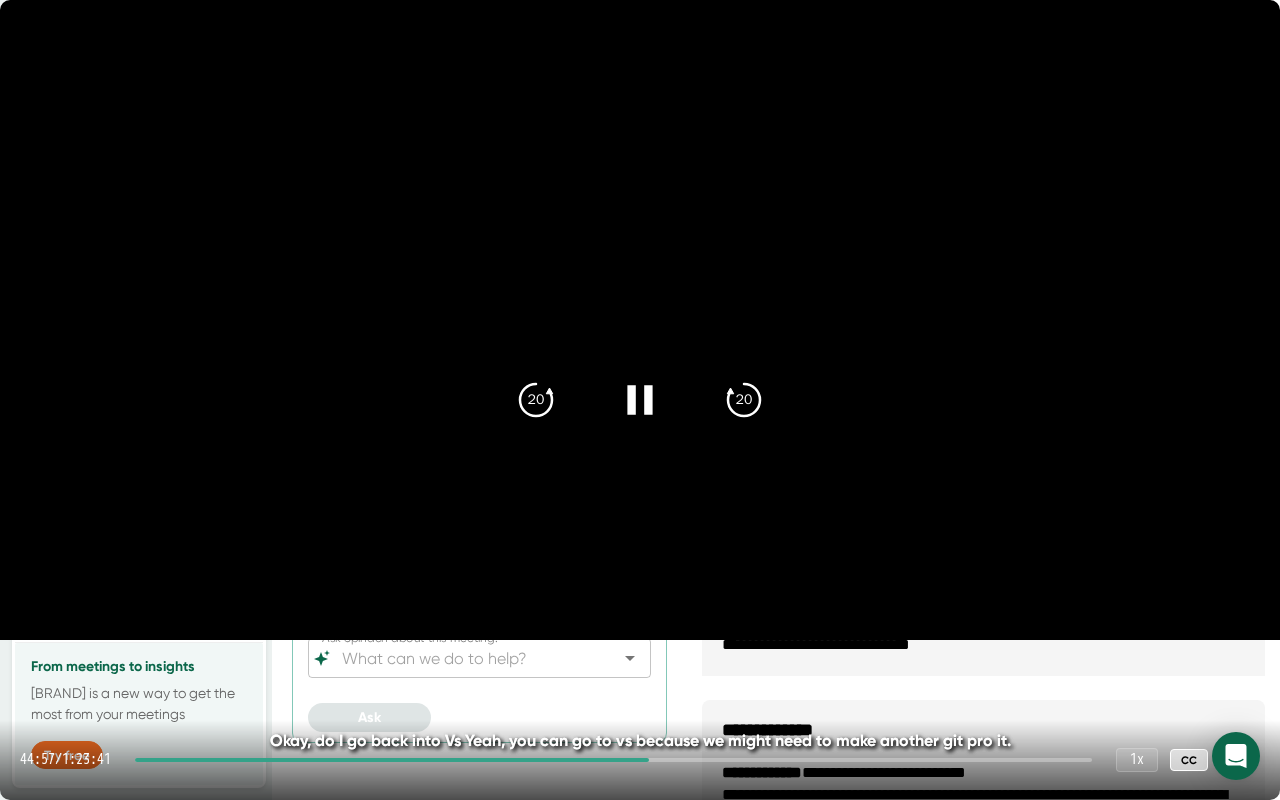 click on "44:57  /  1:23:41 1 x CC" at bounding box center [640, 760] 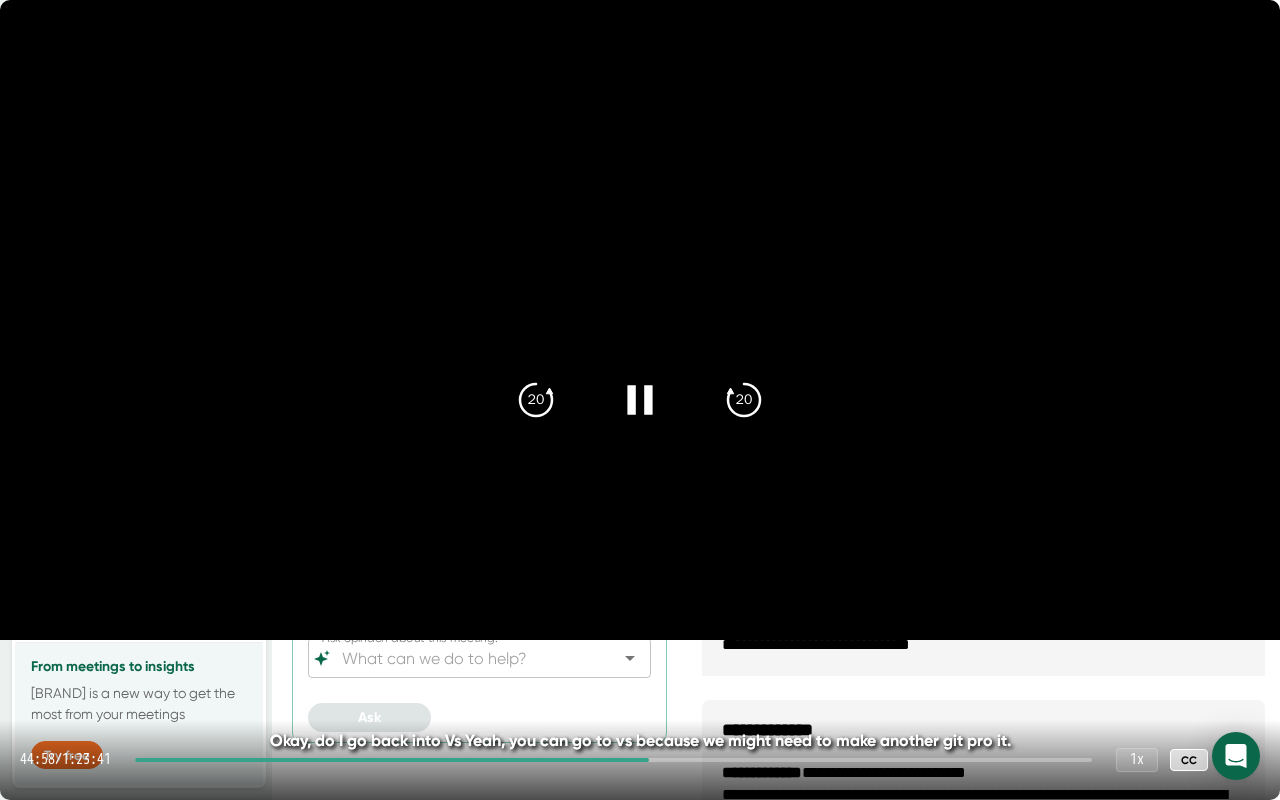 click on "44:58  /  1:23:41 1 x CC" at bounding box center (640, 760) 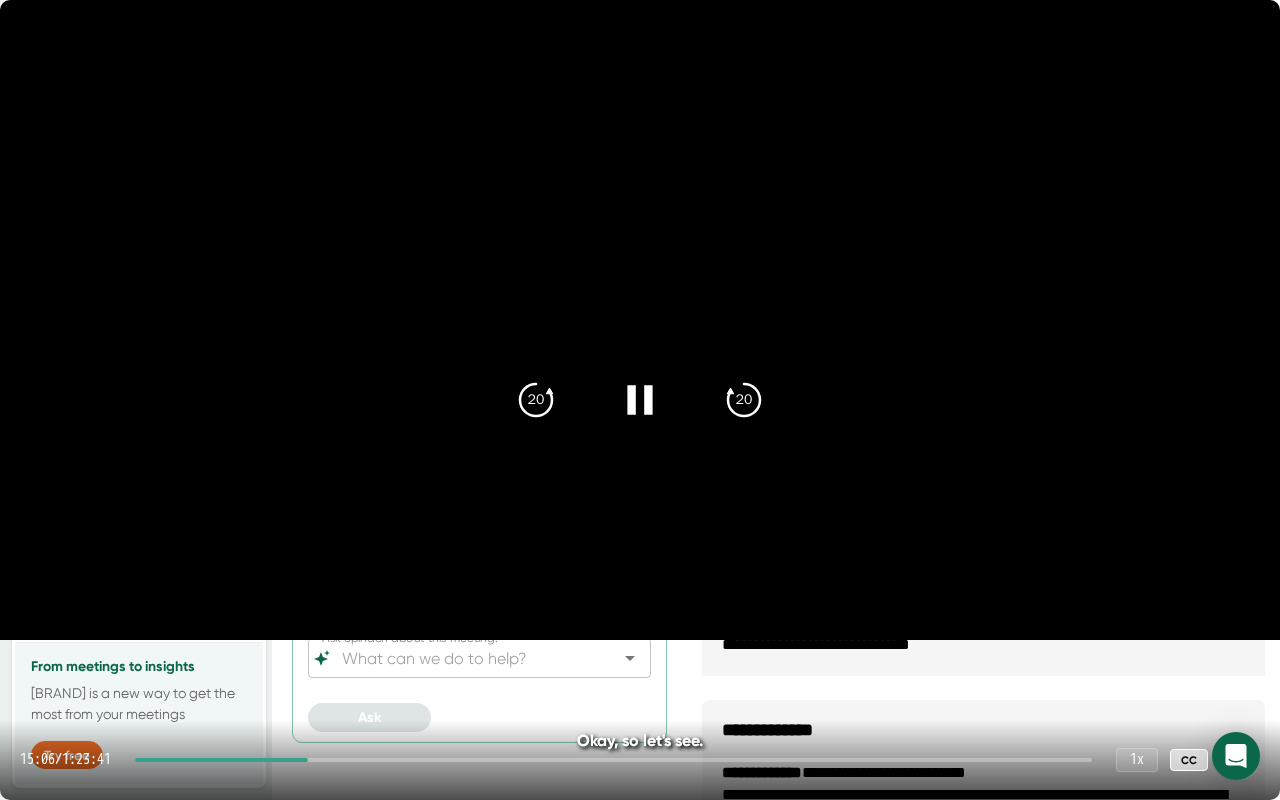 click 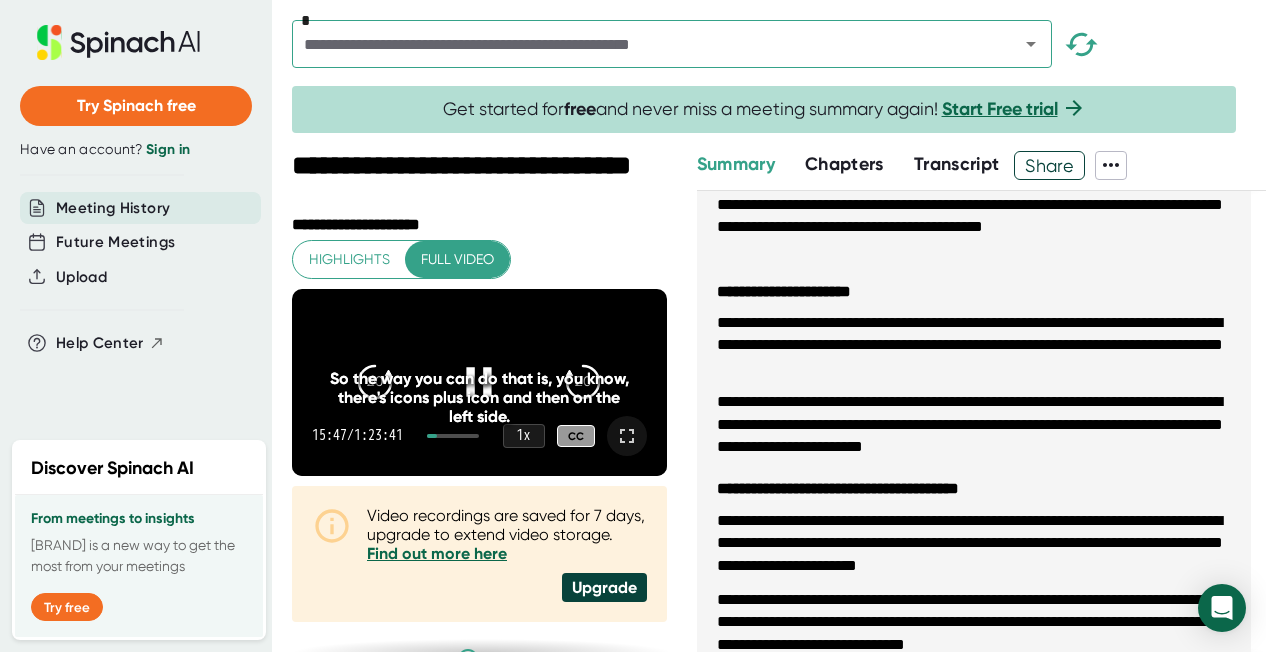 click 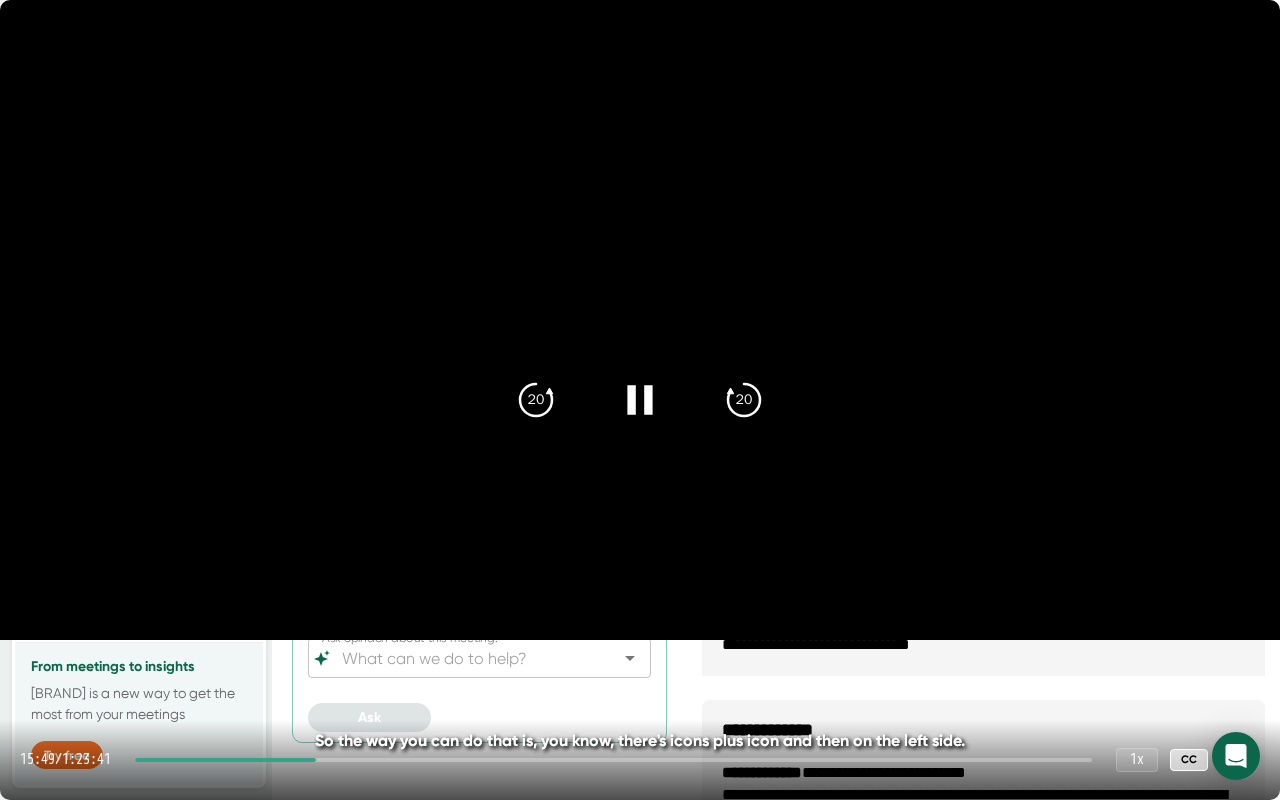 click on "15:49  /  1:23:41 1 x CC" at bounding box center [640, 760] 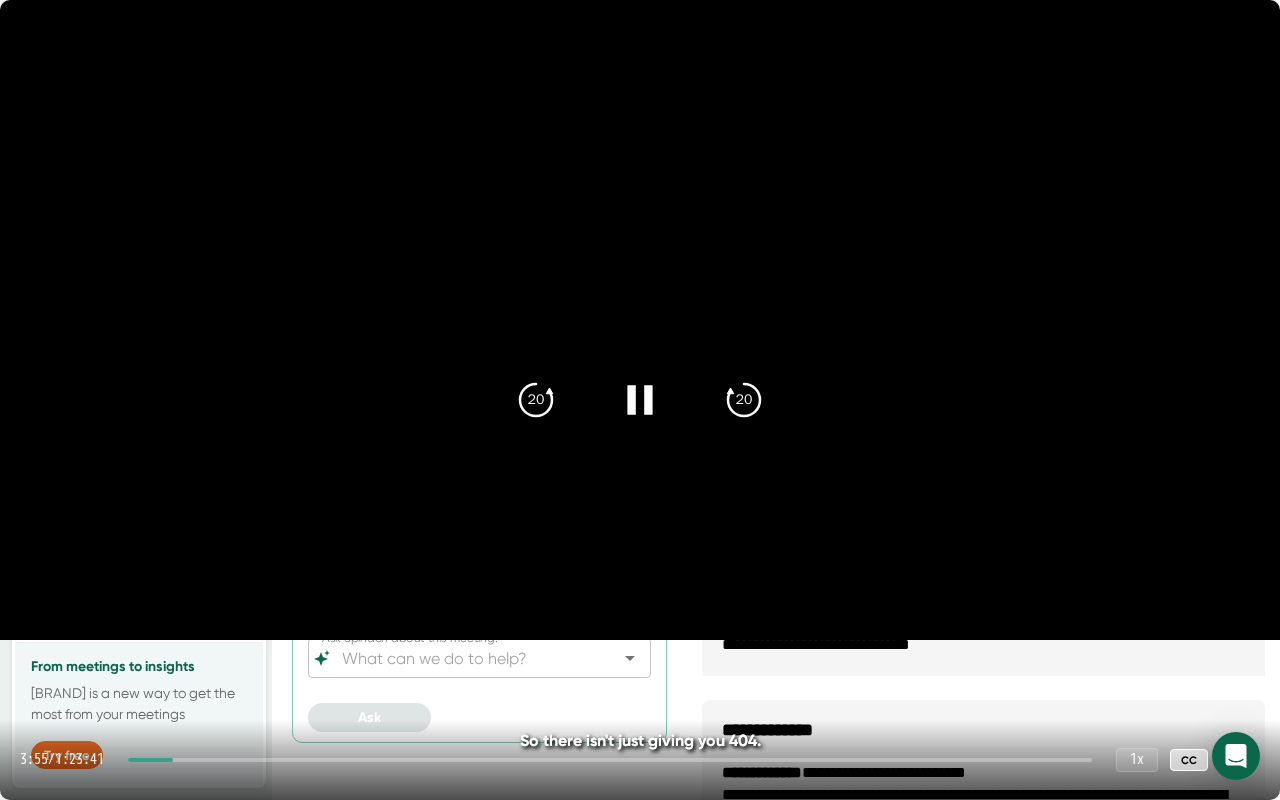 click at bounding box center (610, 760) 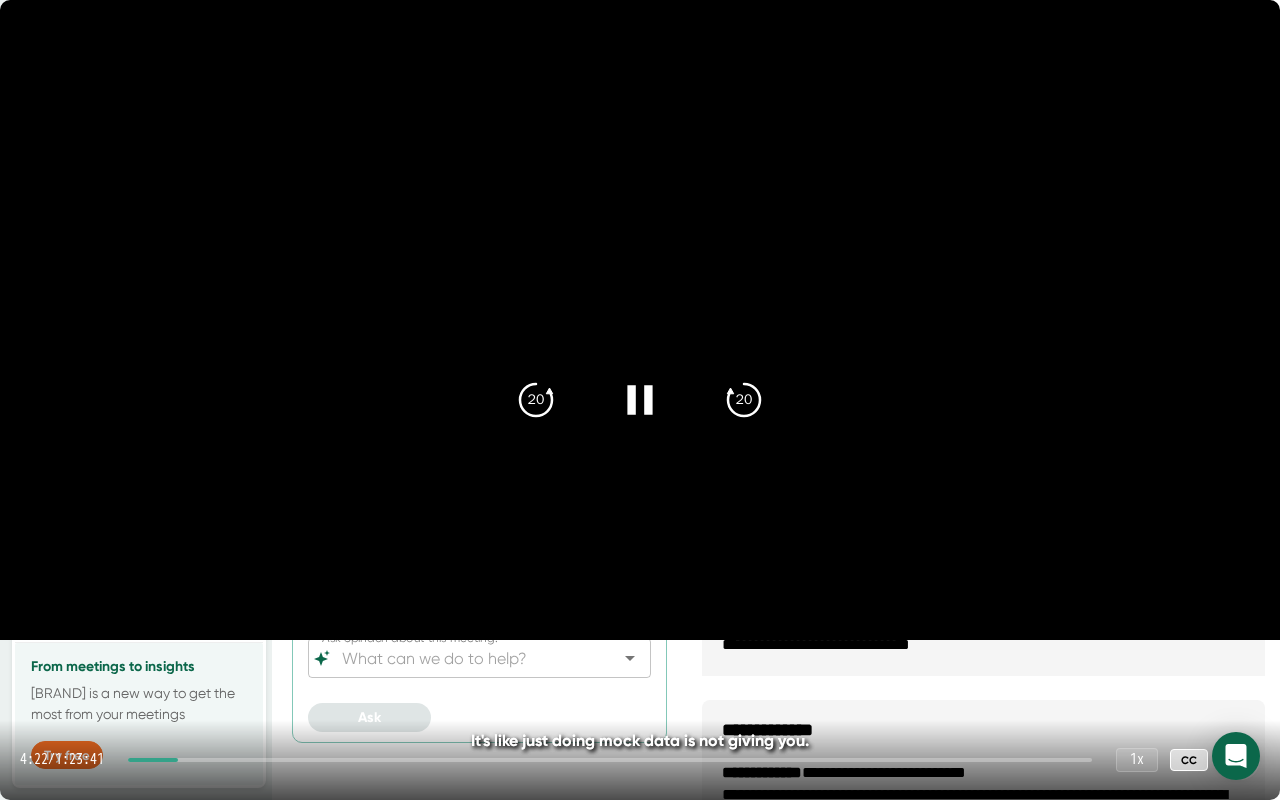 click at bounding box center [610, 760] 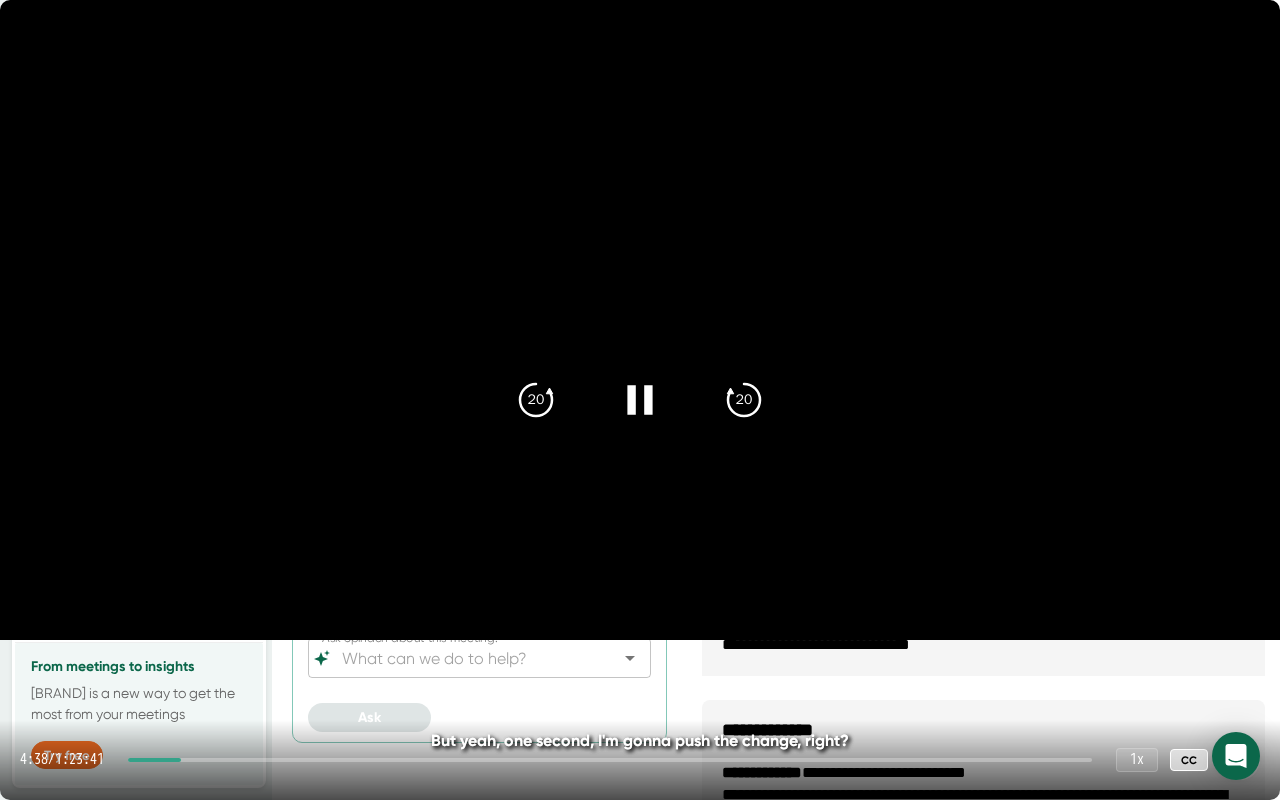 click at bounding box center [610, 760] 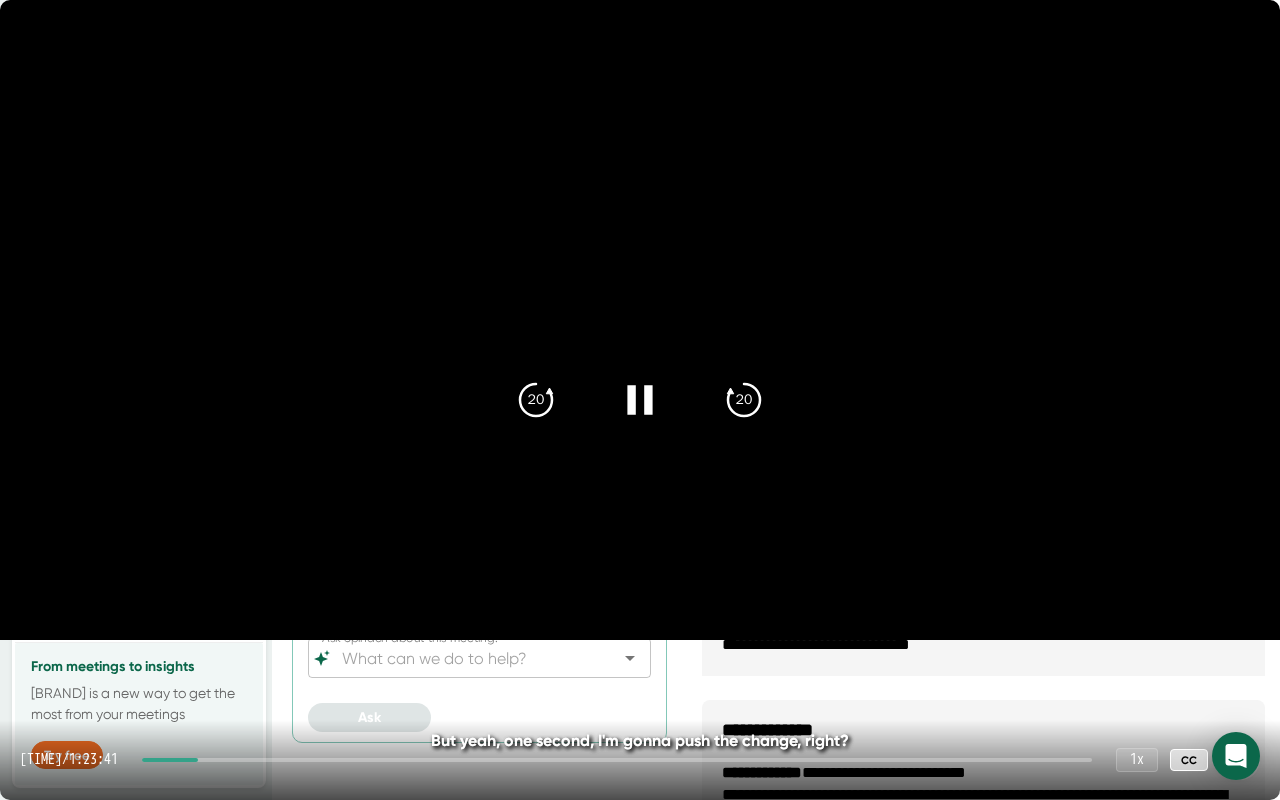 click at bounding box center [617, 760] 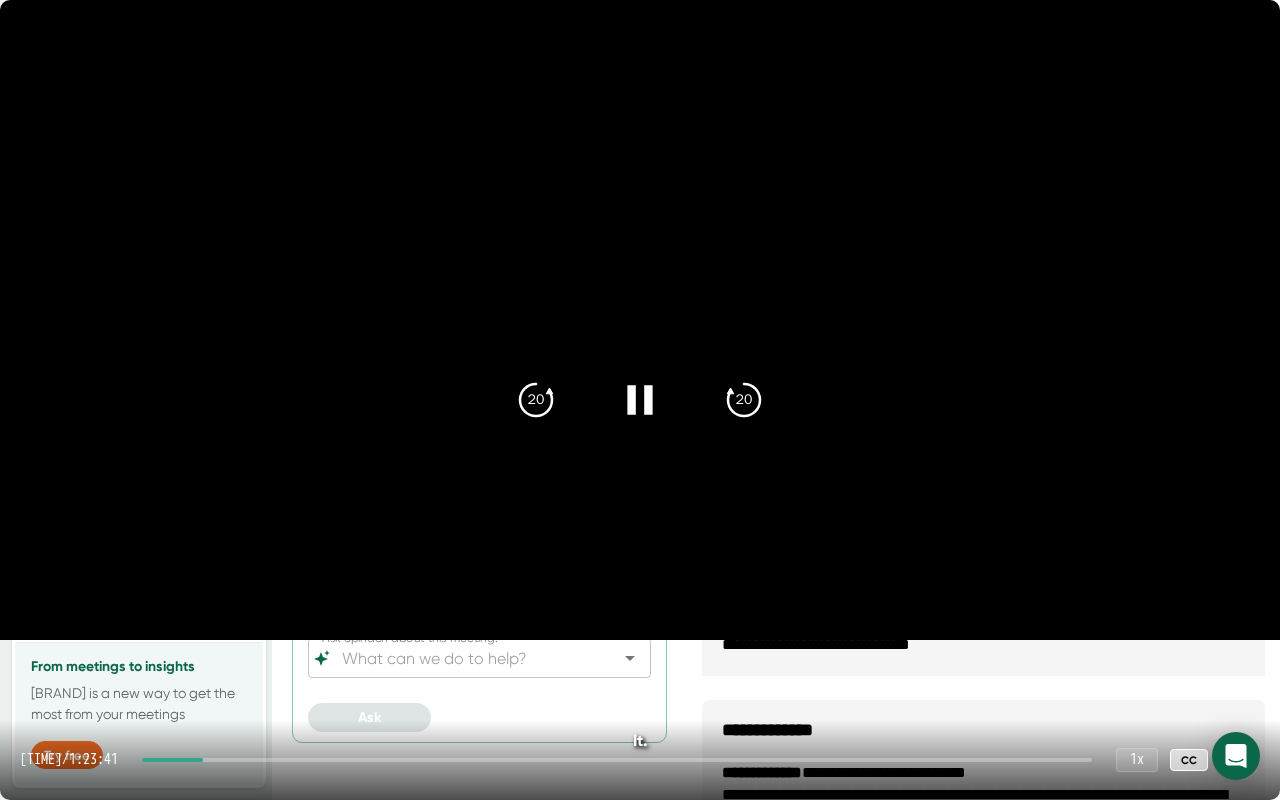 click at bounding box center (617, 760) 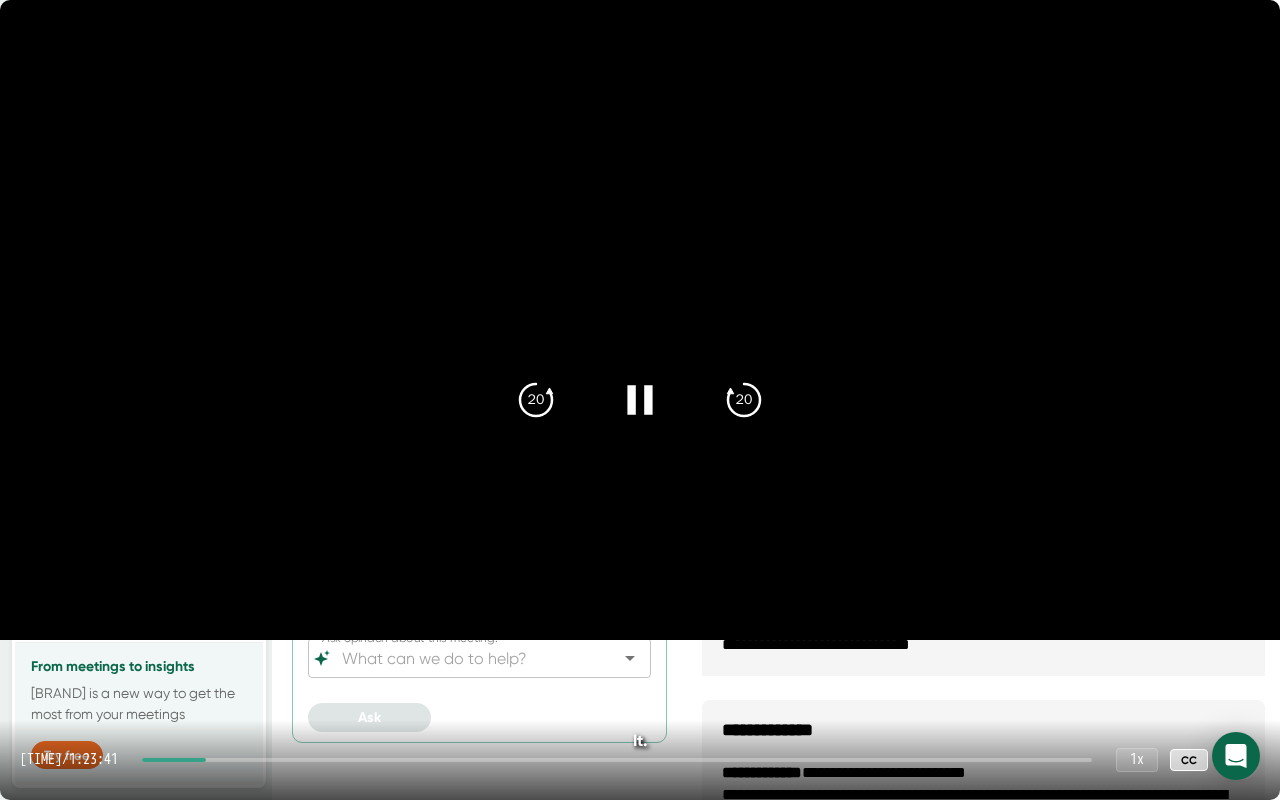click at bounding box center (617, 760) 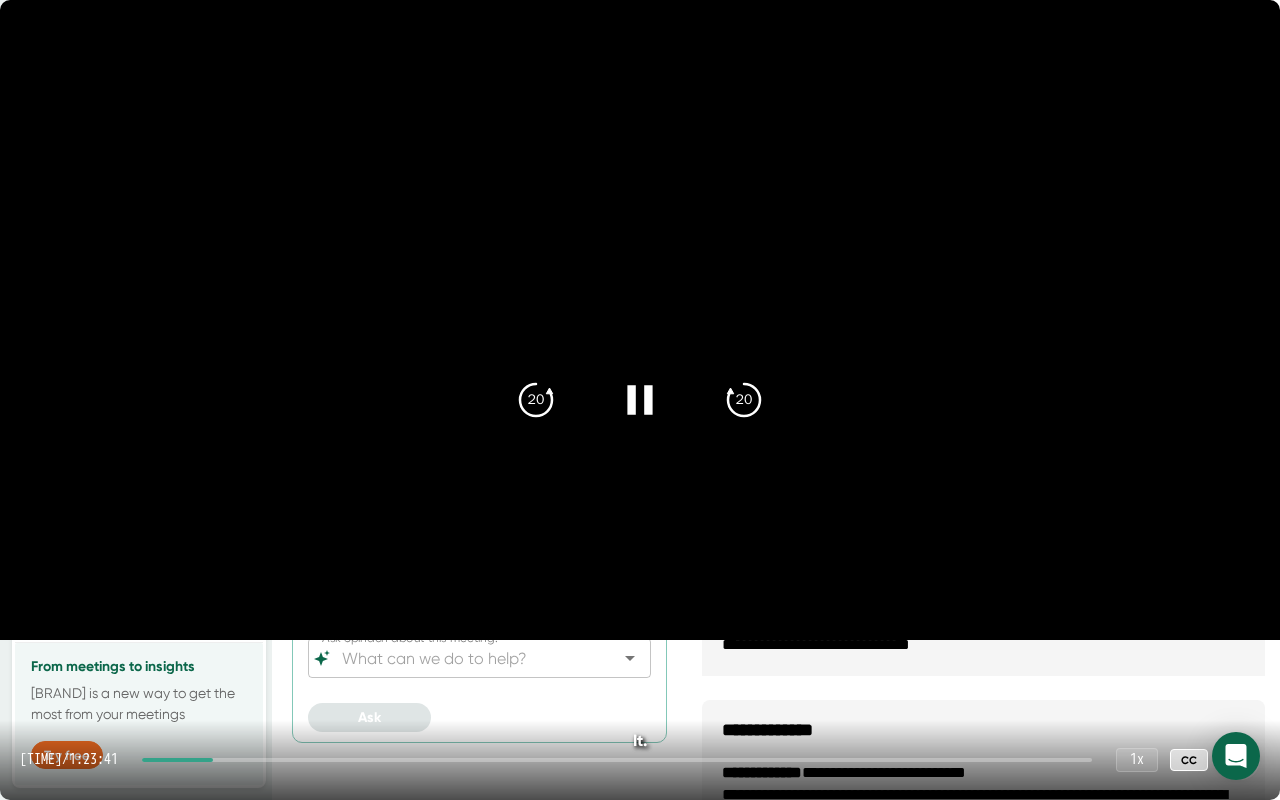 click at bounding box center (617, 760) 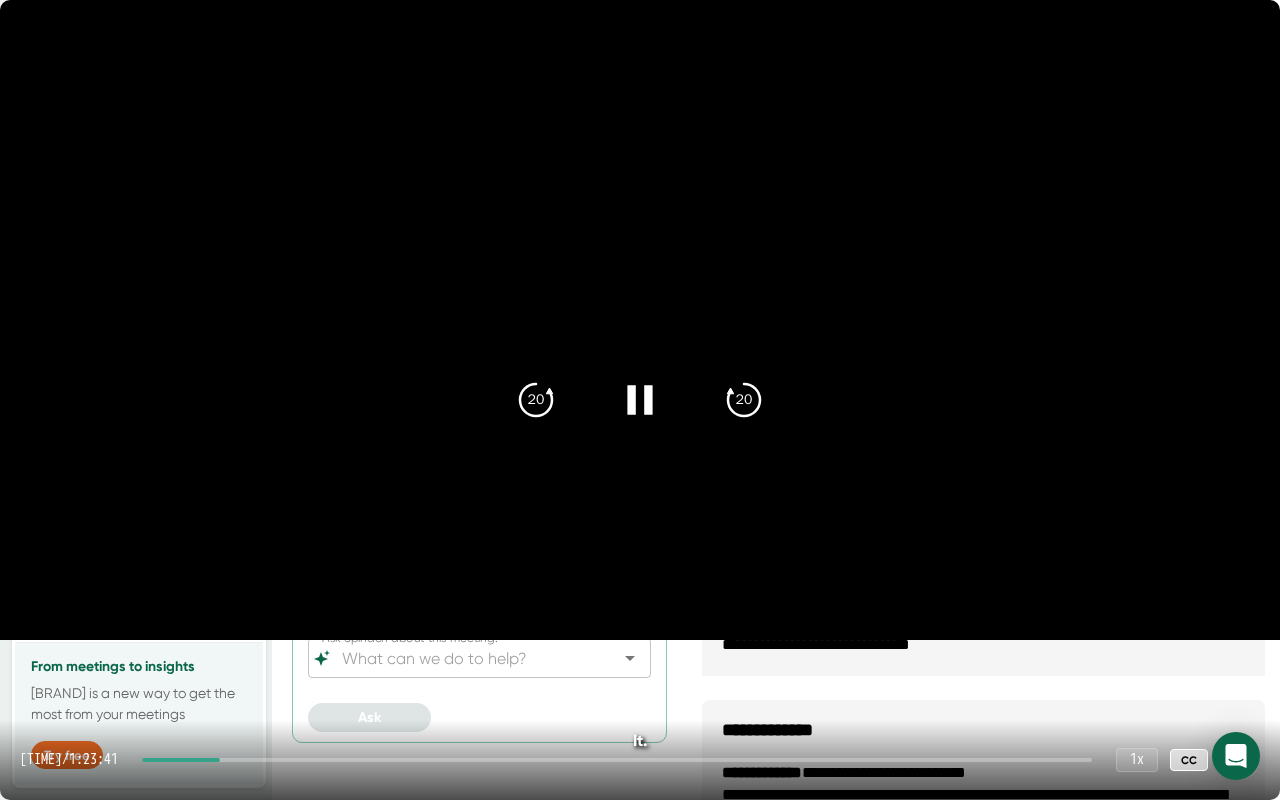 click at bounding box center [640, 320] 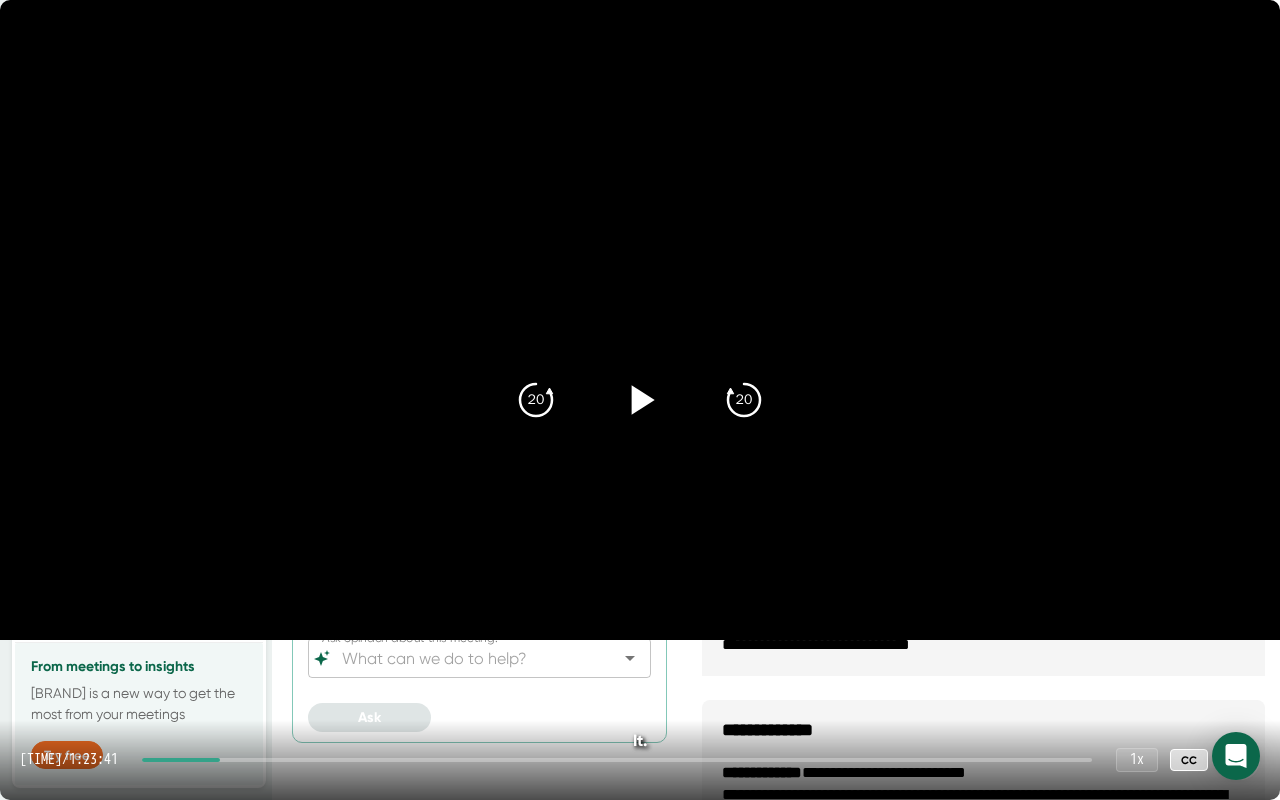 click at bounding box center [640, 320] 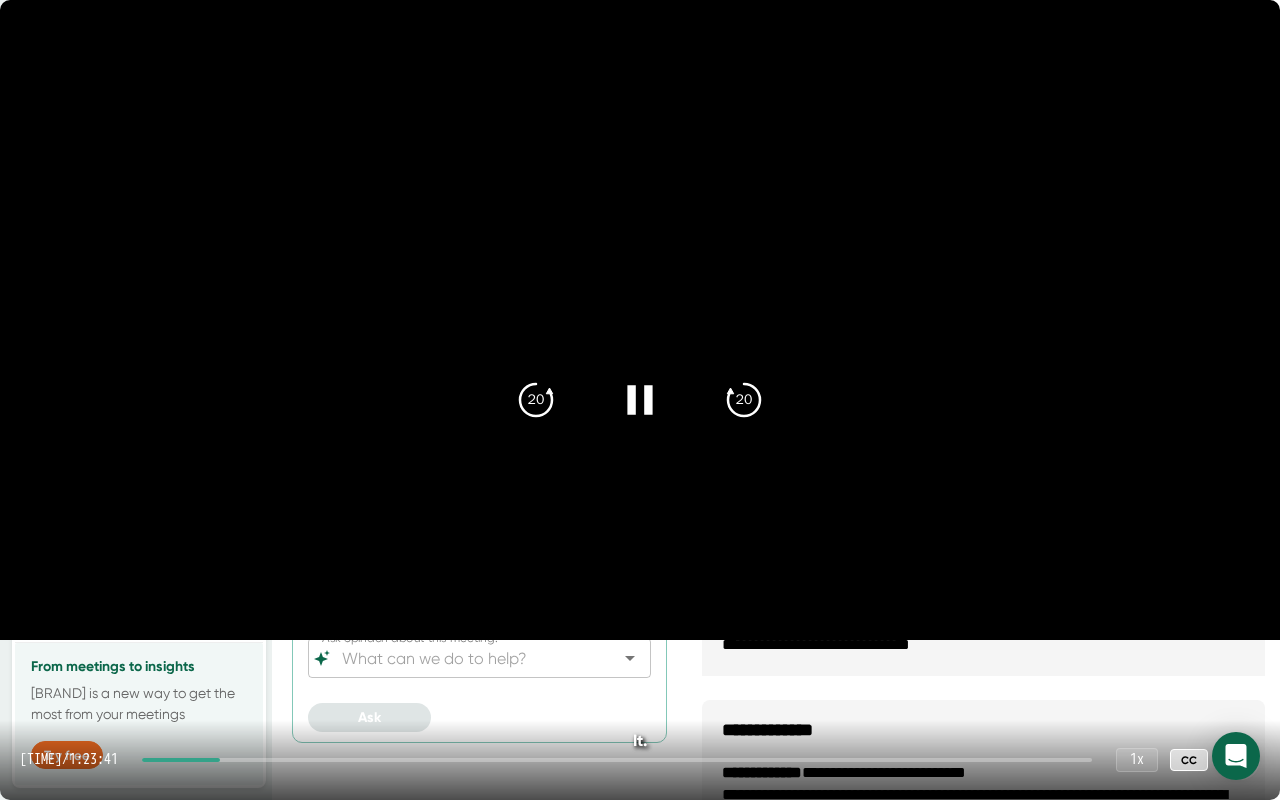 click at bounding box center [617, 760] 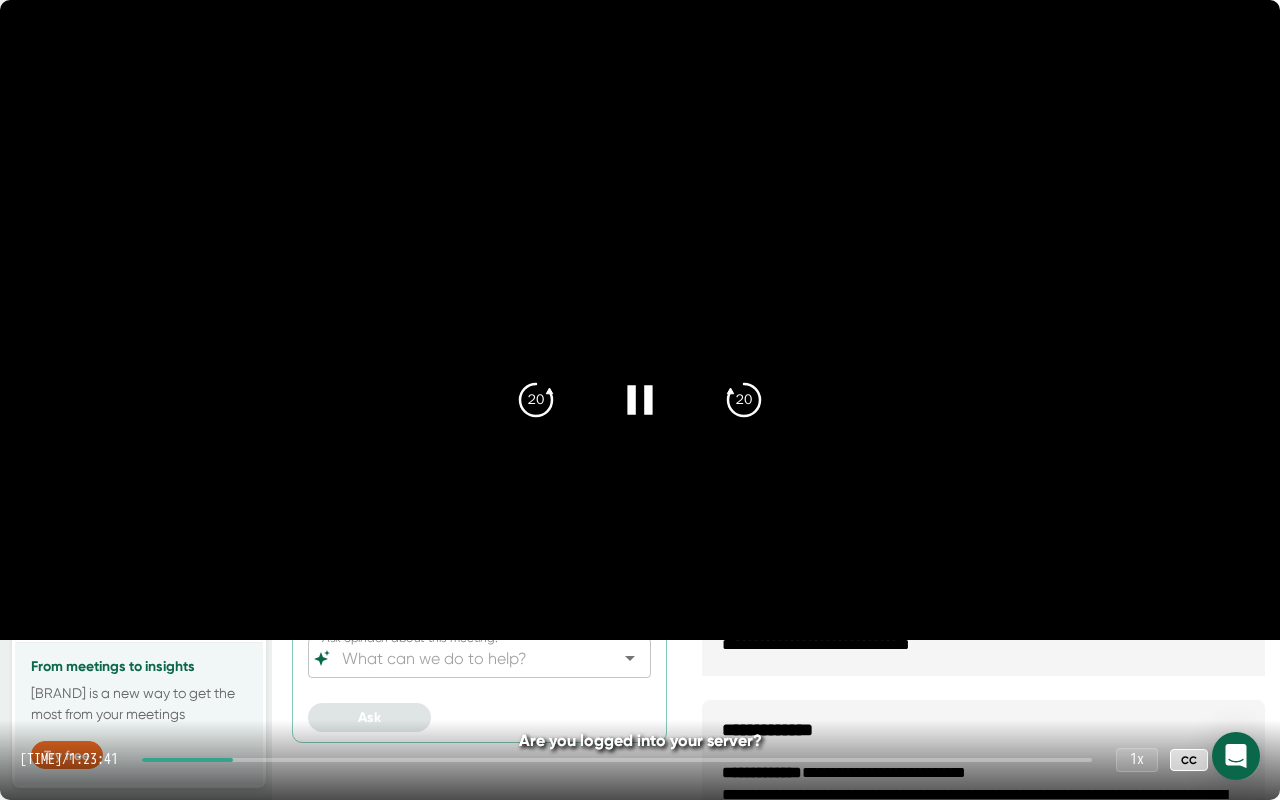 click at bounding box center (617, 760) 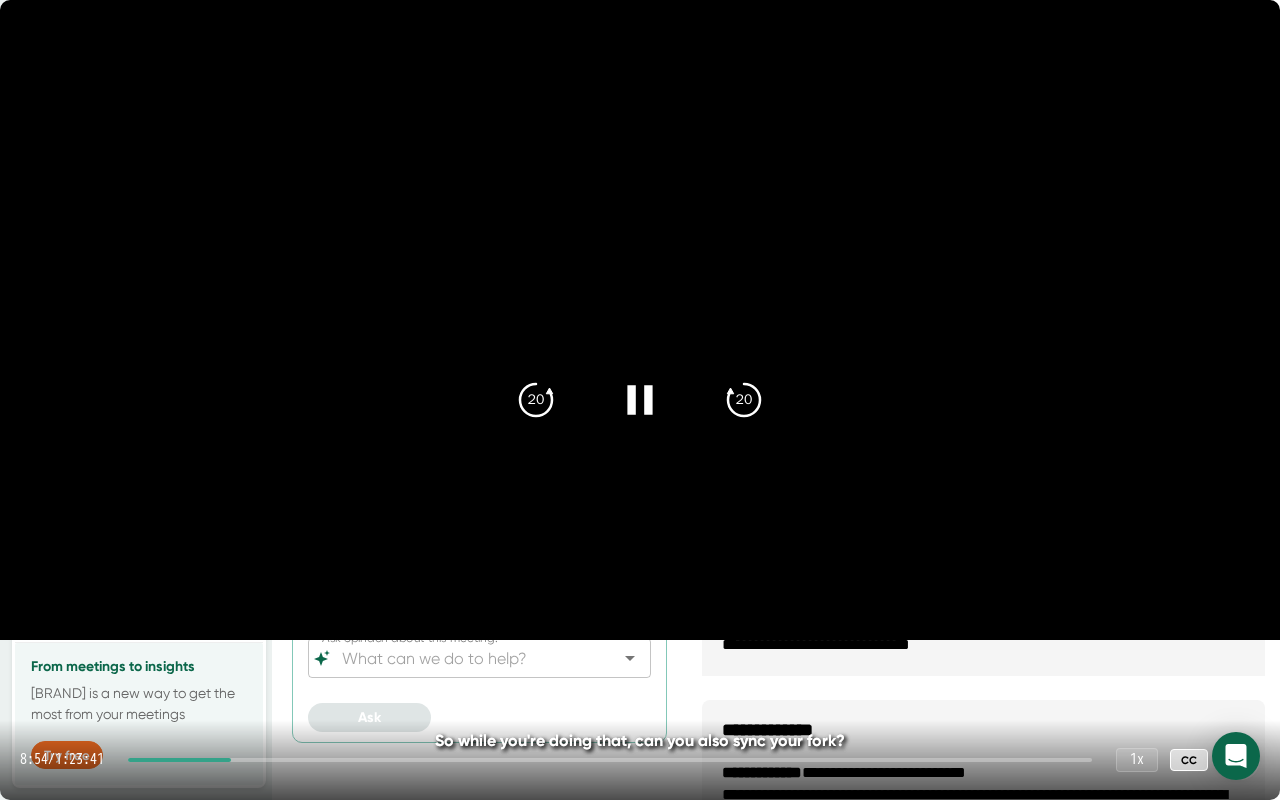 click at bounding box center [610, 760] 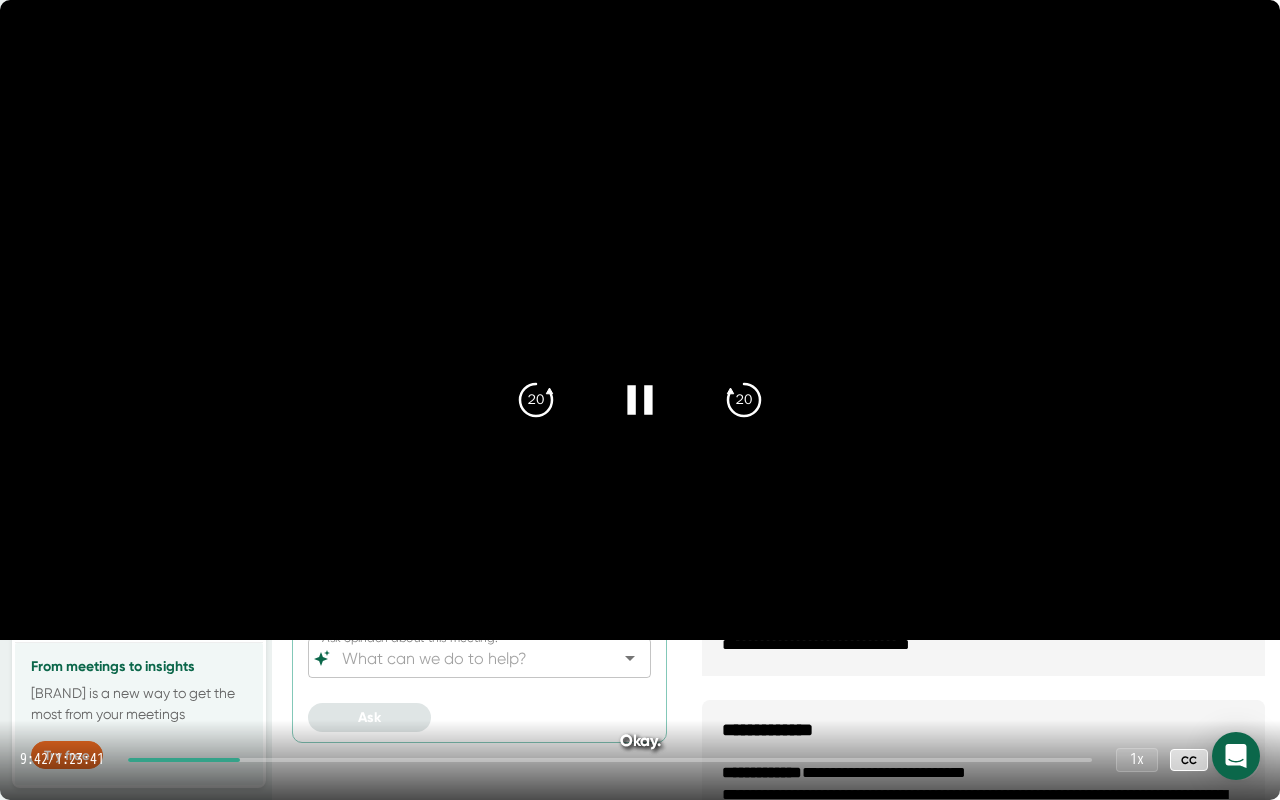 click at bounding box center [610, 760] 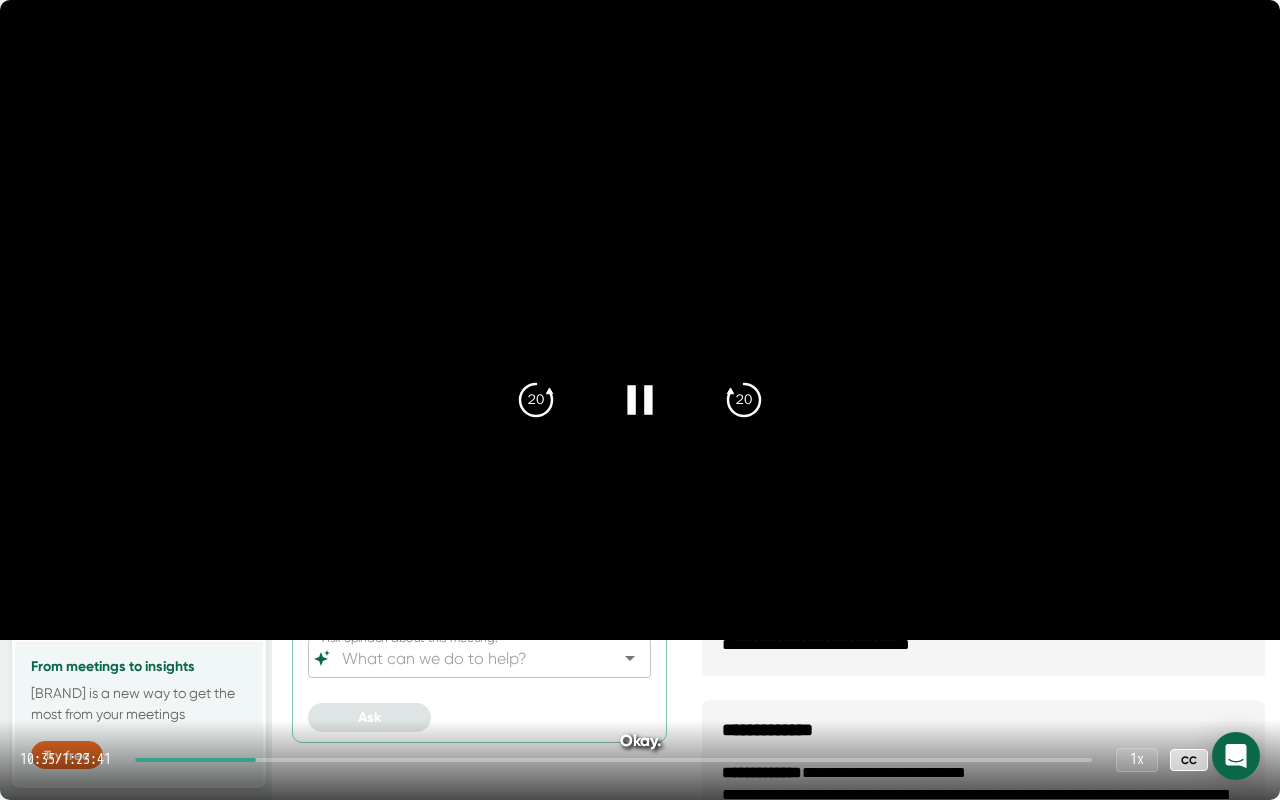 click at bounding box center [613, 760] 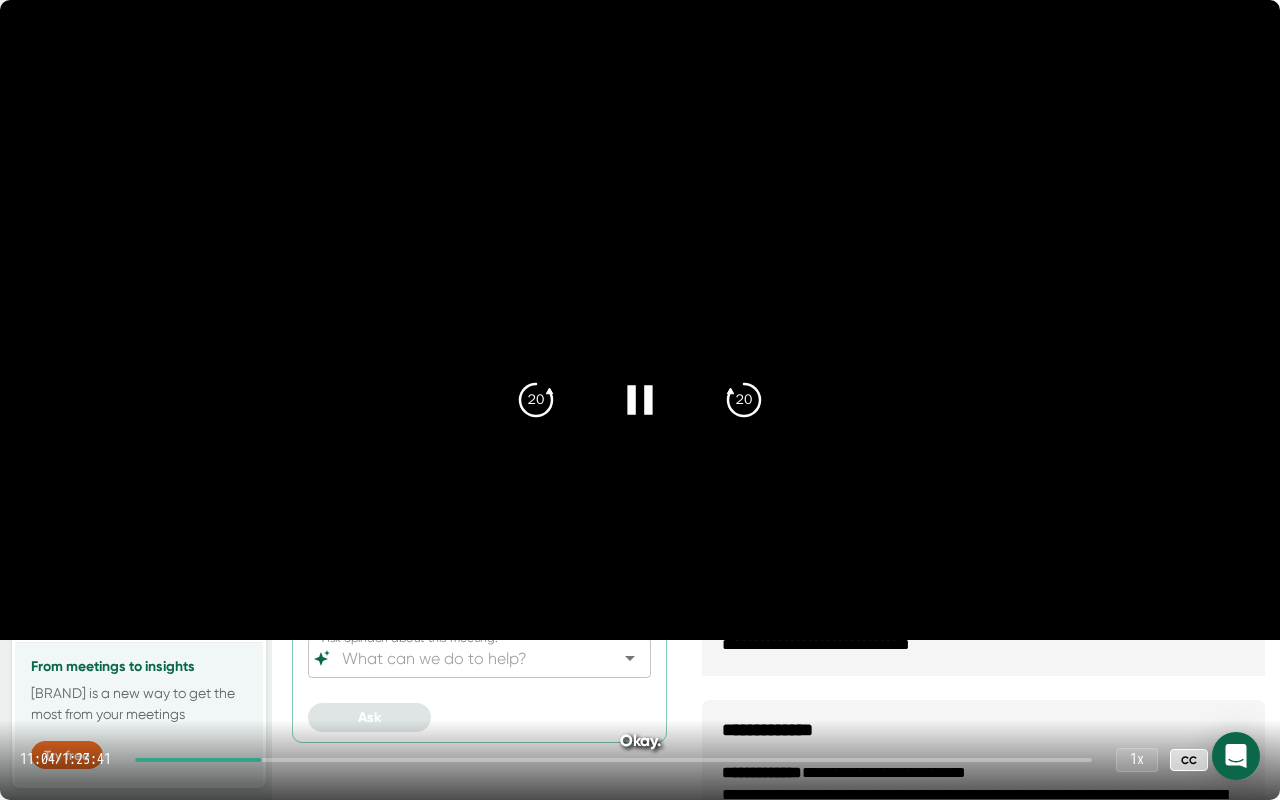 click at bounding box center (613, 760) 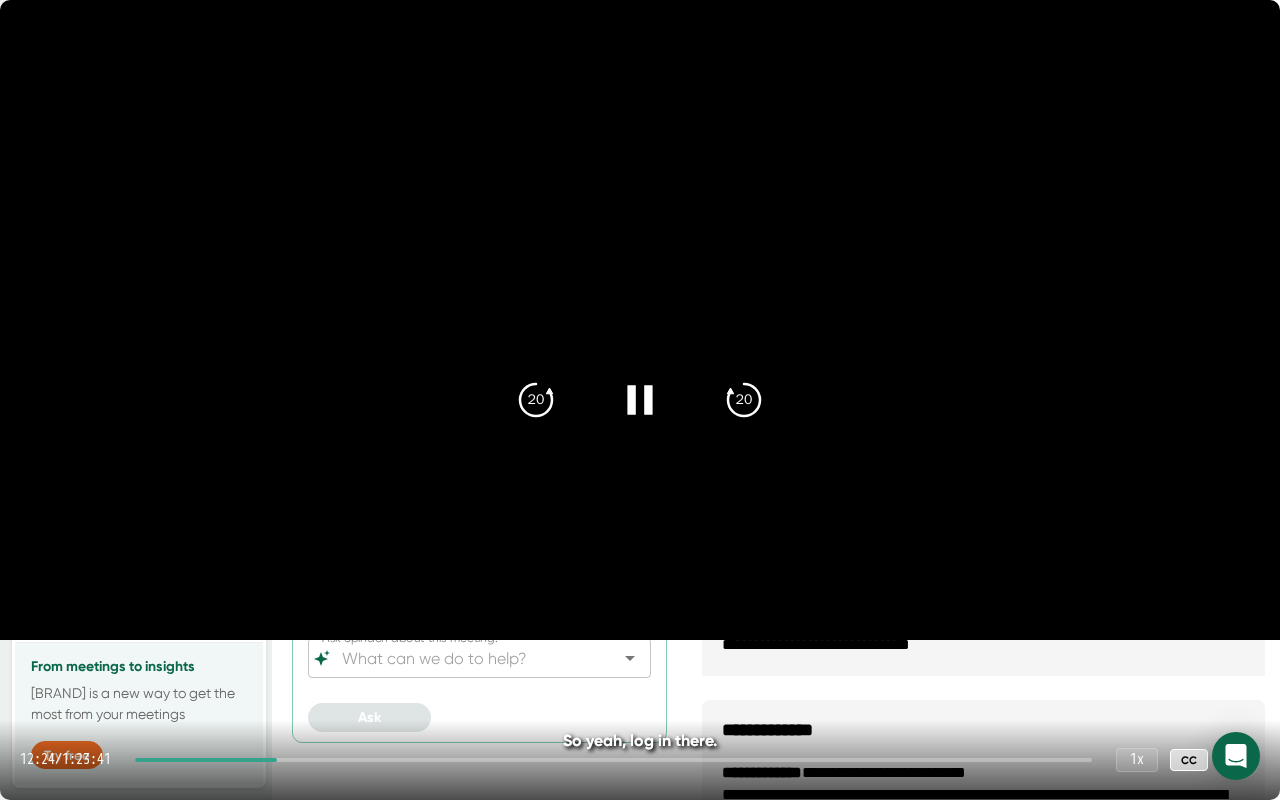 click at bounding box center (613, 760) 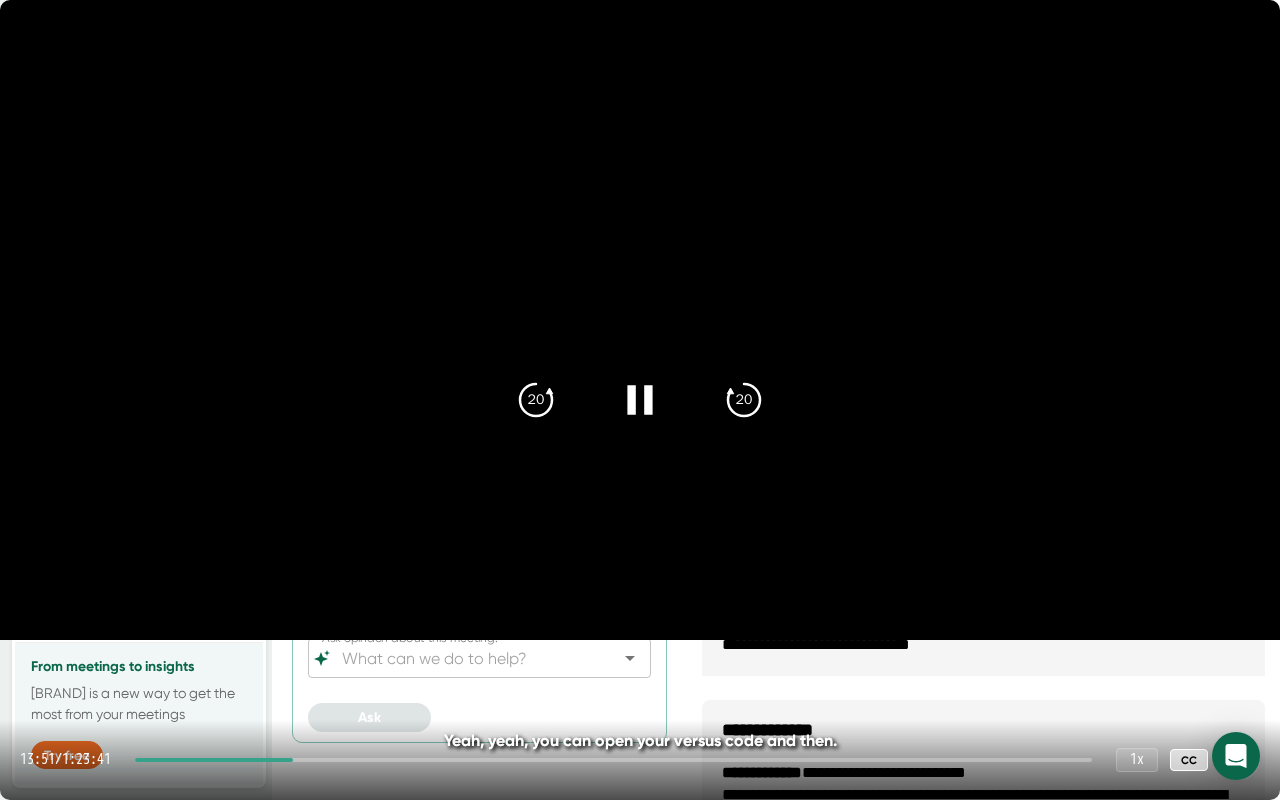 click at bounding box center [214, 760] 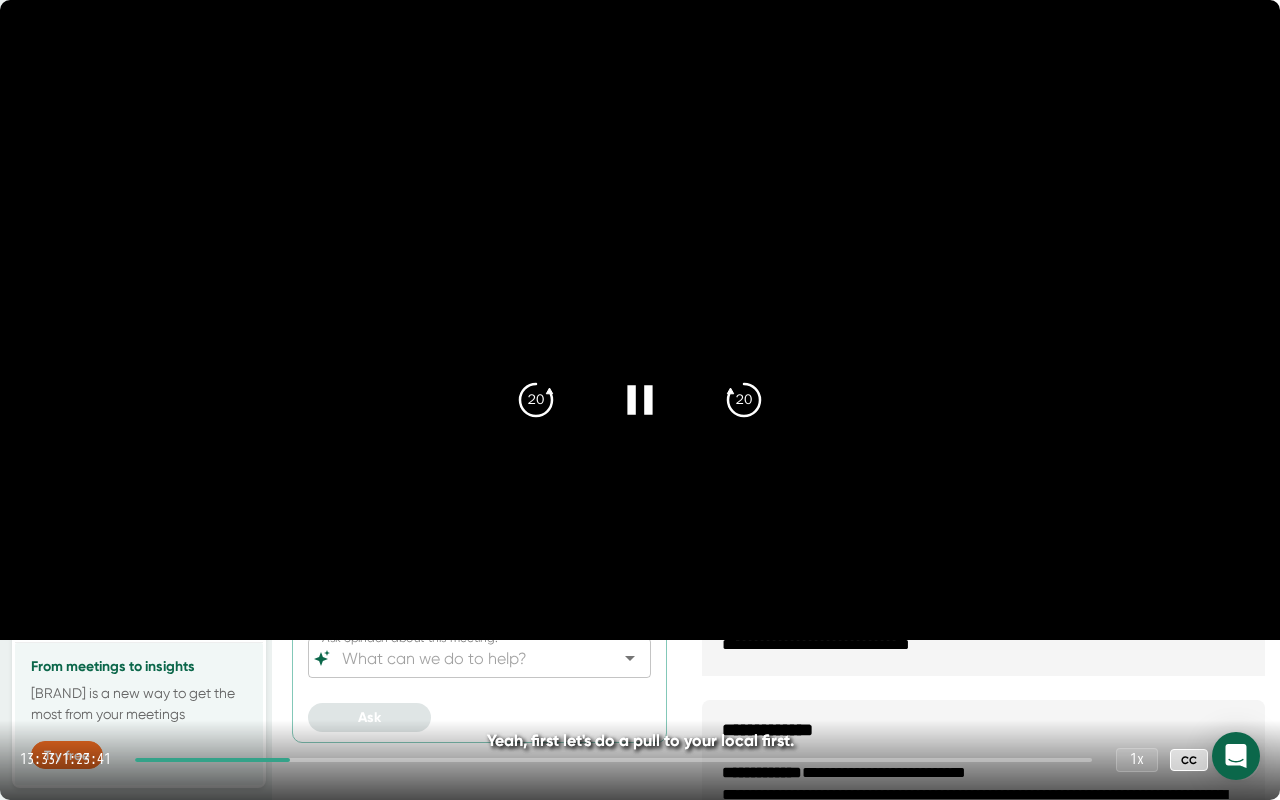 click at bounding box center (212, 760) 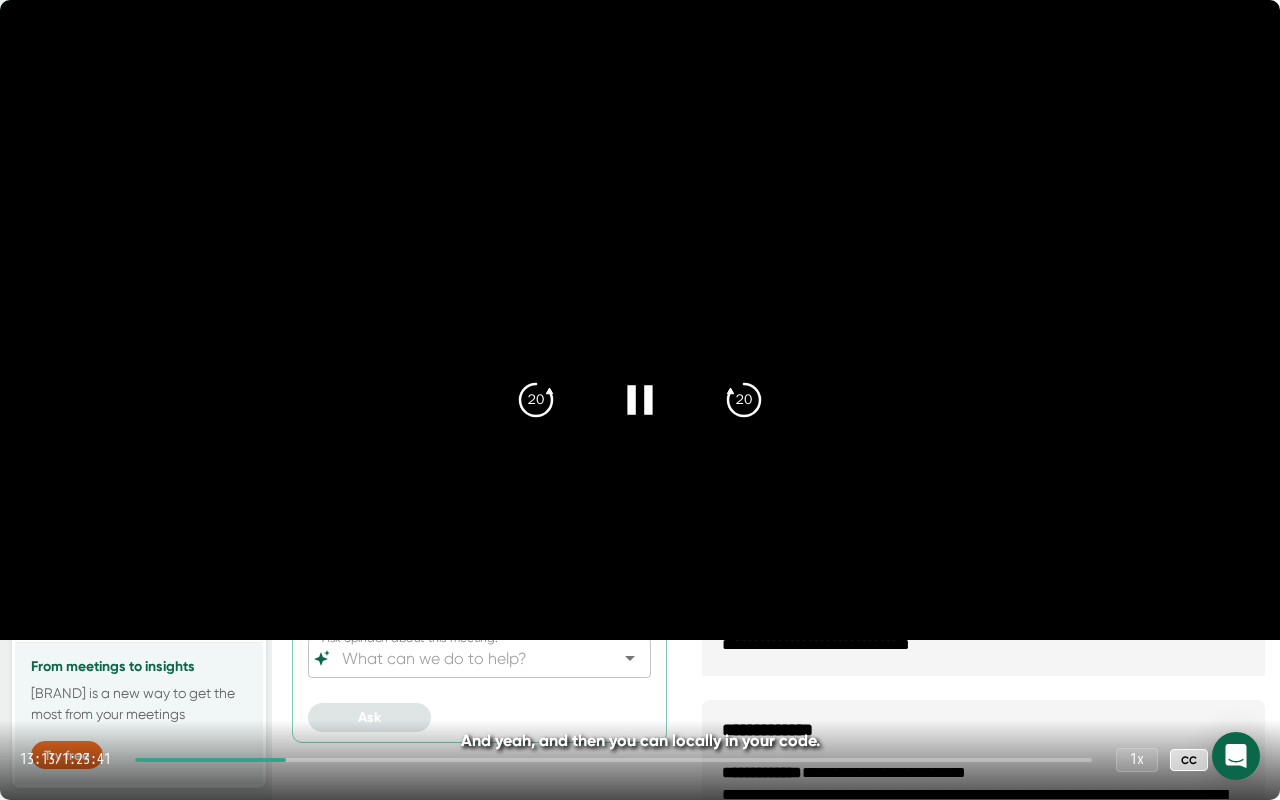 click at bounding box center [613, 760] 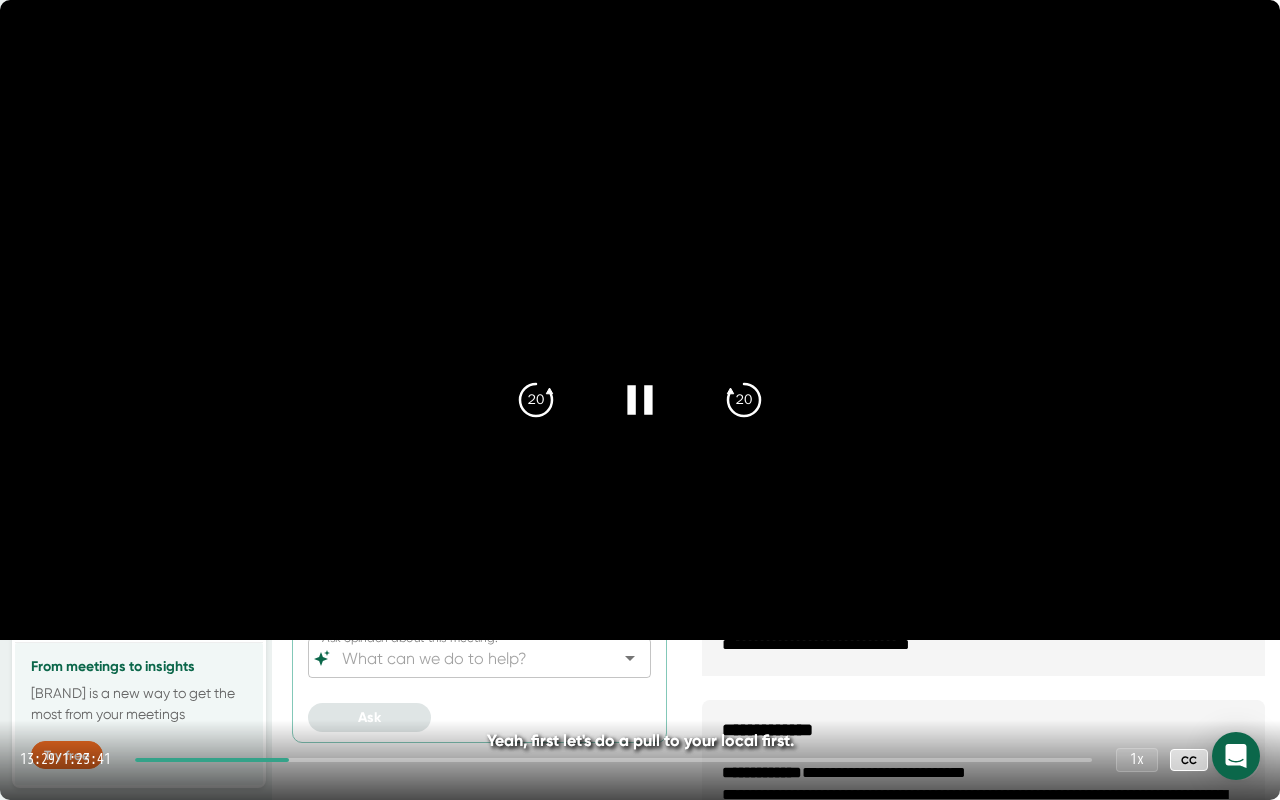 click at bounding box center [613, 760] 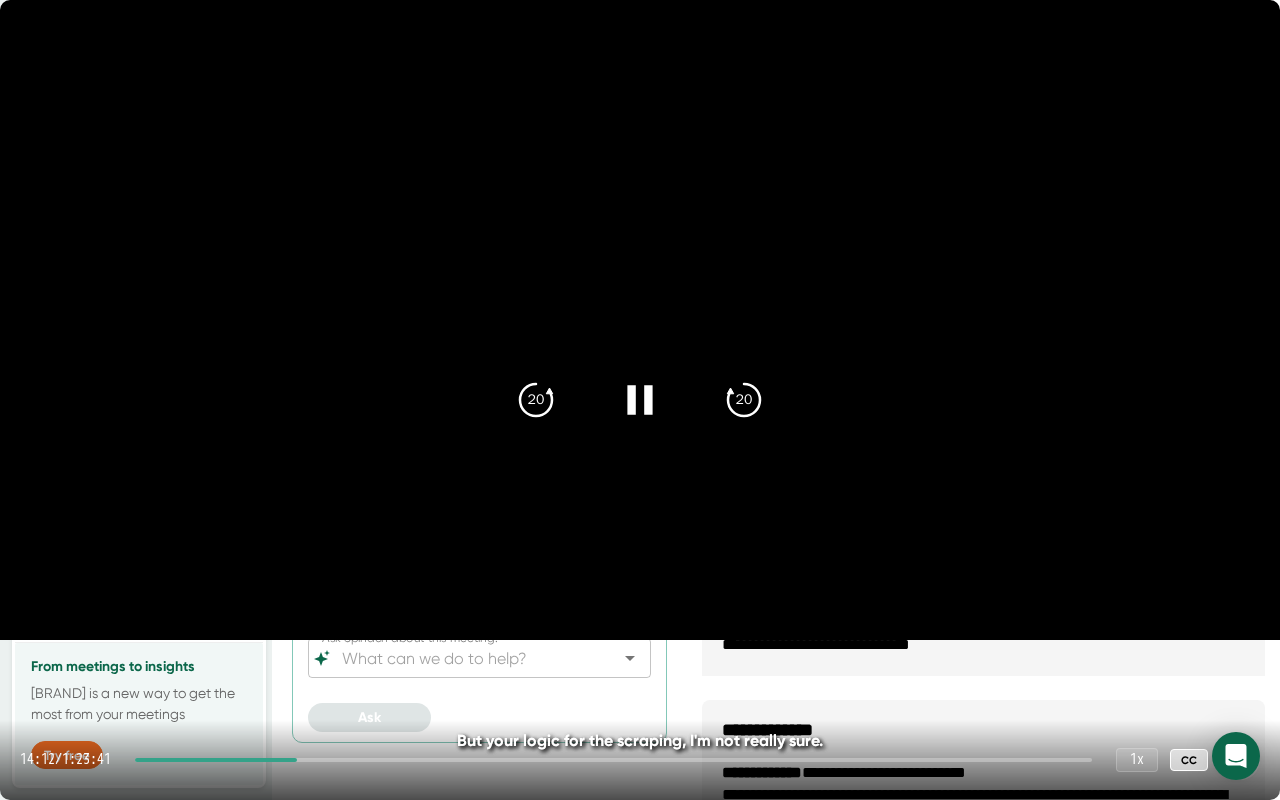 click at bounding box center (613, 760) 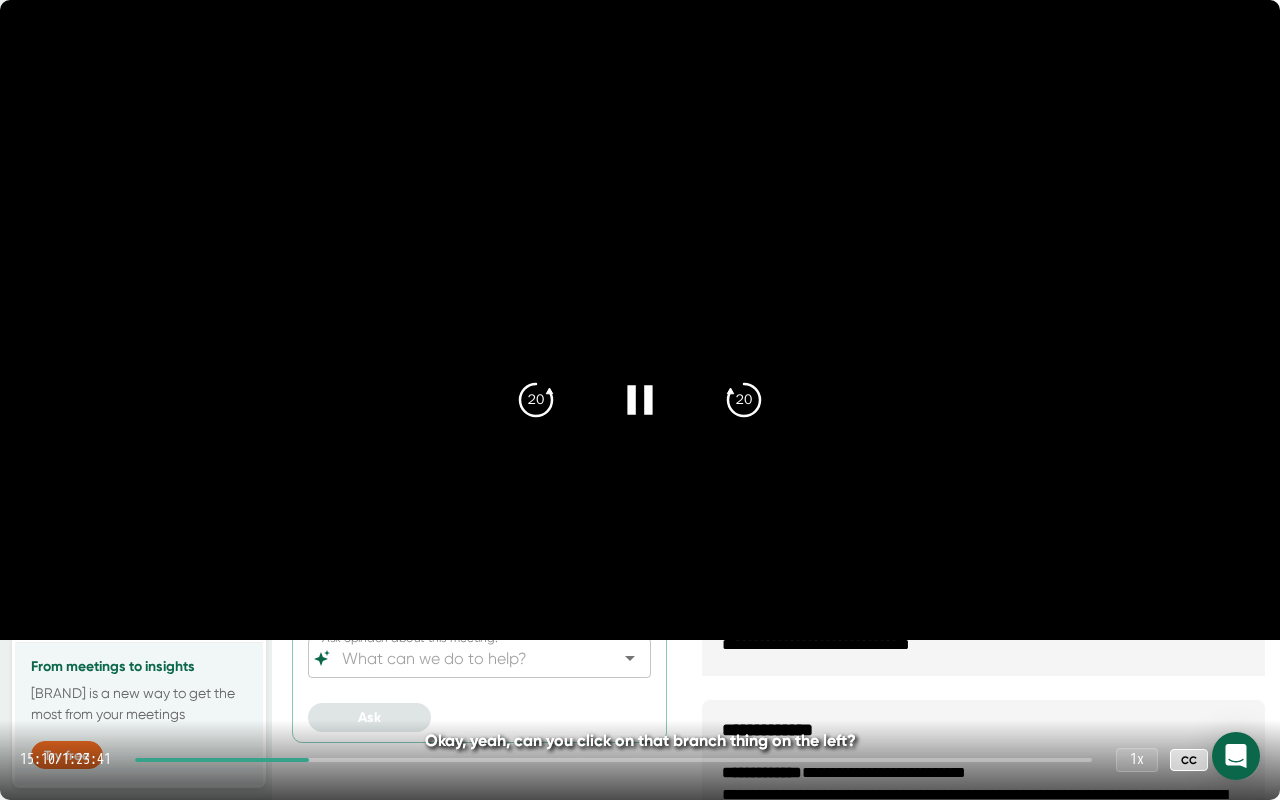 click at bounding box center (613, 760) 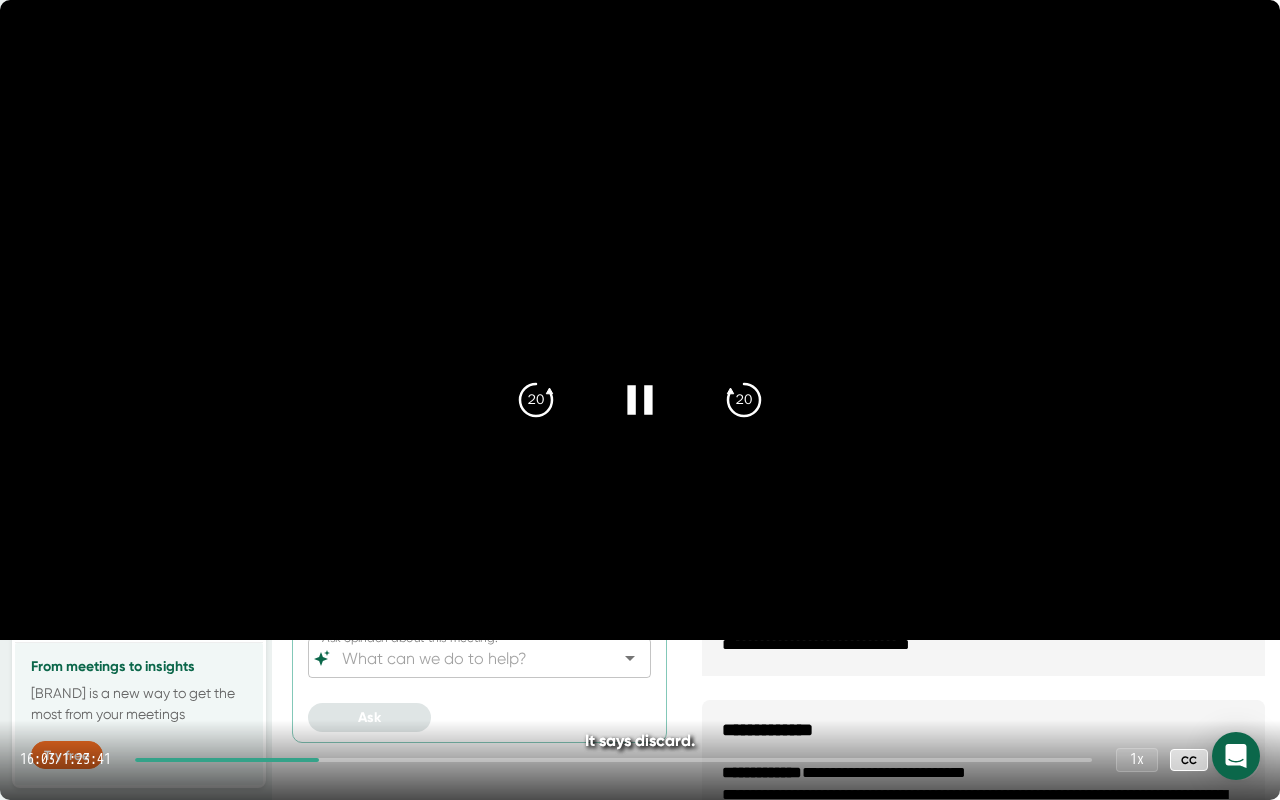 click at bounding box center (613, 760) 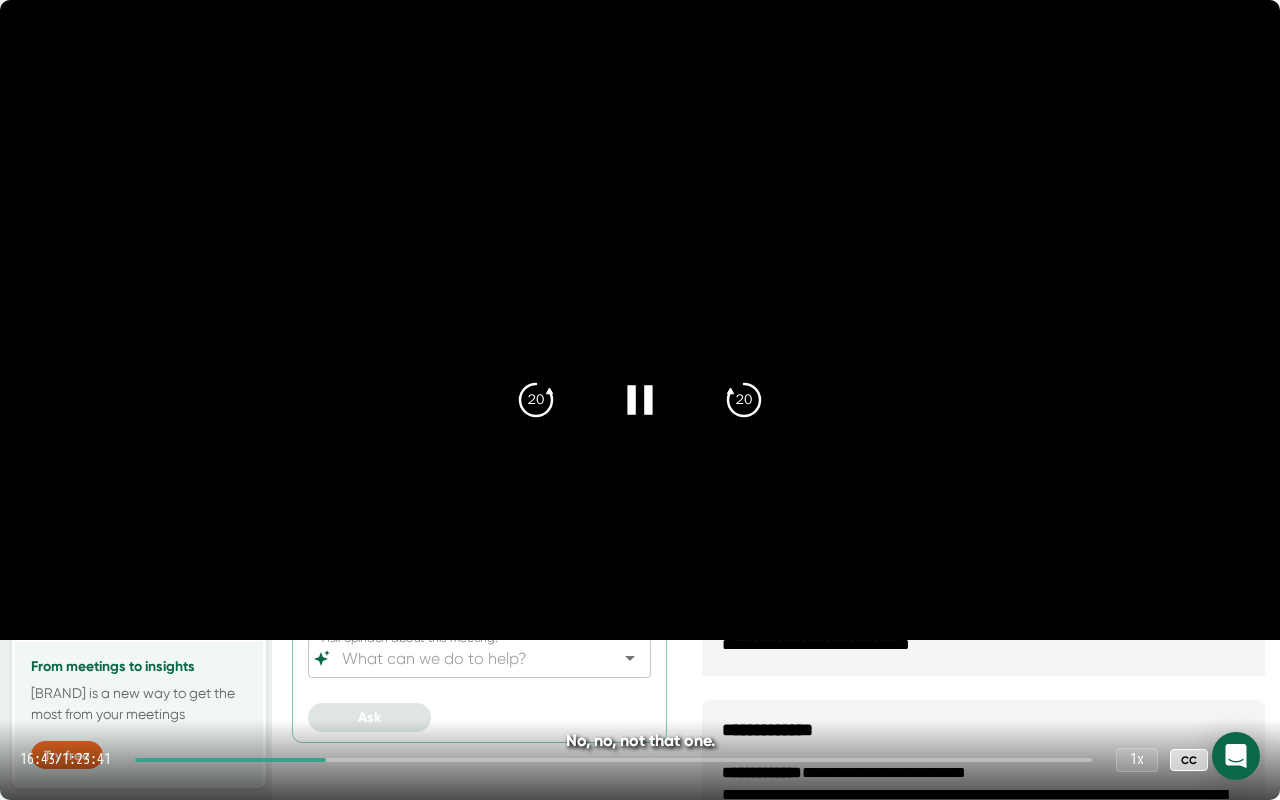 click at bounding box center [613, 760] 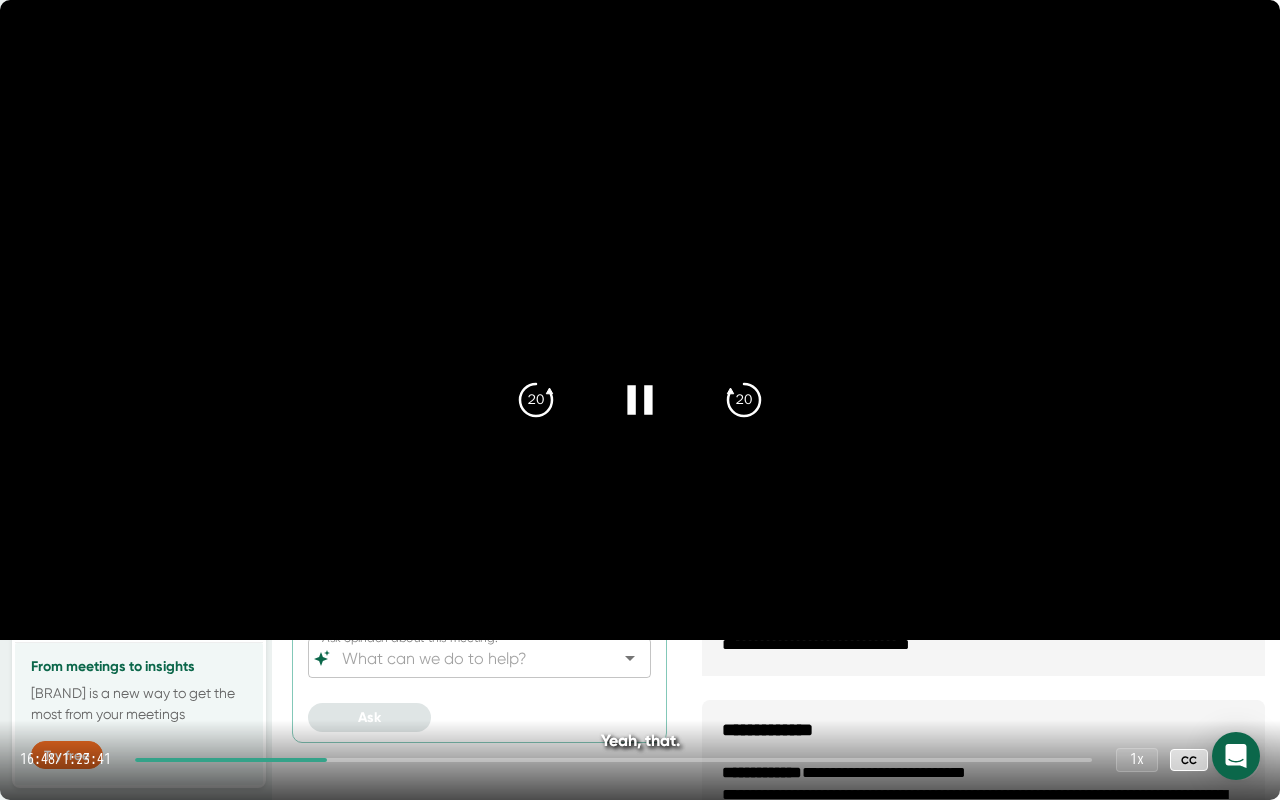 click at bounding box center [613, 760] 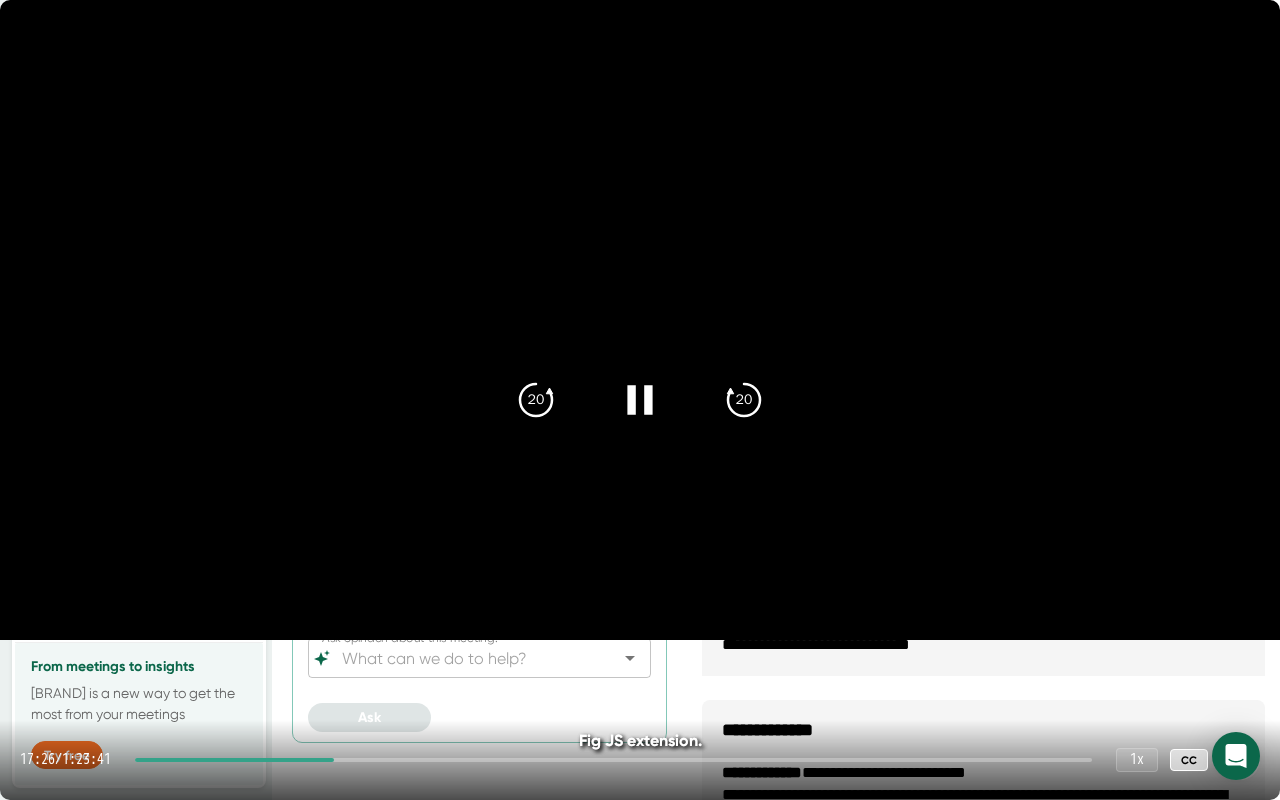 click at bounding box center (613, 760) 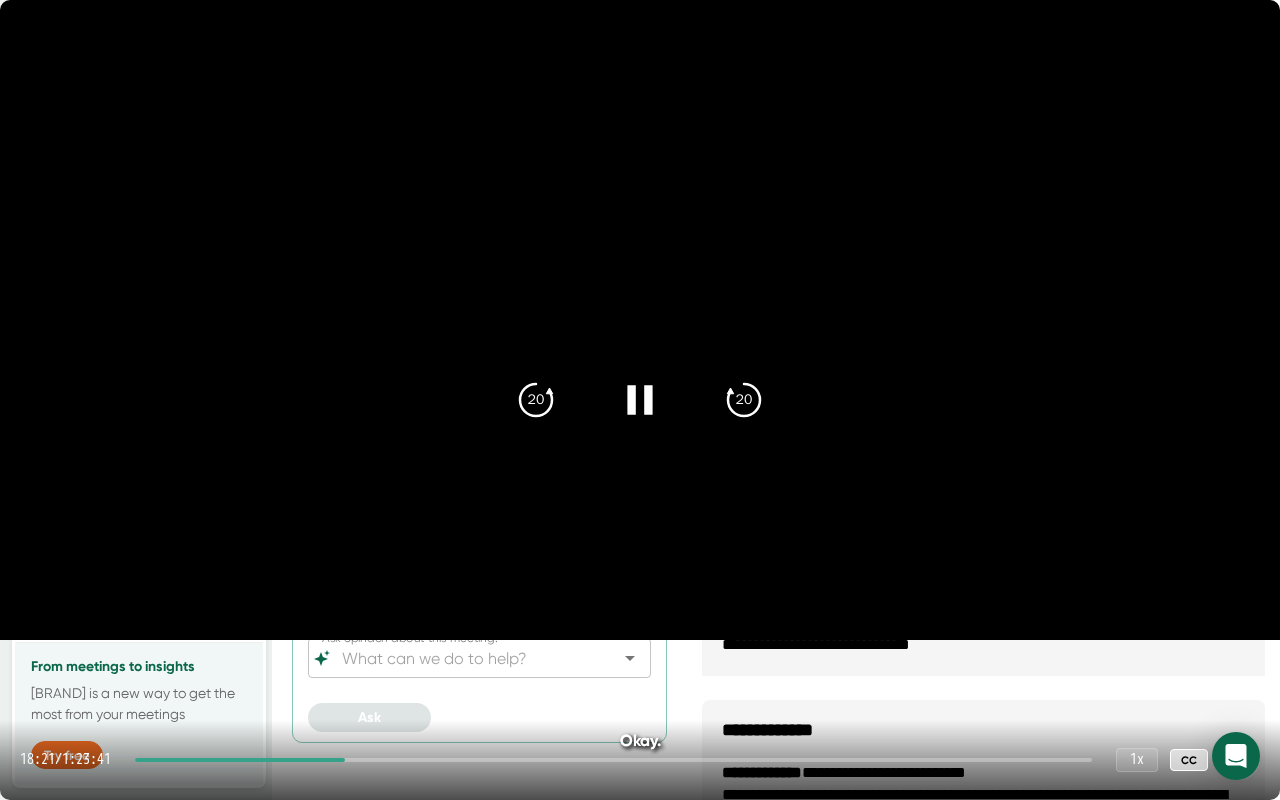 click 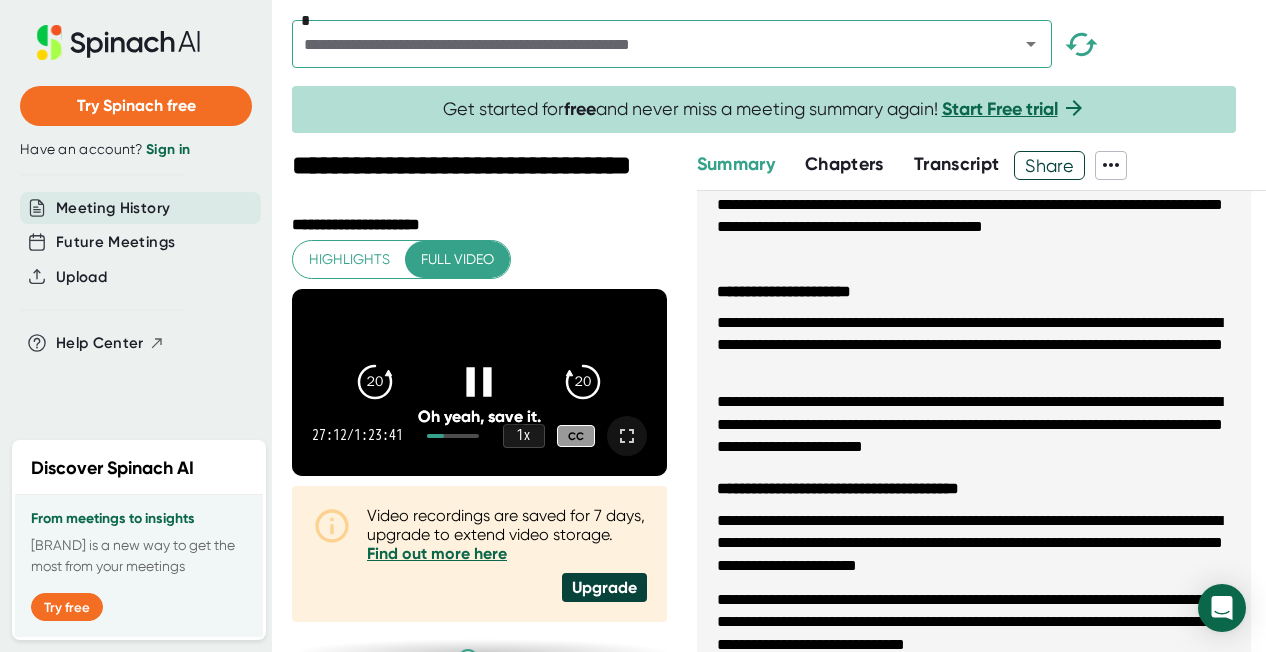 click 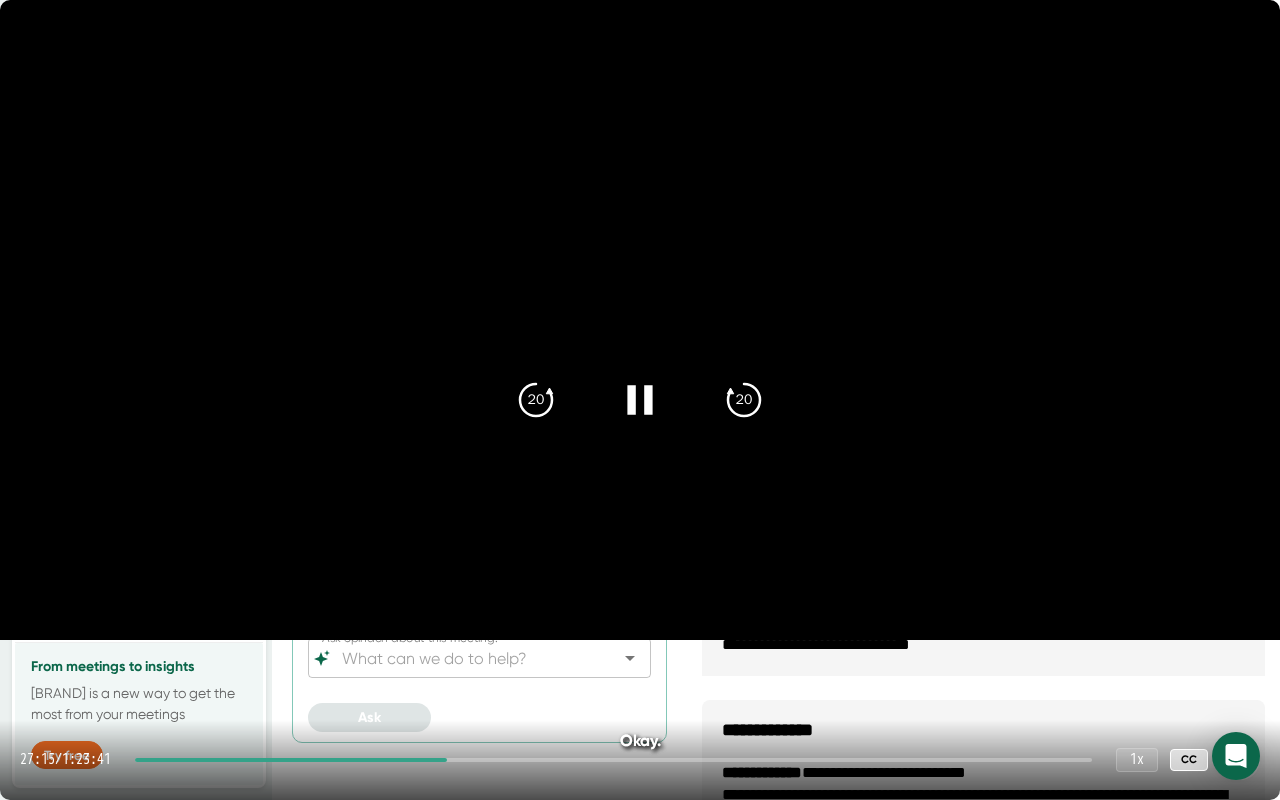 click at bounding box center [640, 320] 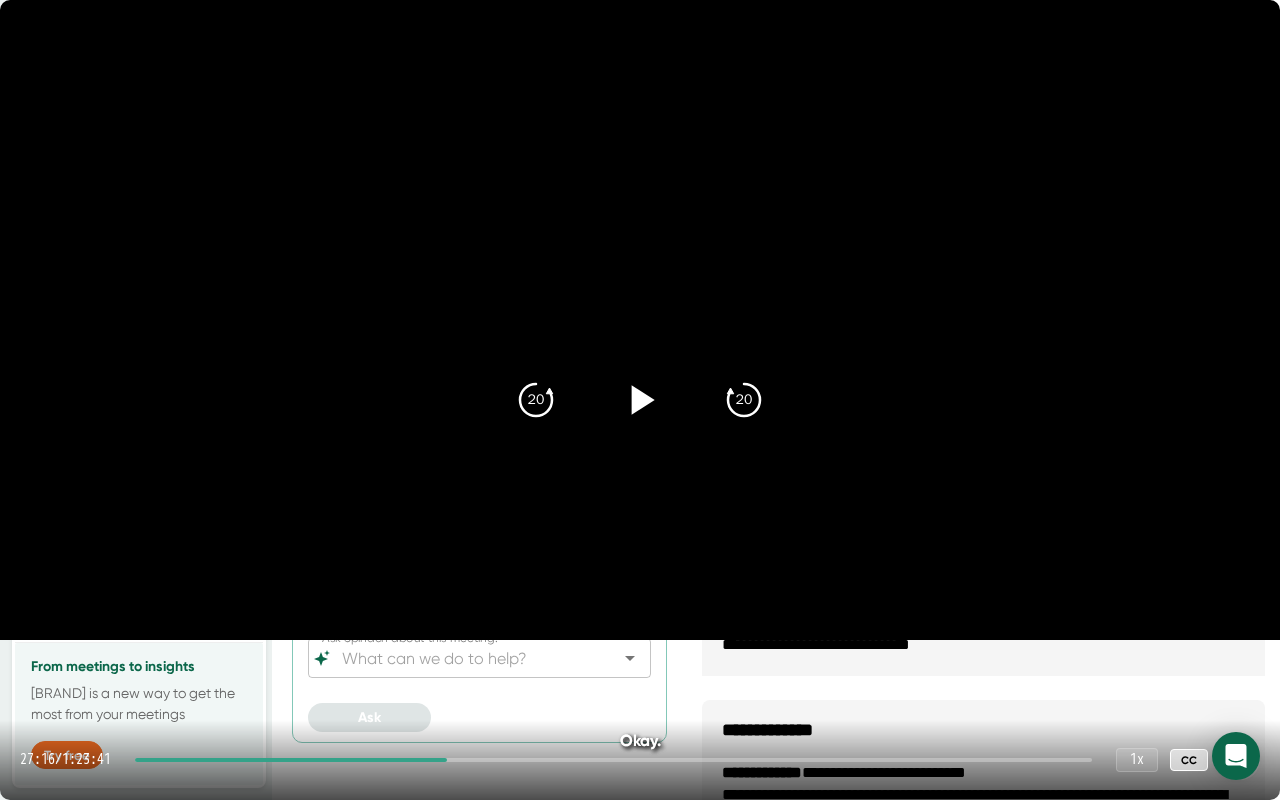 click 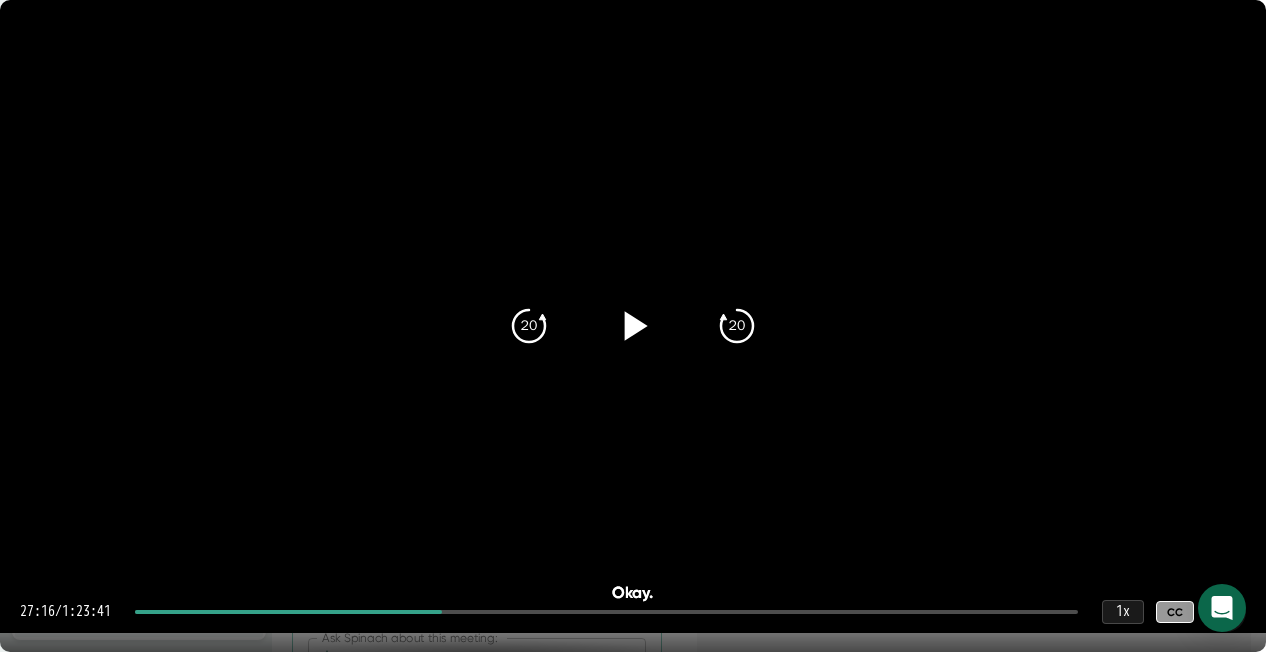 scroll, scrollTop: 200, scrollLeft: 0, axis: vertical 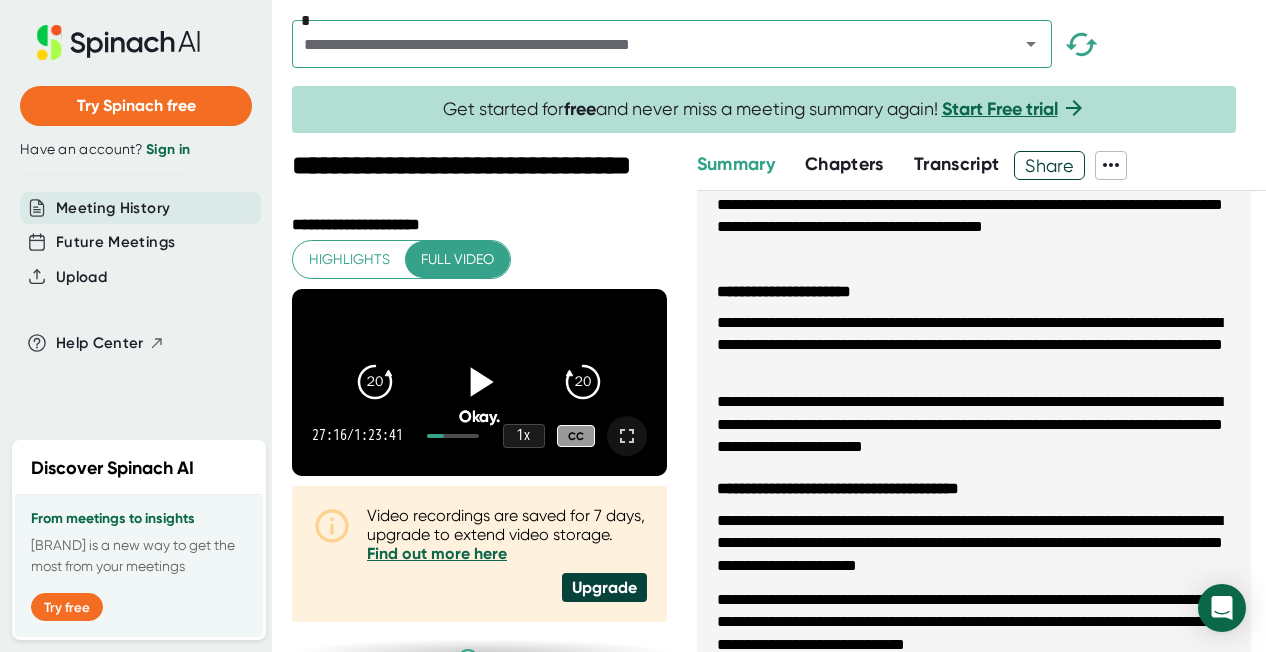 click 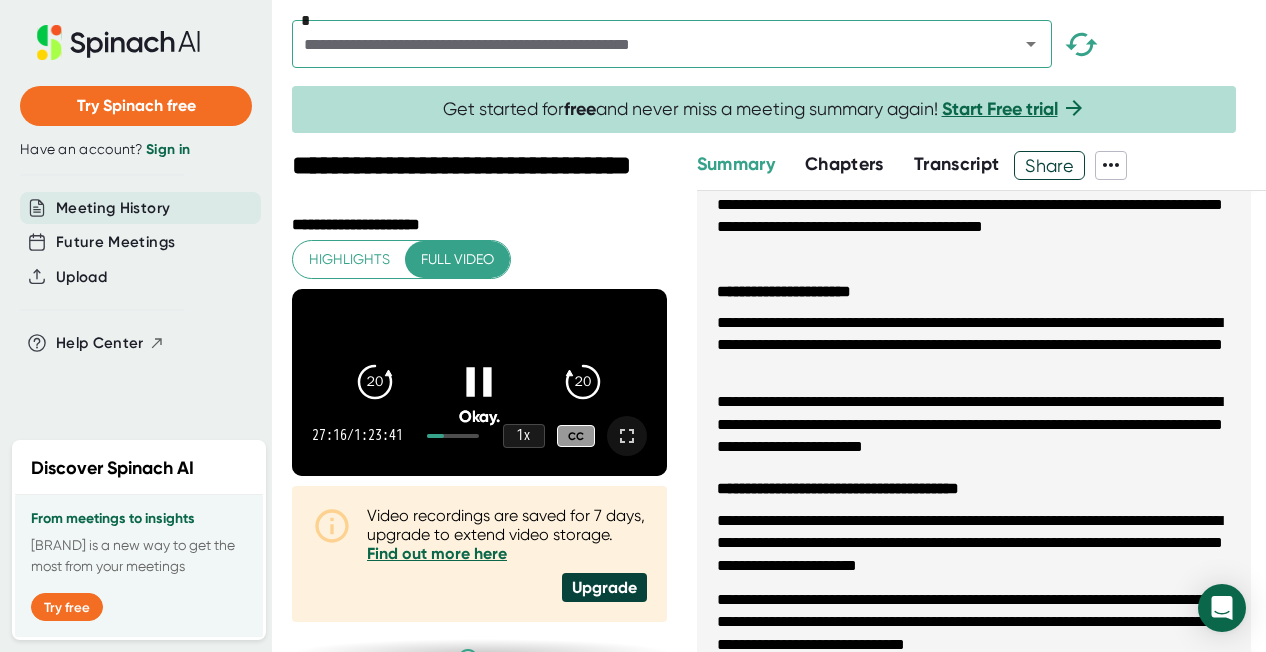 click 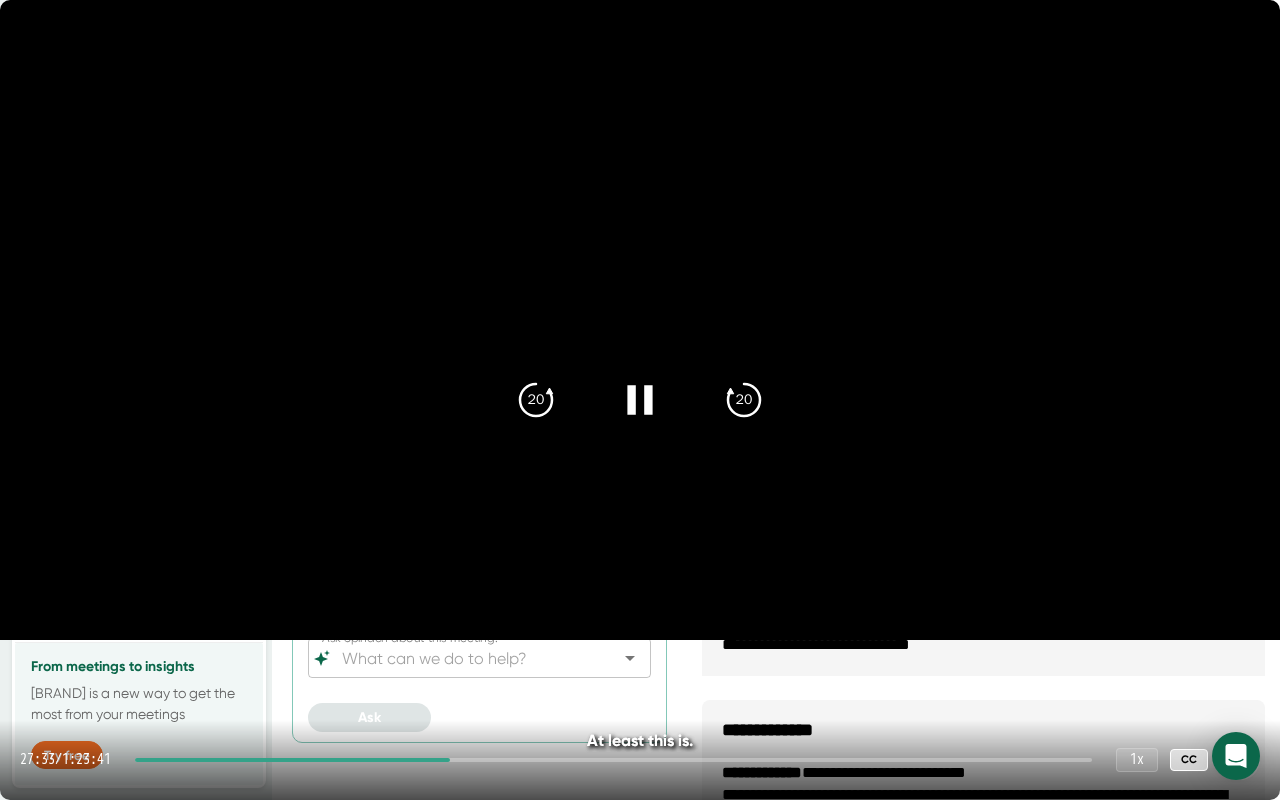click 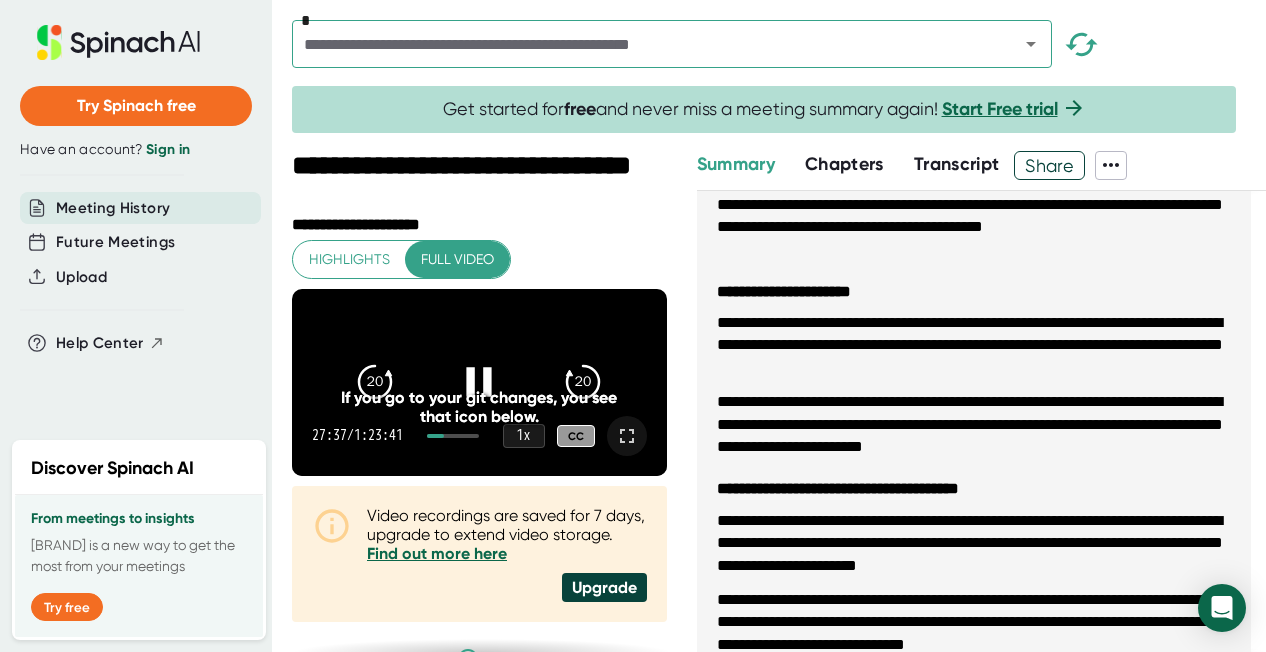 click at bounding box center (479, 382) 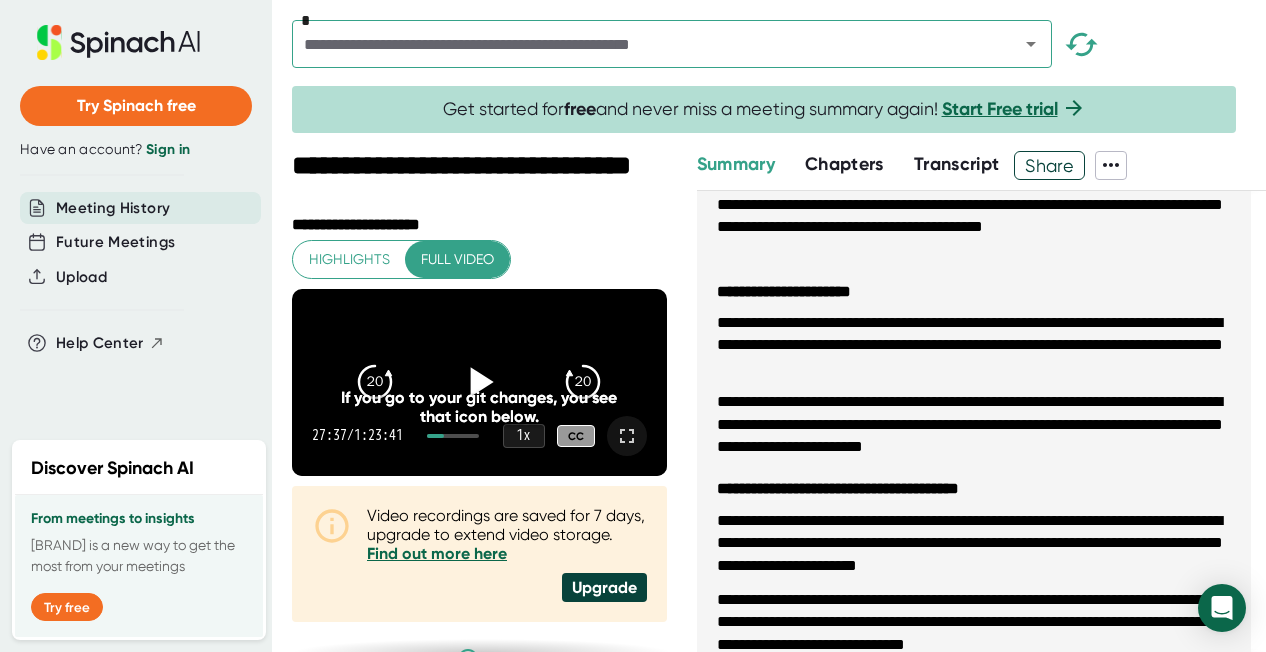 click 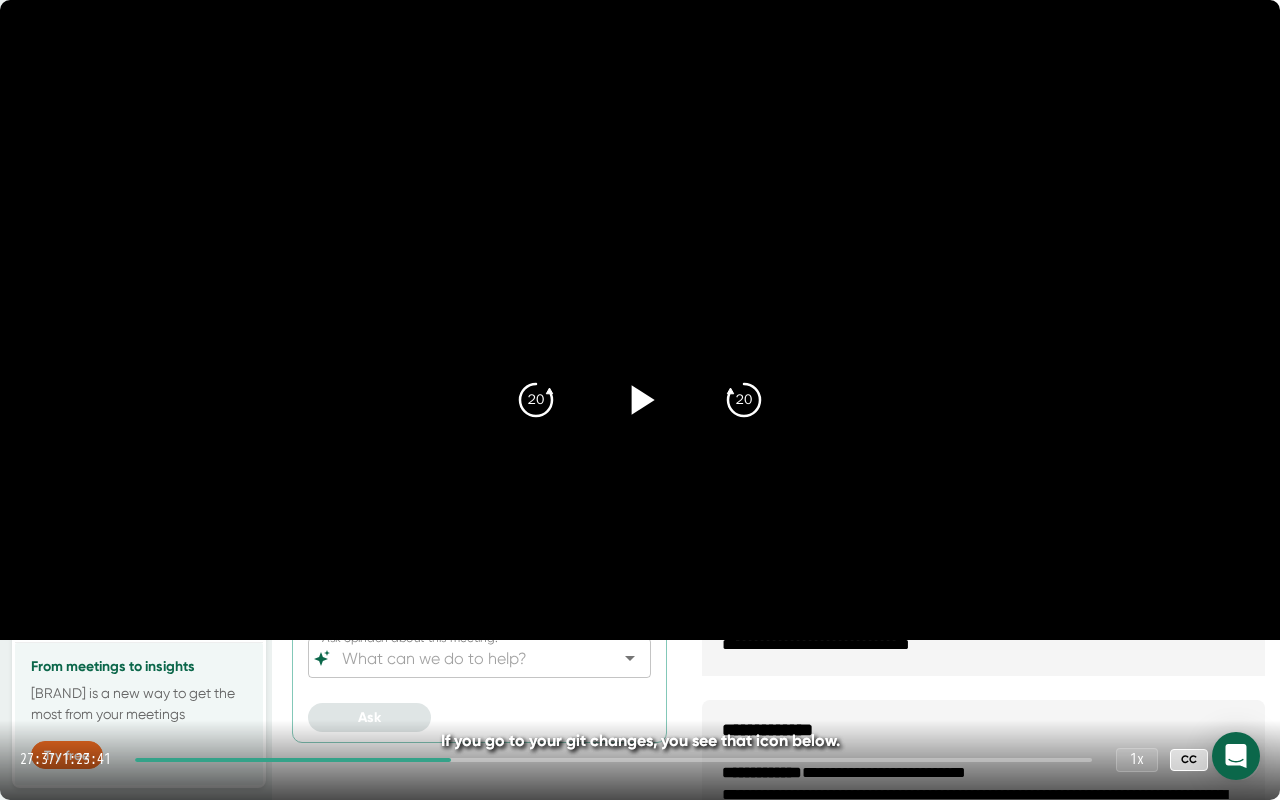 click 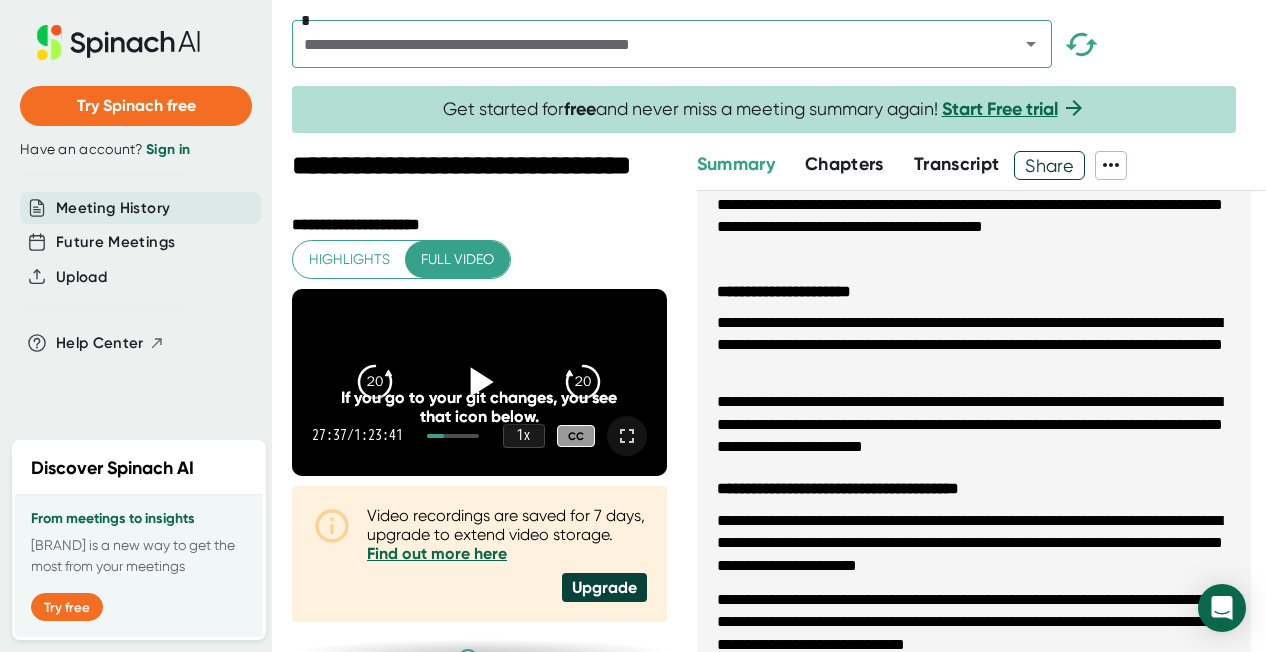 click 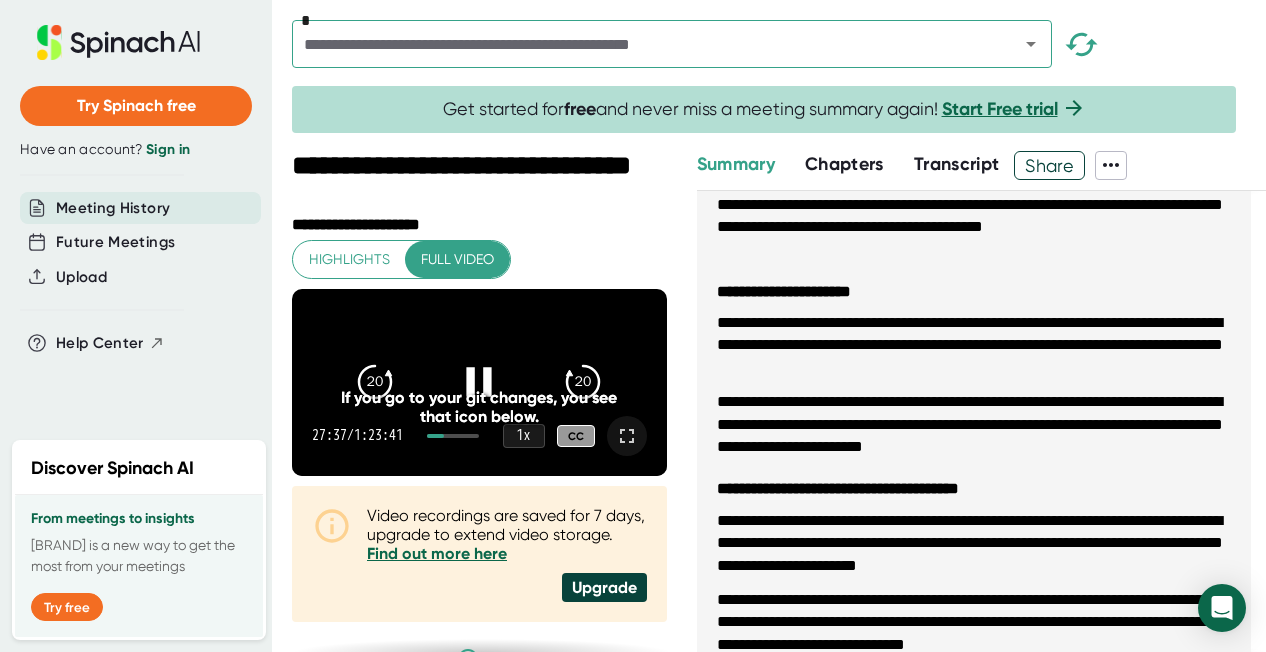 click at bounding box center [627, 436] 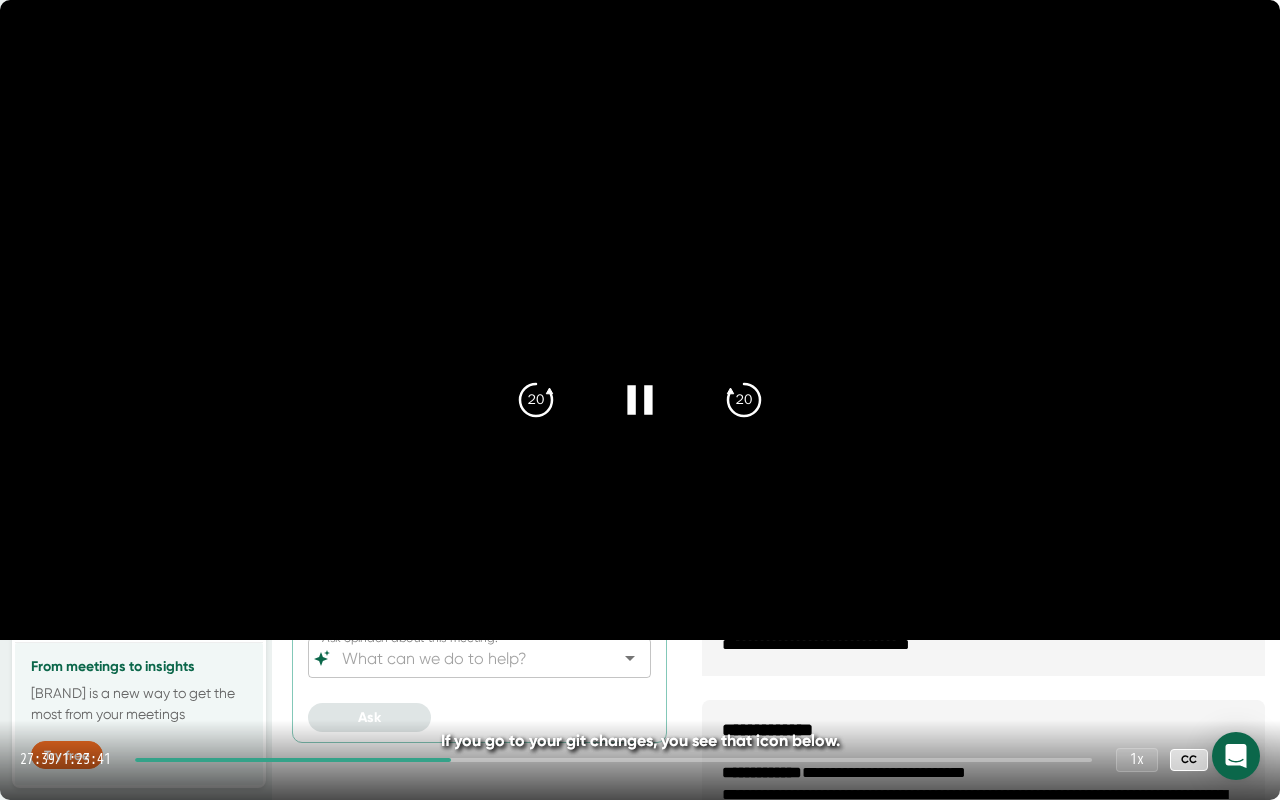 click at bounding box center [293, 760] 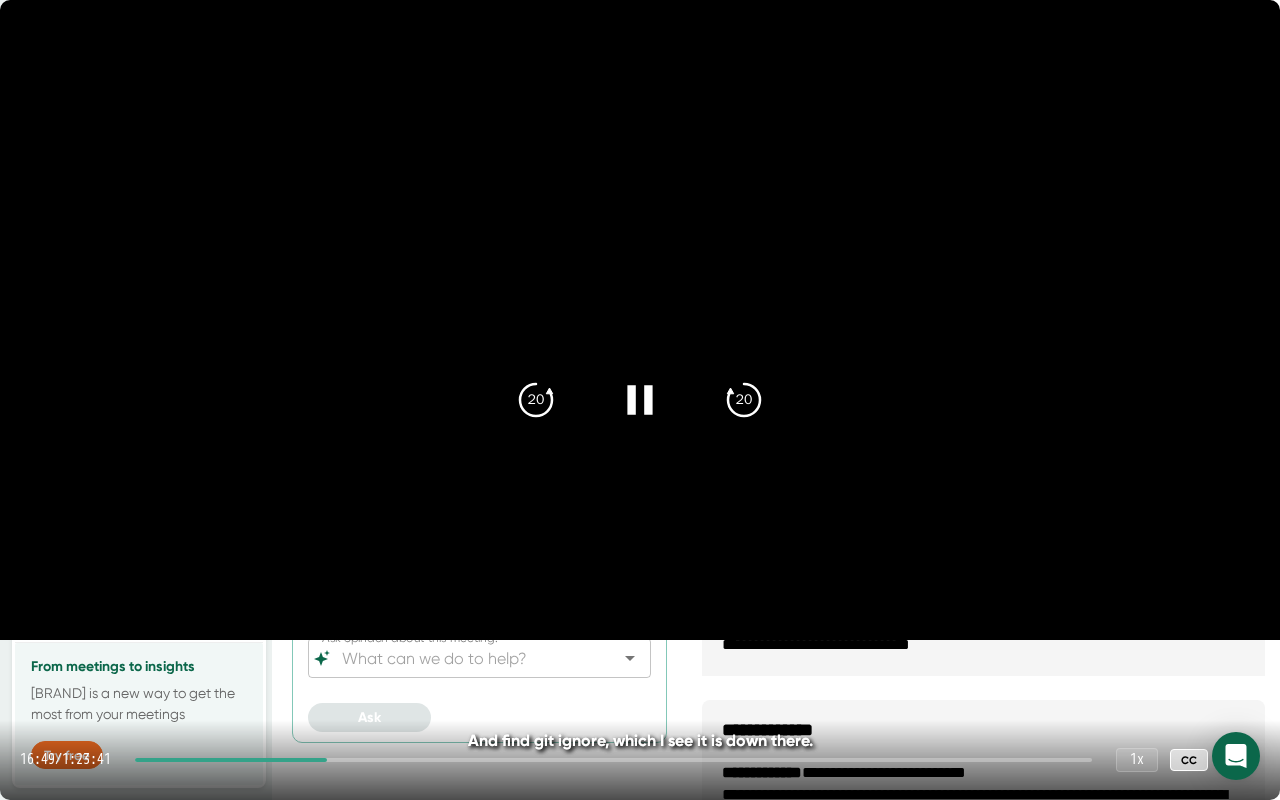 click at bounding box center (640, 320) 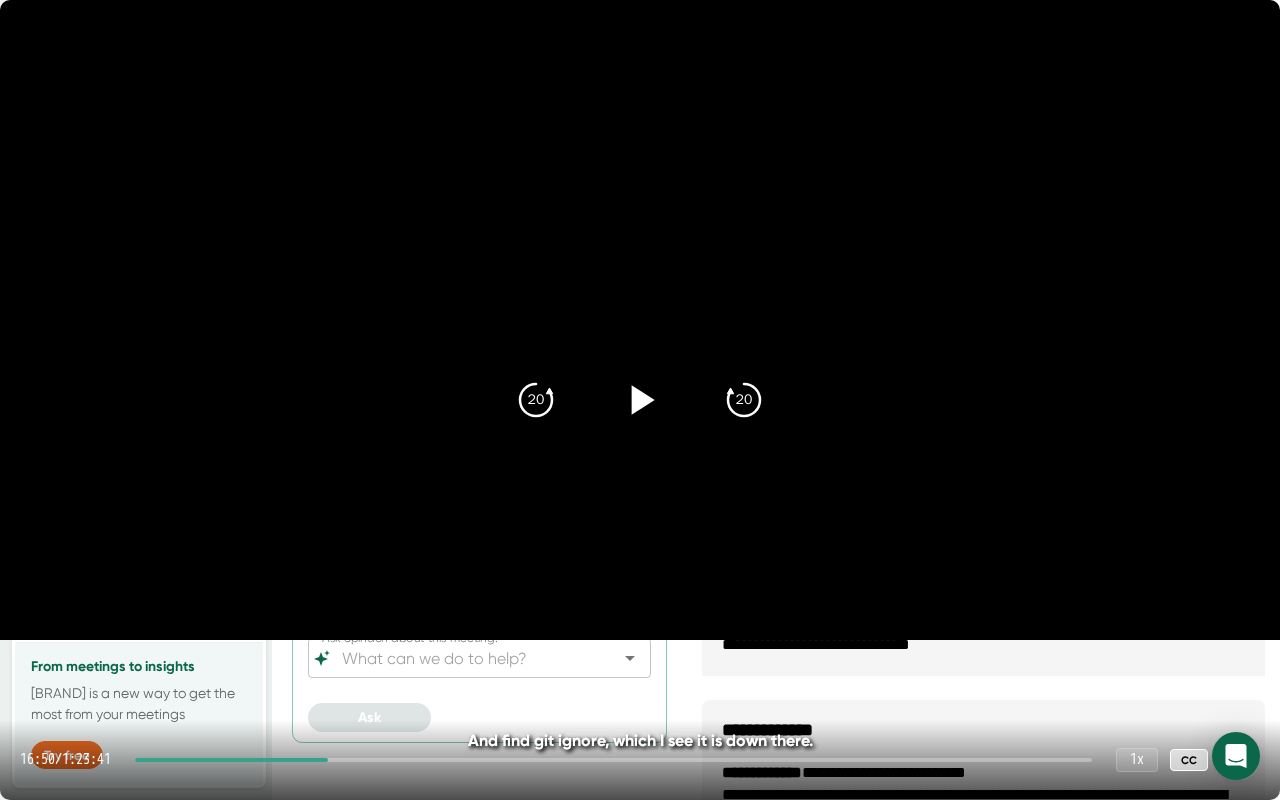 click at bounding box center [1240, 760] 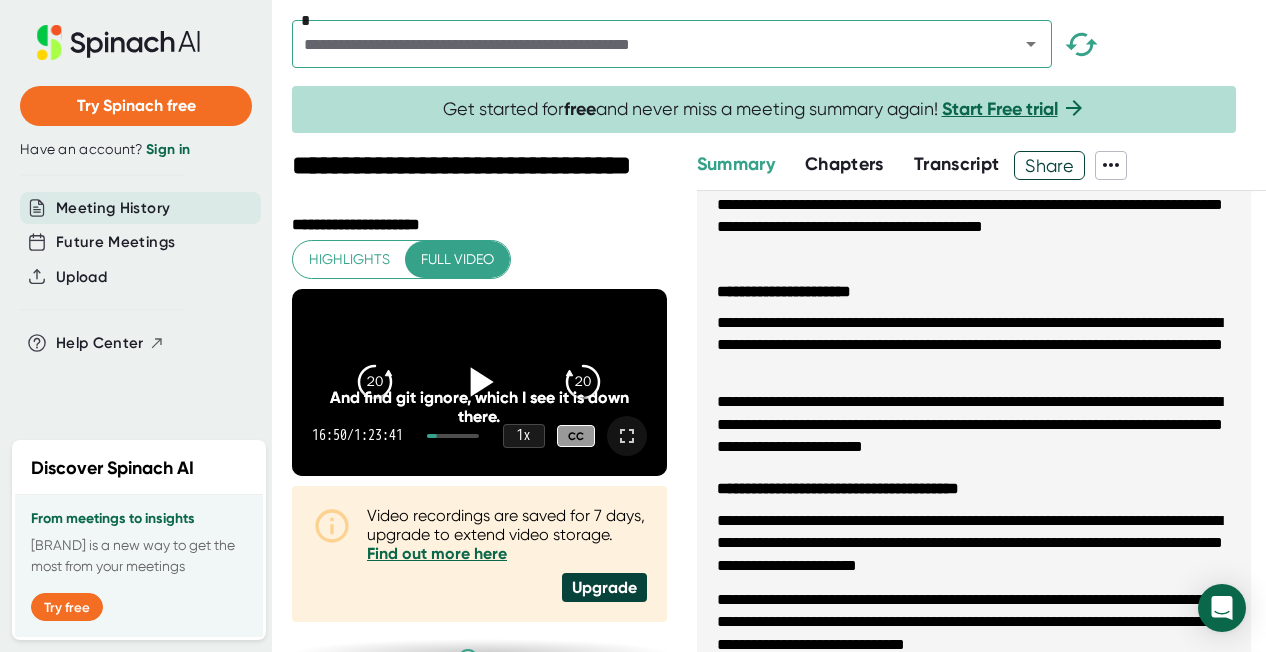 click 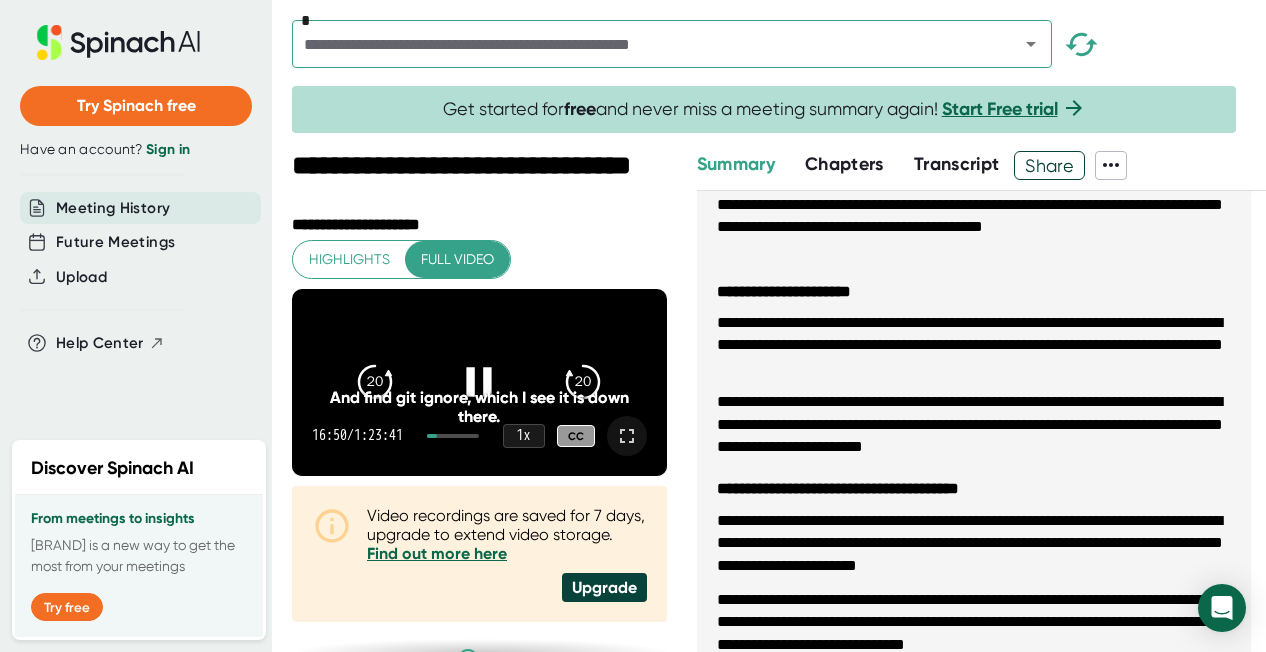 click 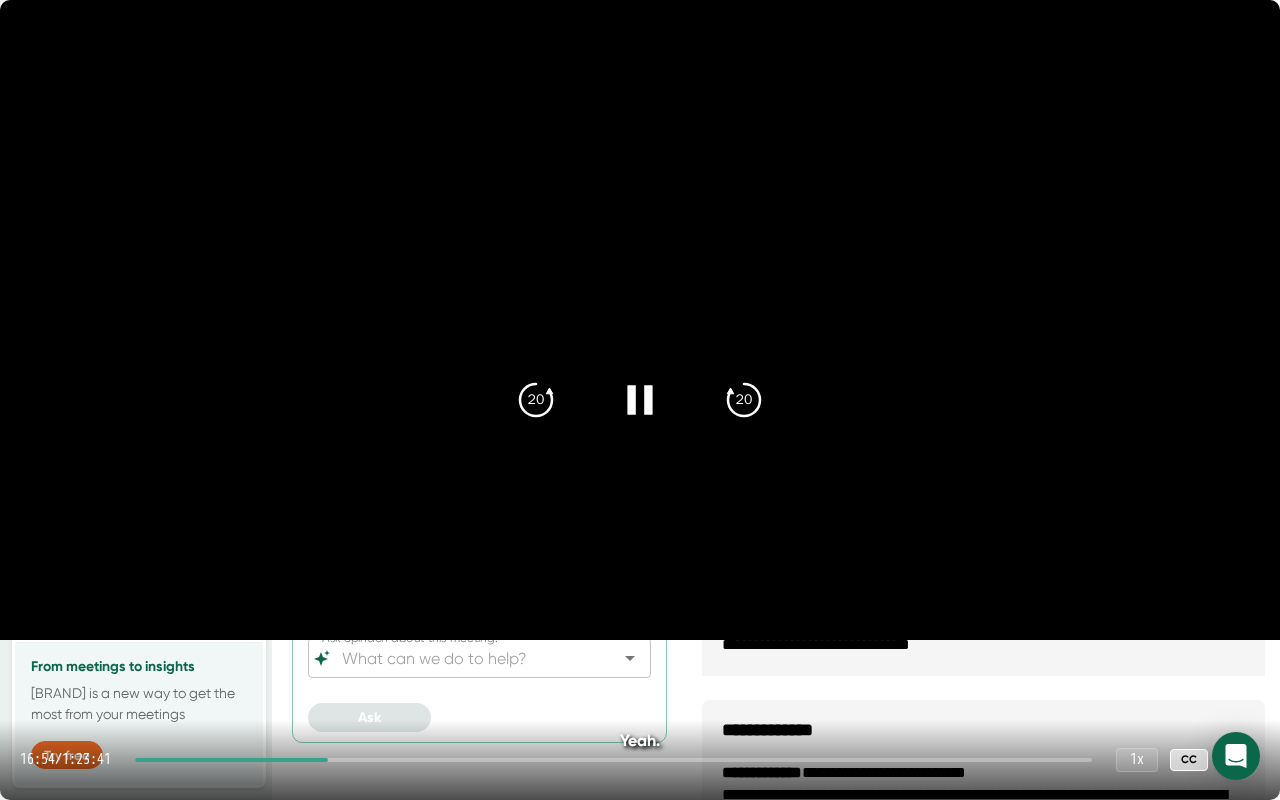 click at bounding box center [640, 320] 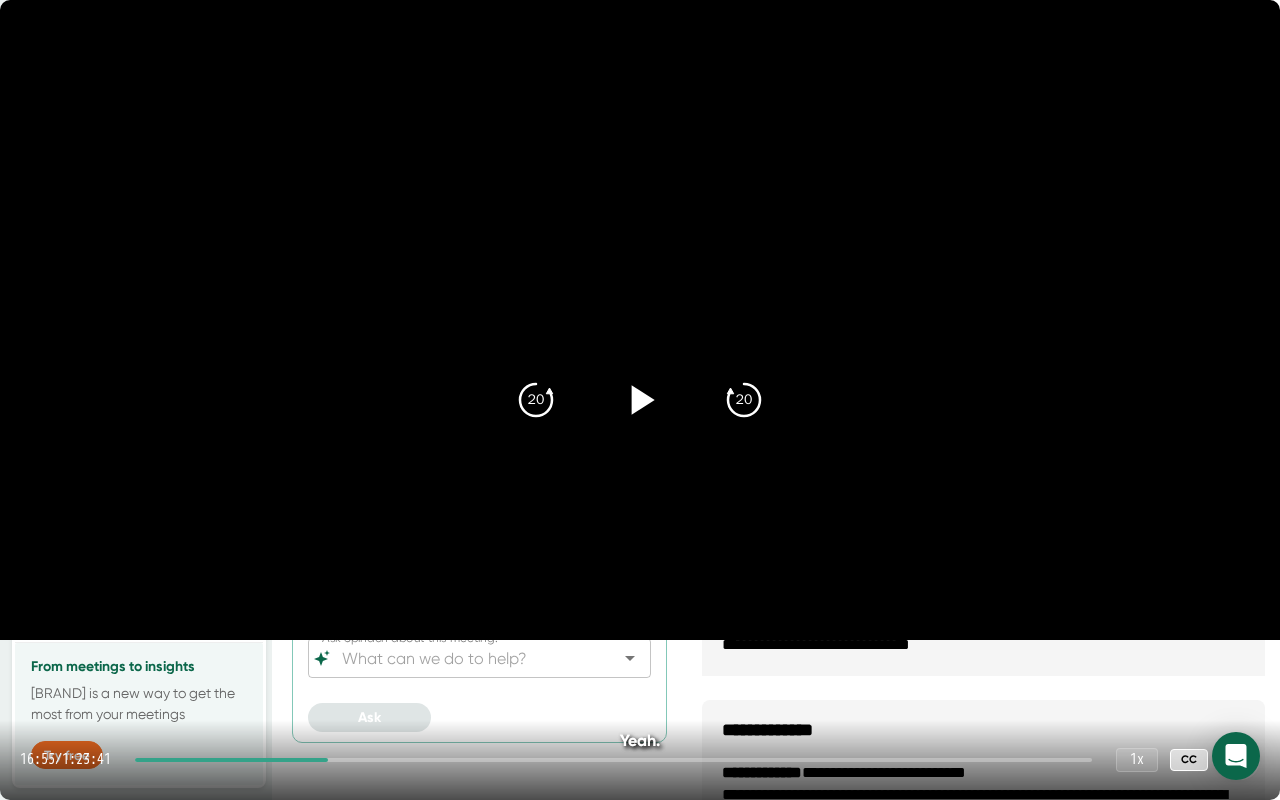 click at bounding box center [1240, 760] 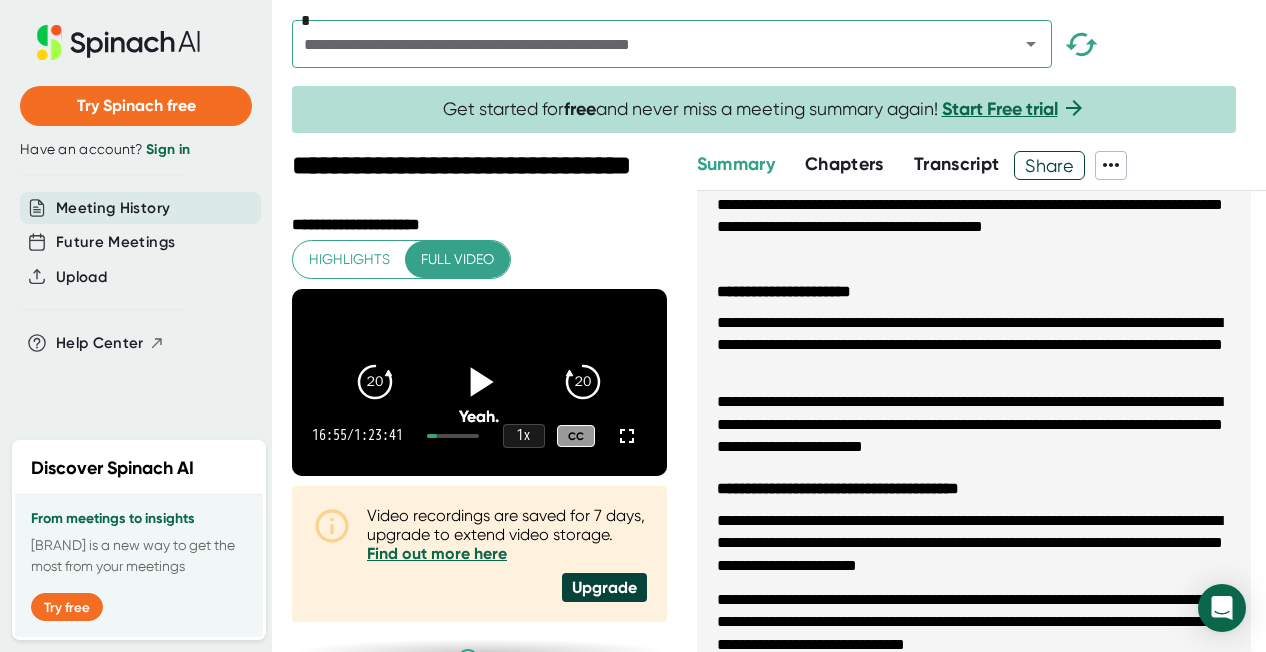 click 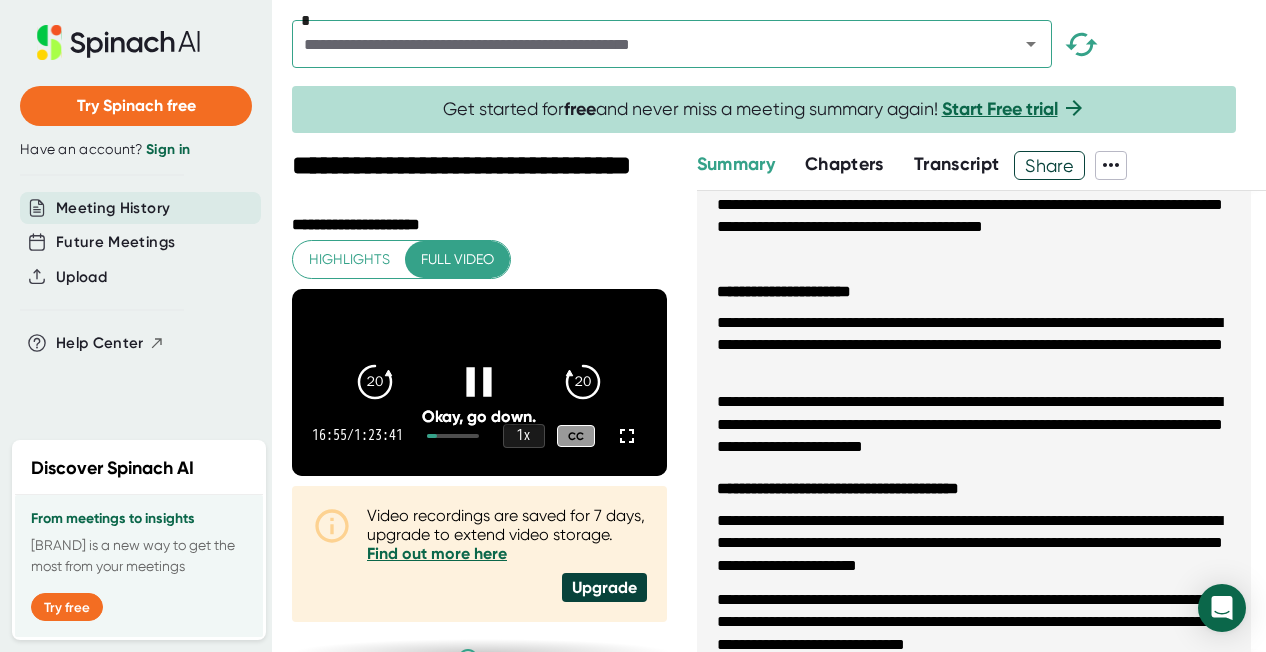 click 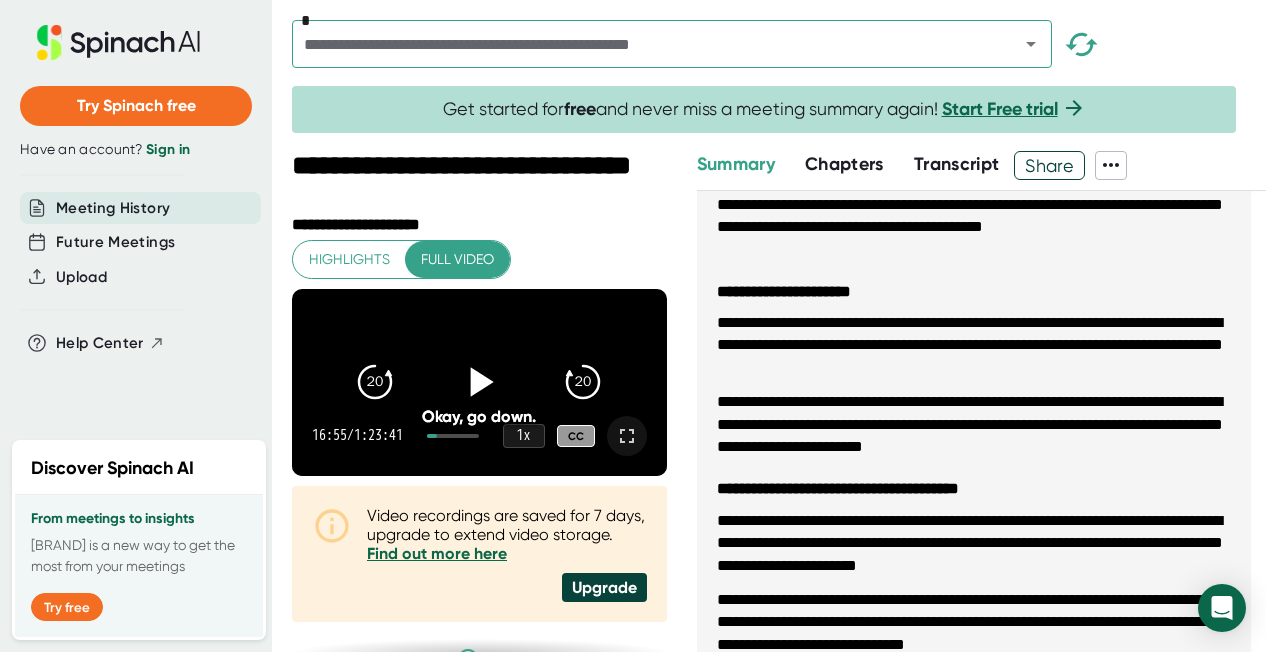 click 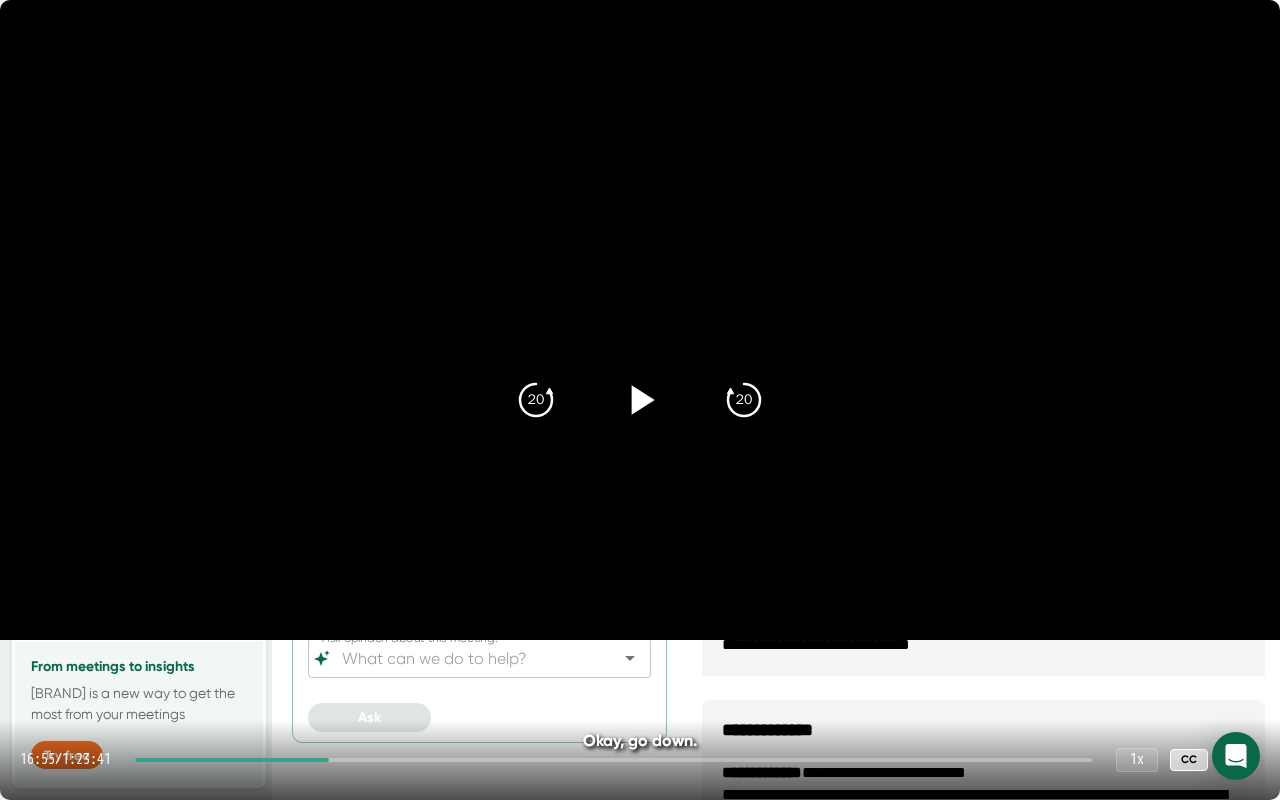 click 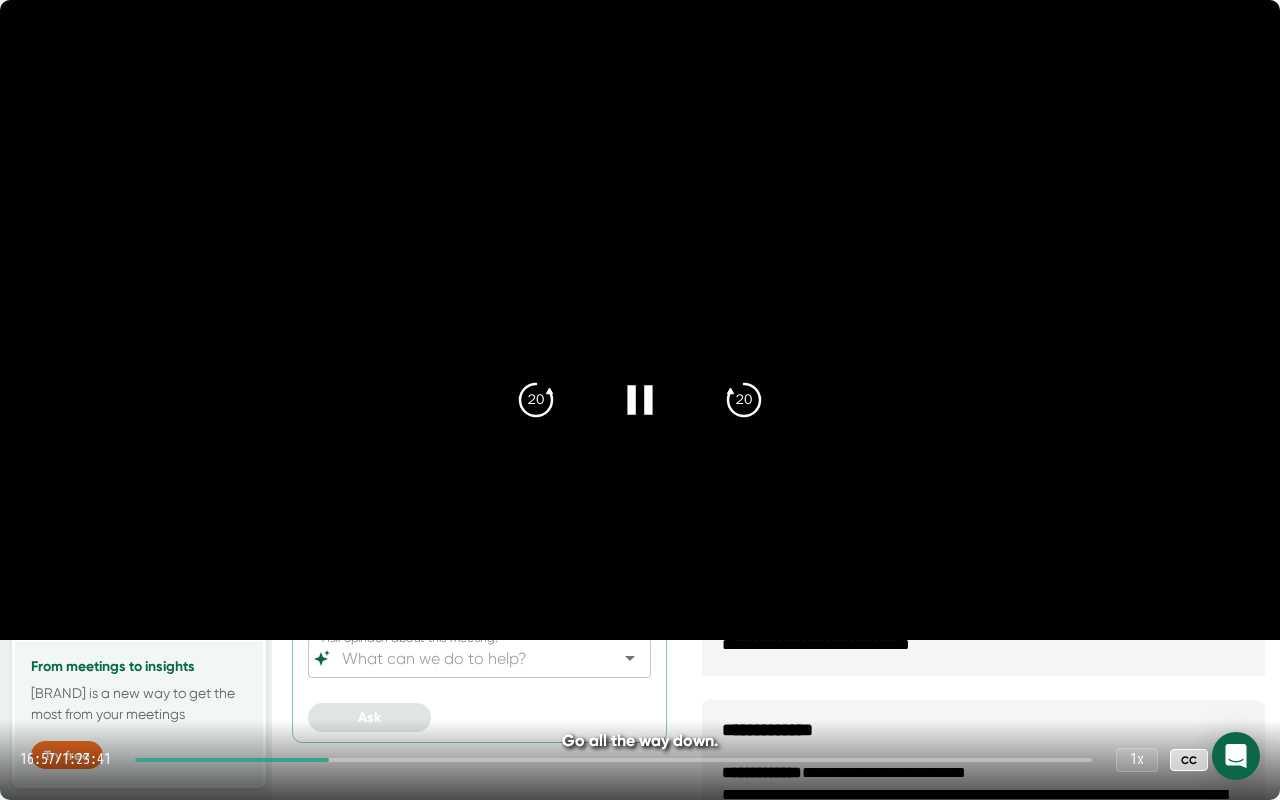 click at bounding box center (613, 760) 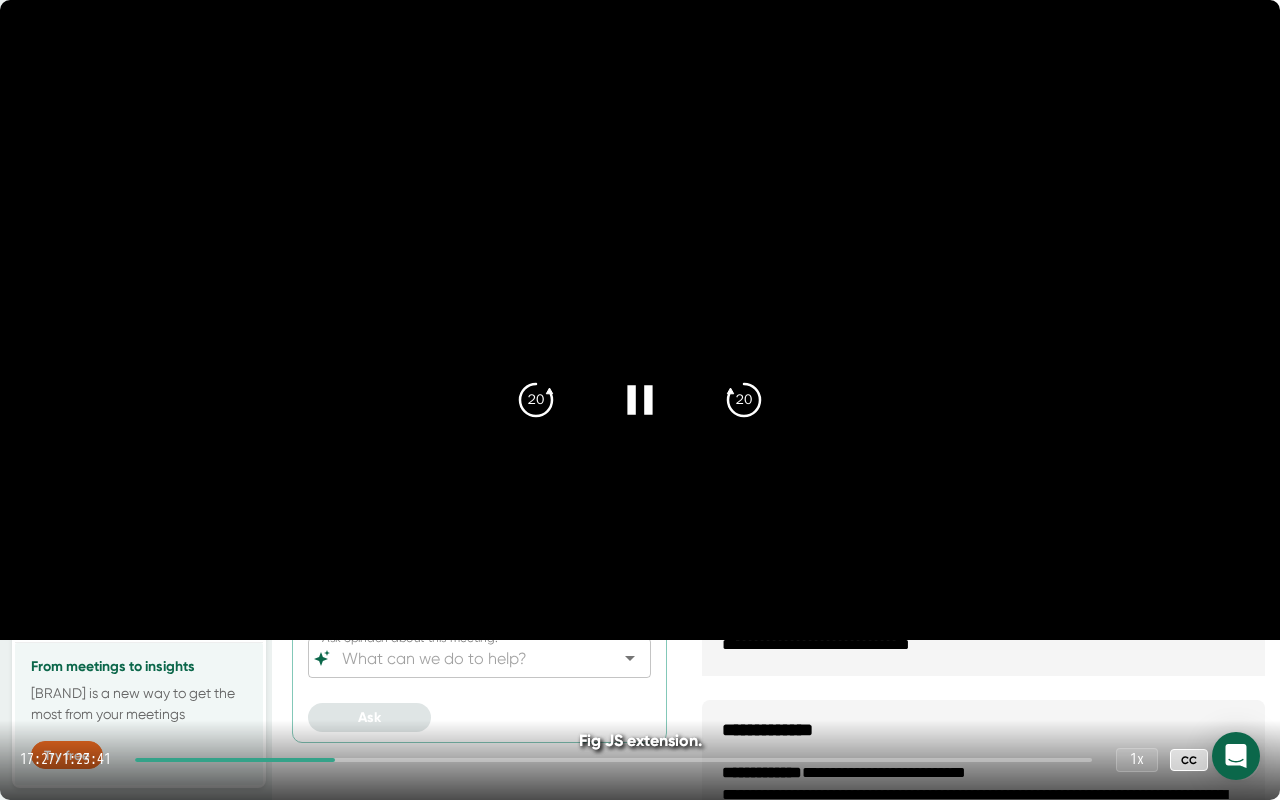click at bounding box center [613, 760] 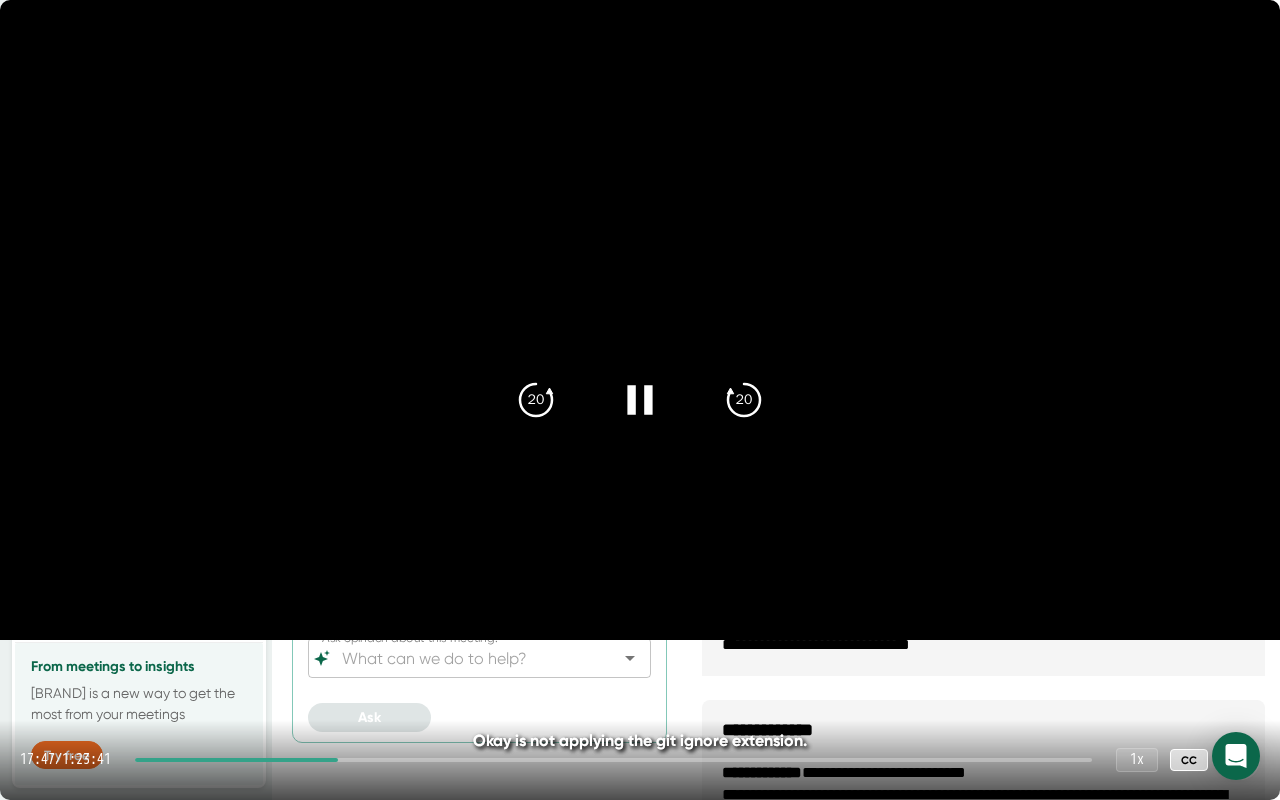 click at bounding box center [613, 760] 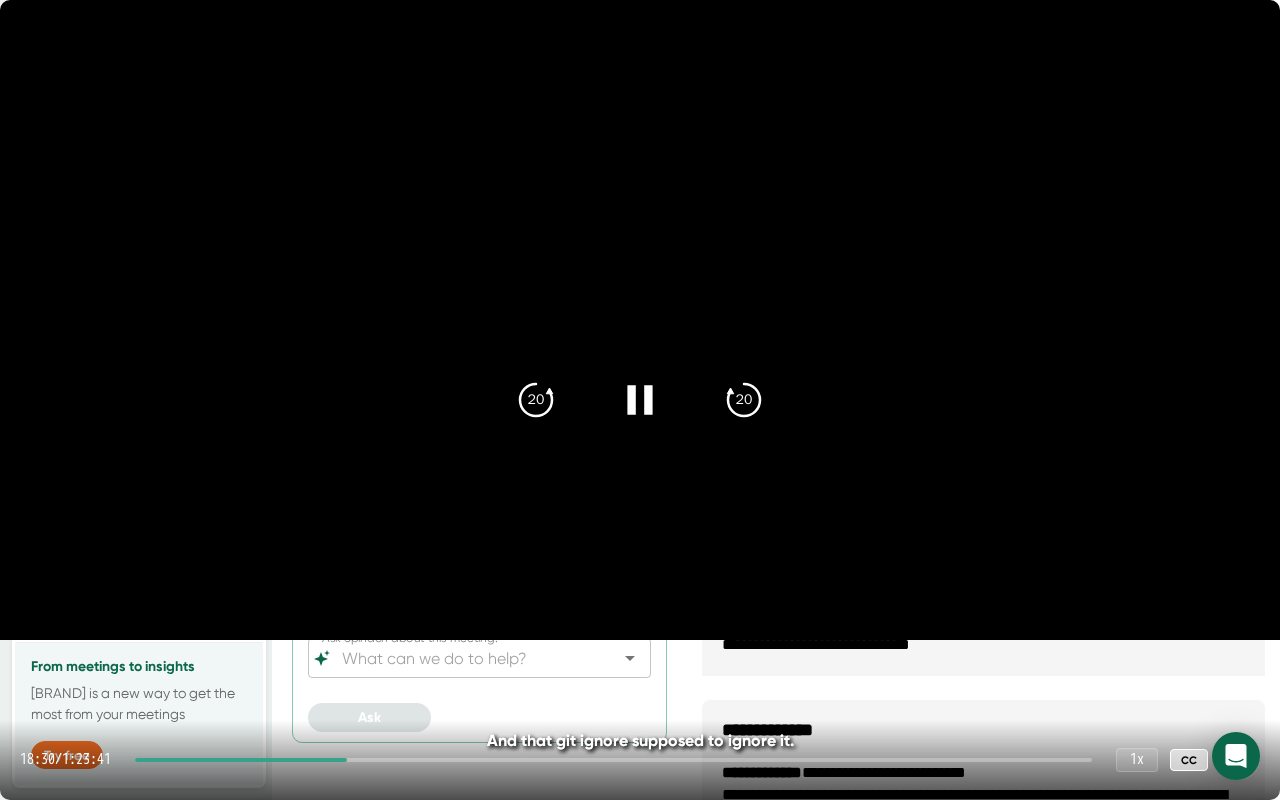 click at bounding box center [613, 760] 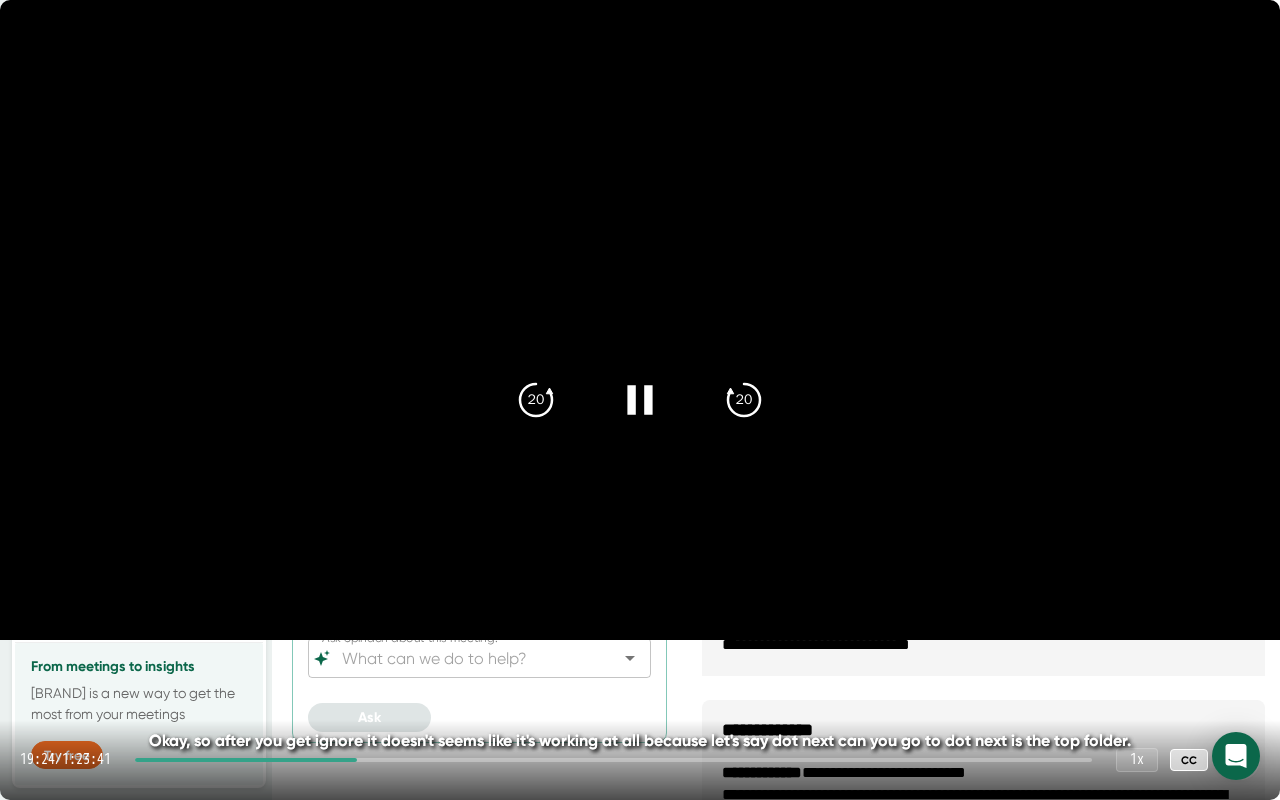 click at bounding box center (613, 760) 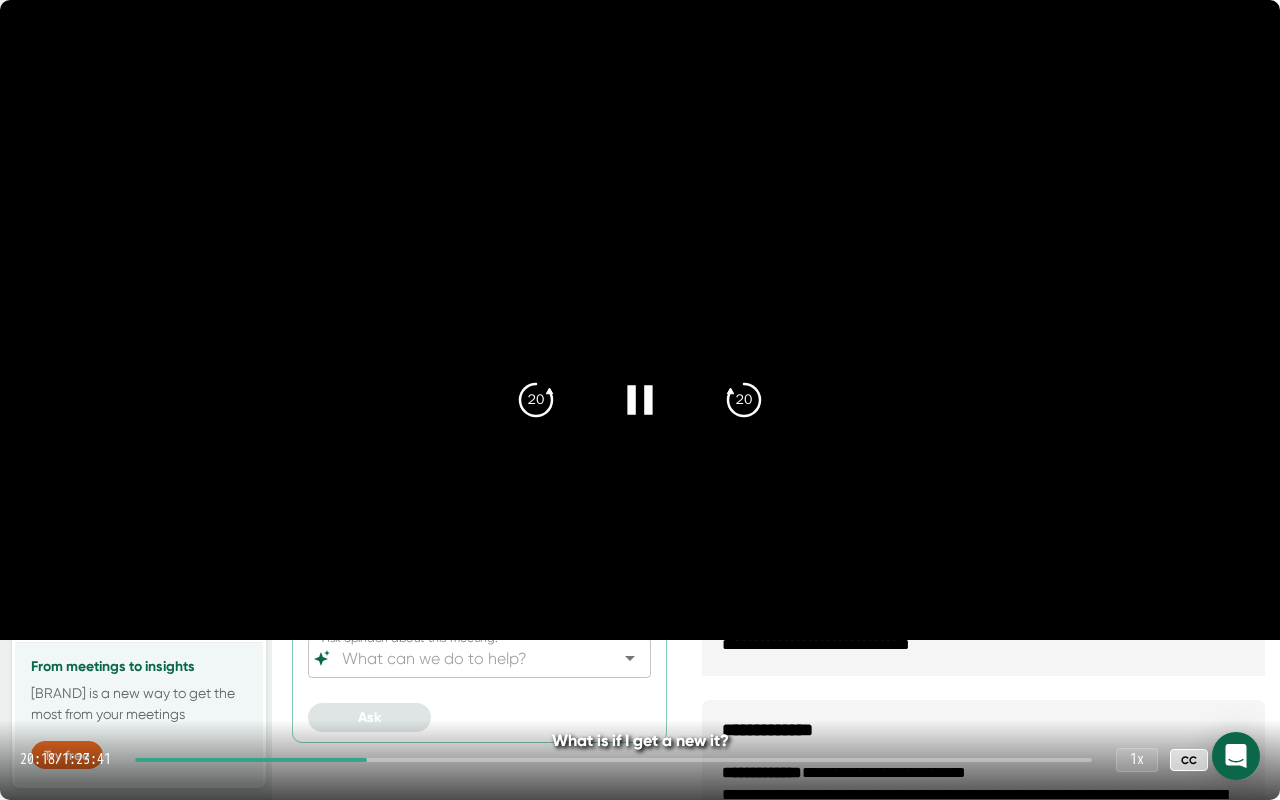 click at bounding box center (613, 760) 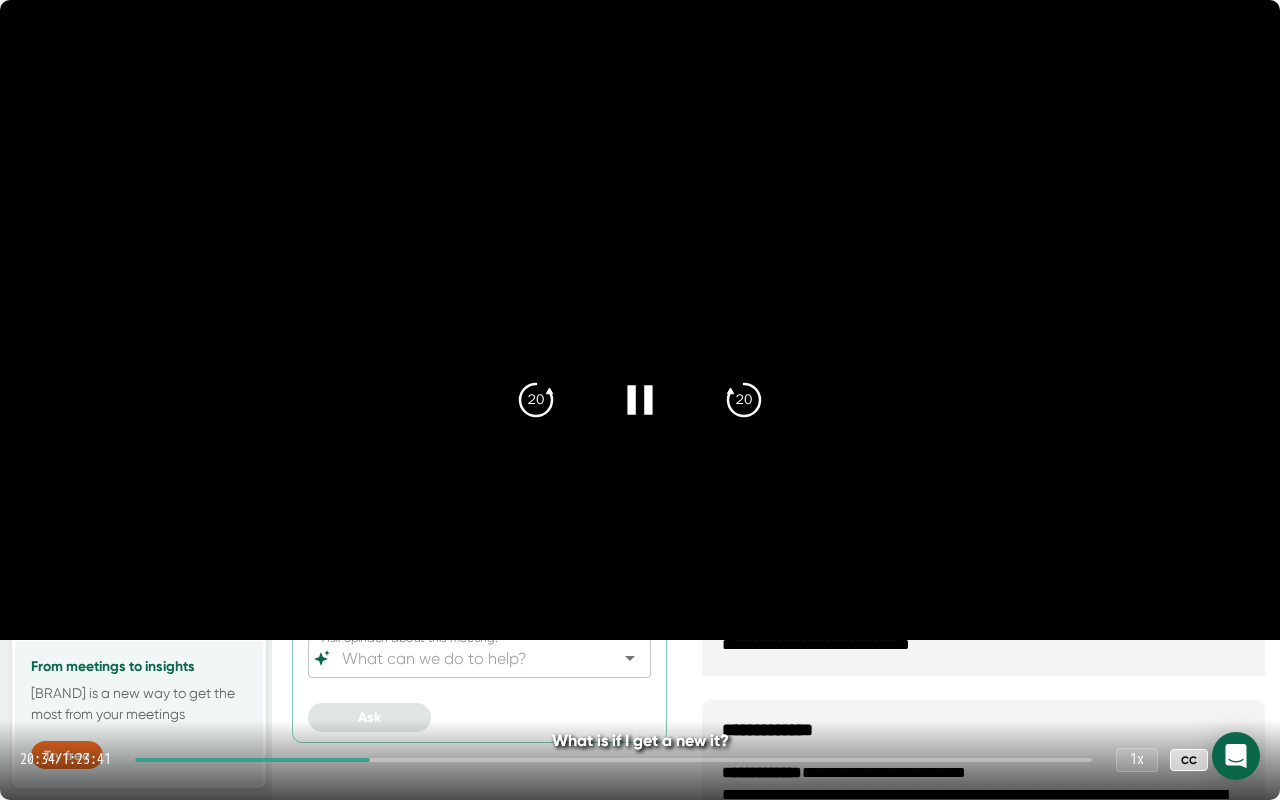 click at bounding box center (613, 760) 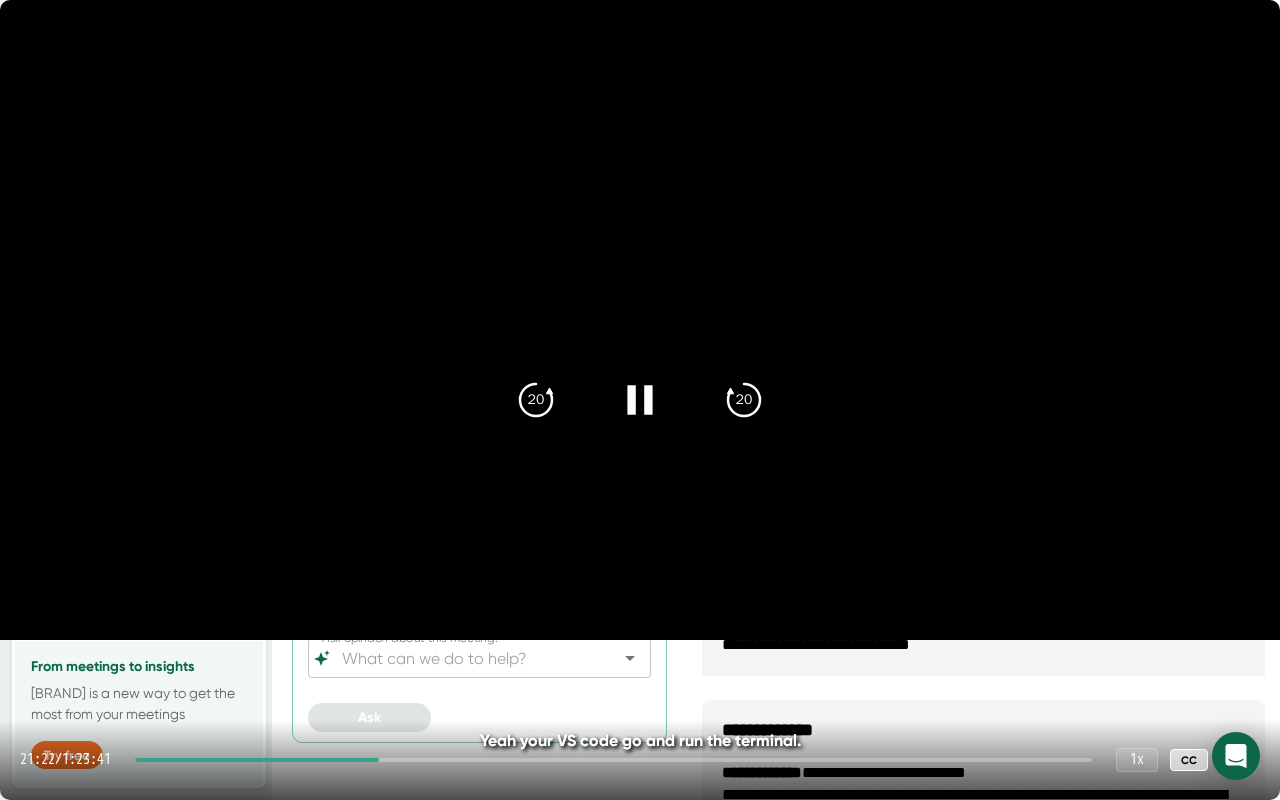 click at bounding box center [613, 760] 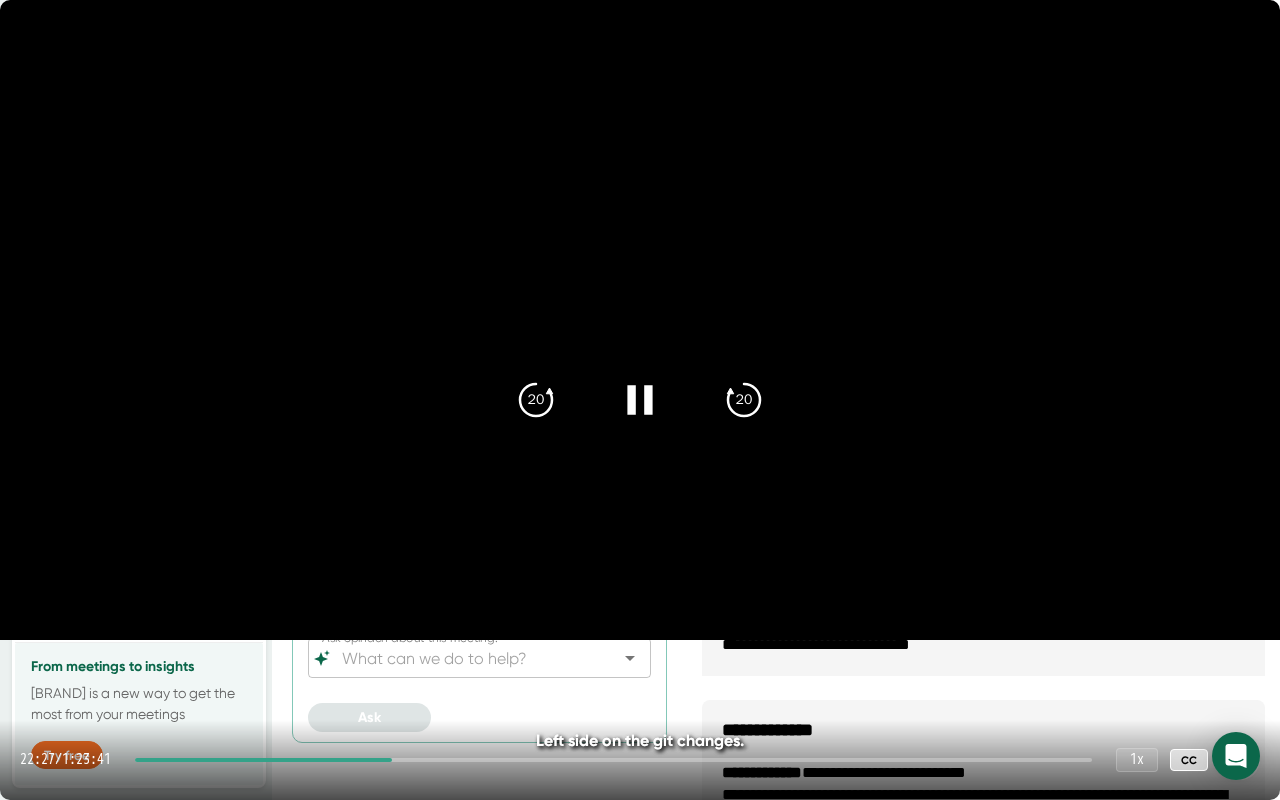 click at bounding box center [613, 760] 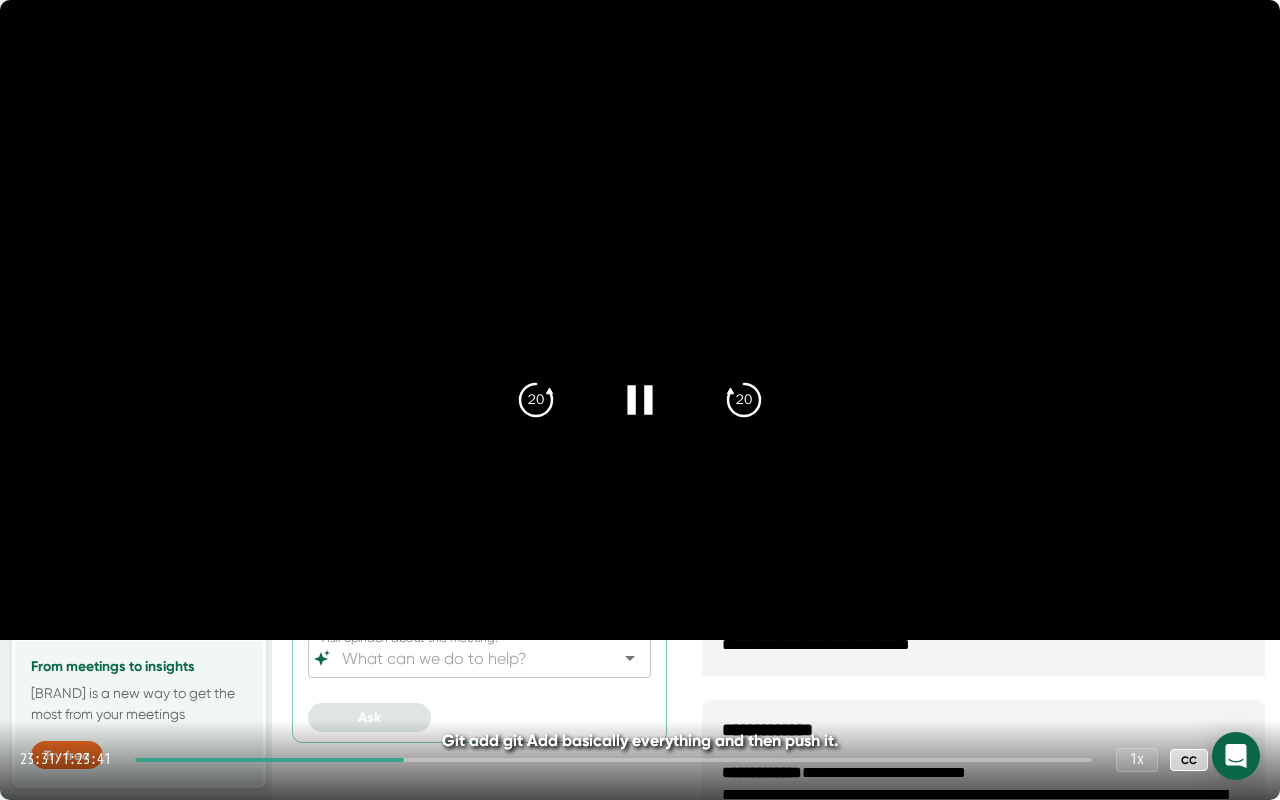 click at bounding box center [613, 760] 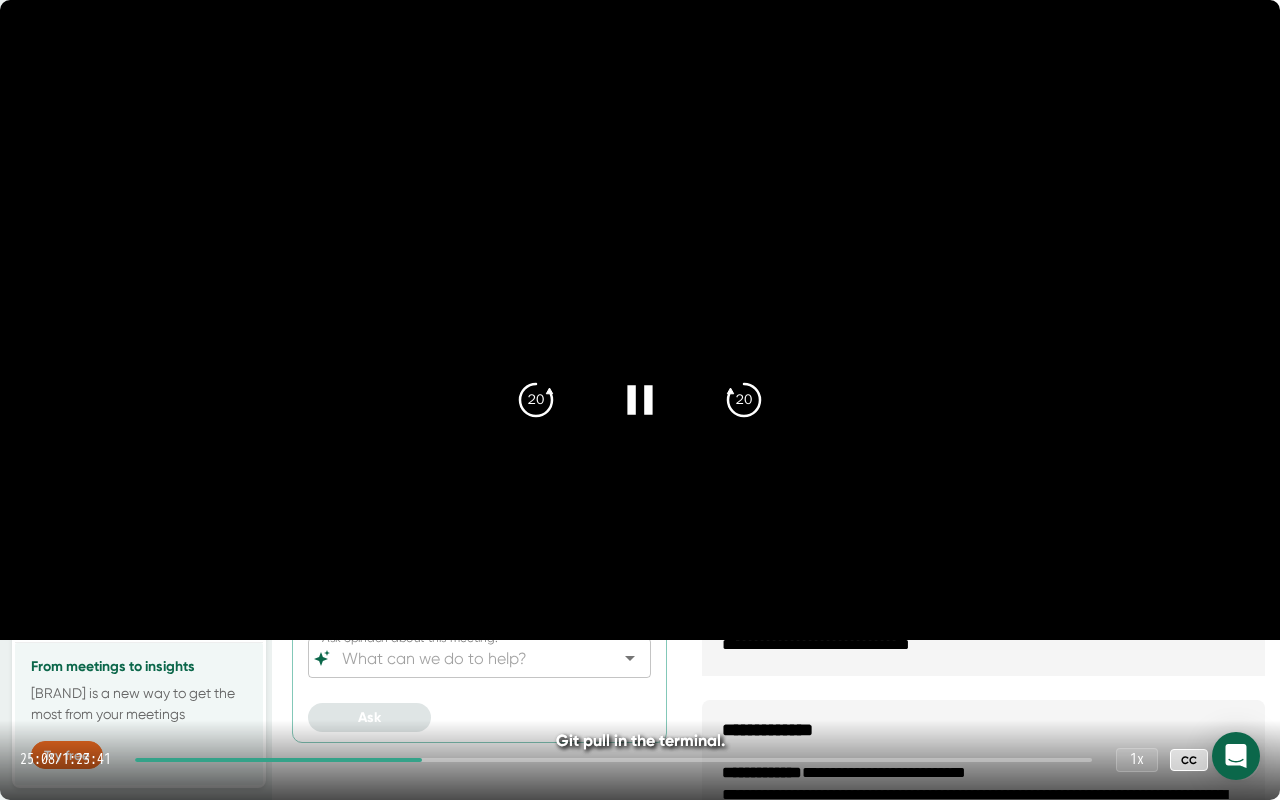 click at bounding box center [613, 760] 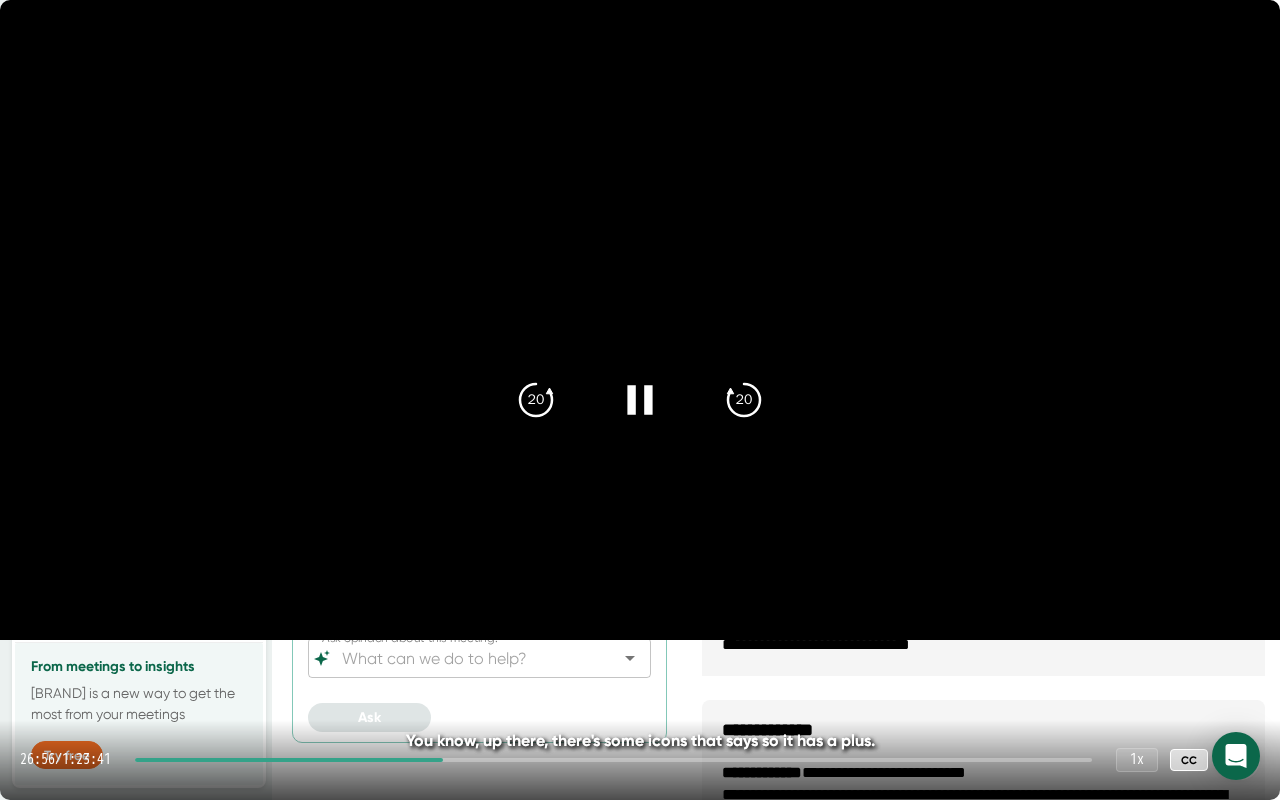 click at bounding box center (613, 760) 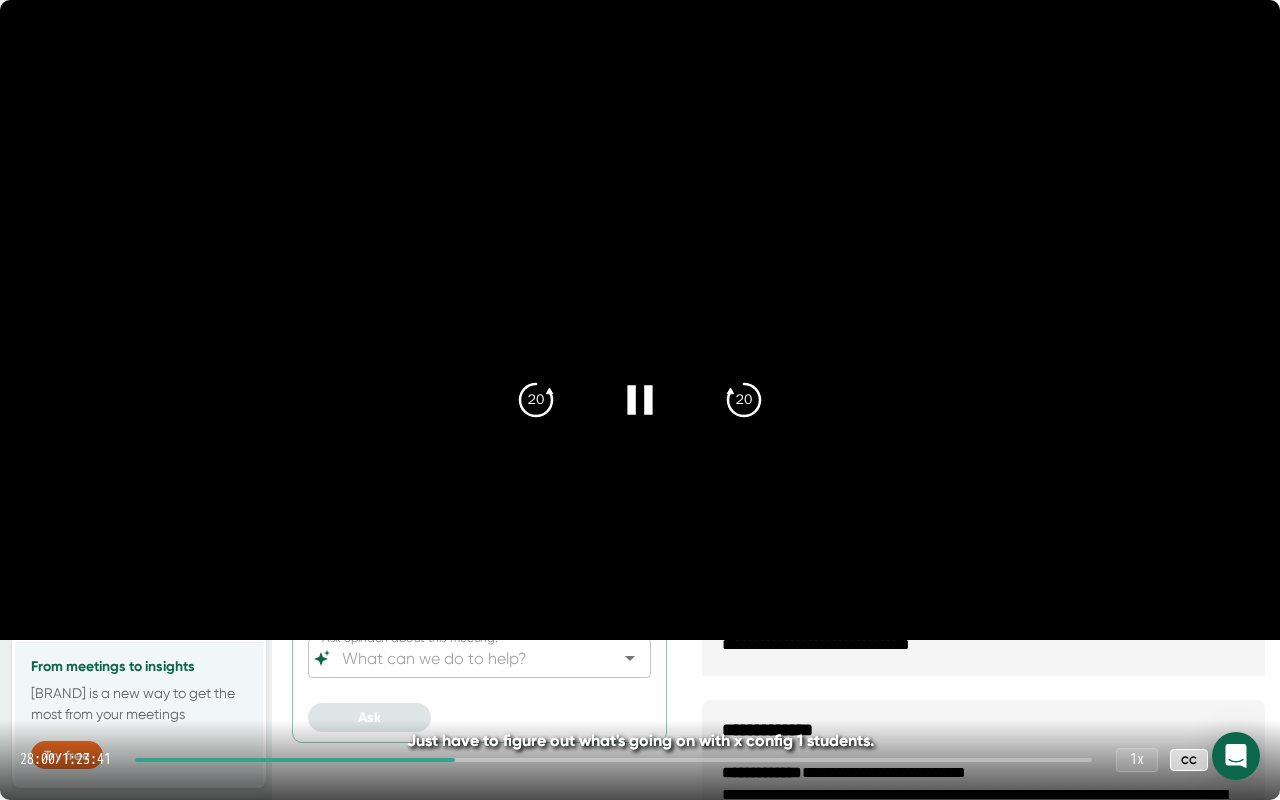 click at bounding box center (613, 760) 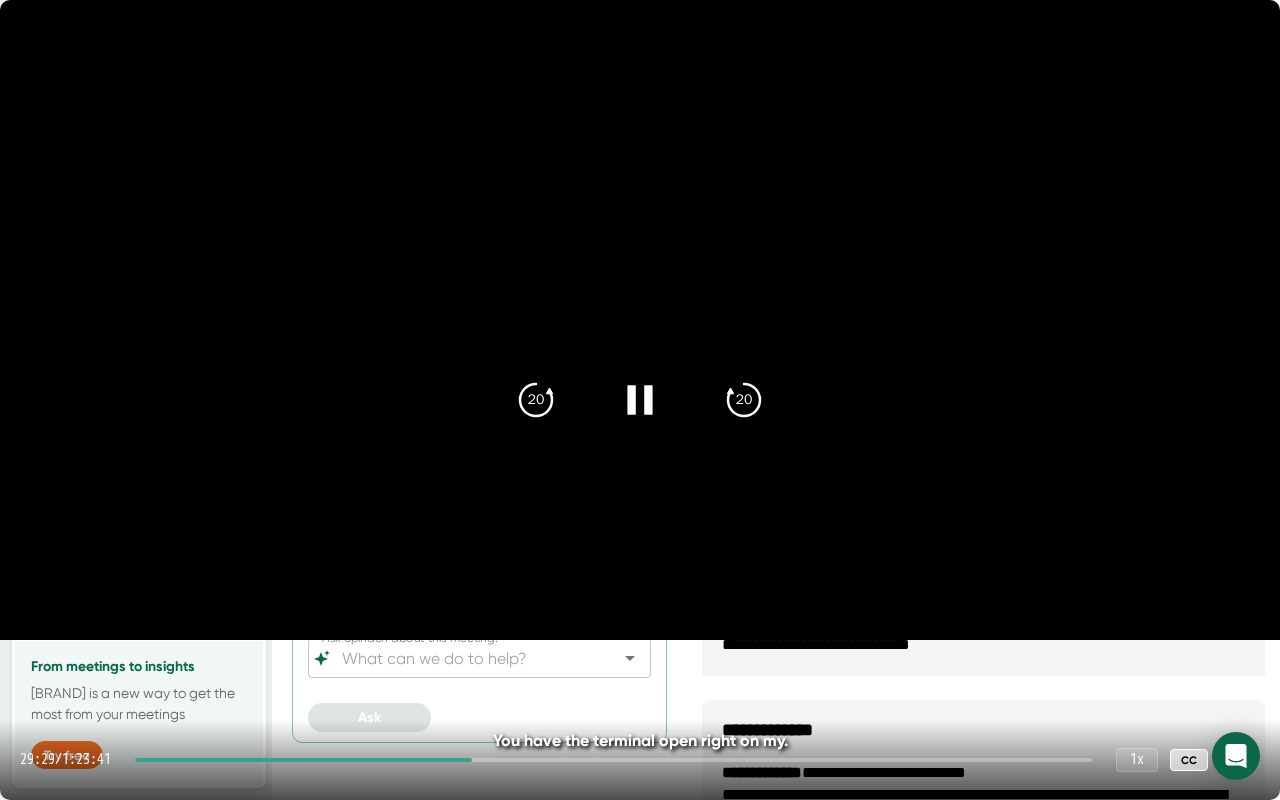 click at bounding box center [613, 760] 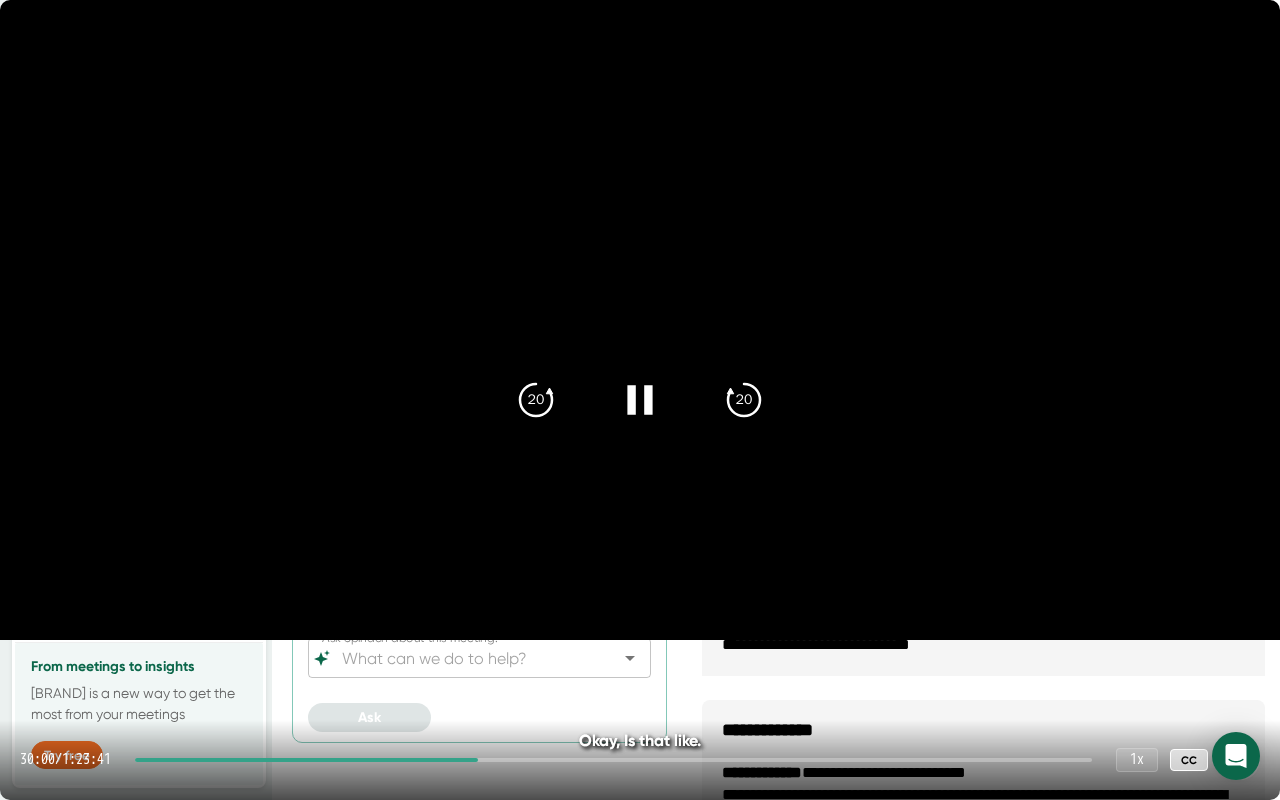 click at bounding box center [613, 760] 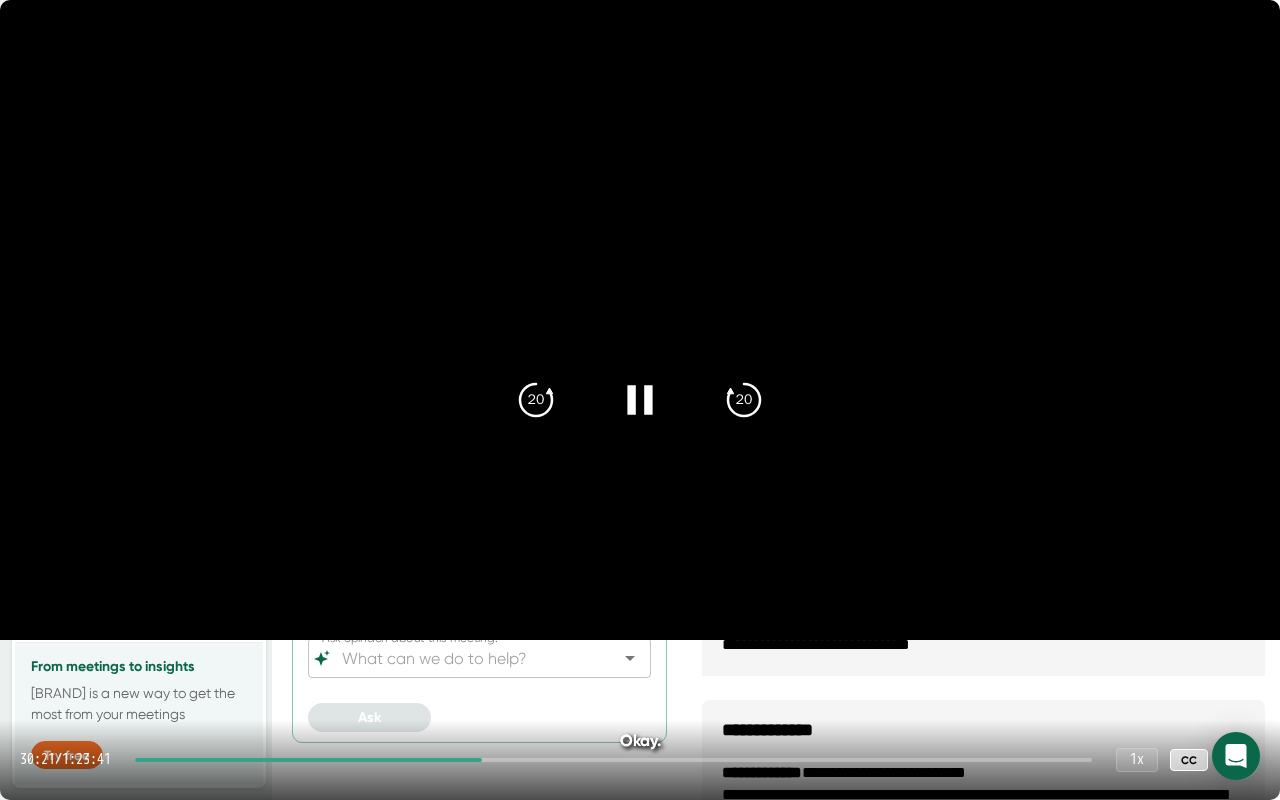 click at bounding box center [613, 760] 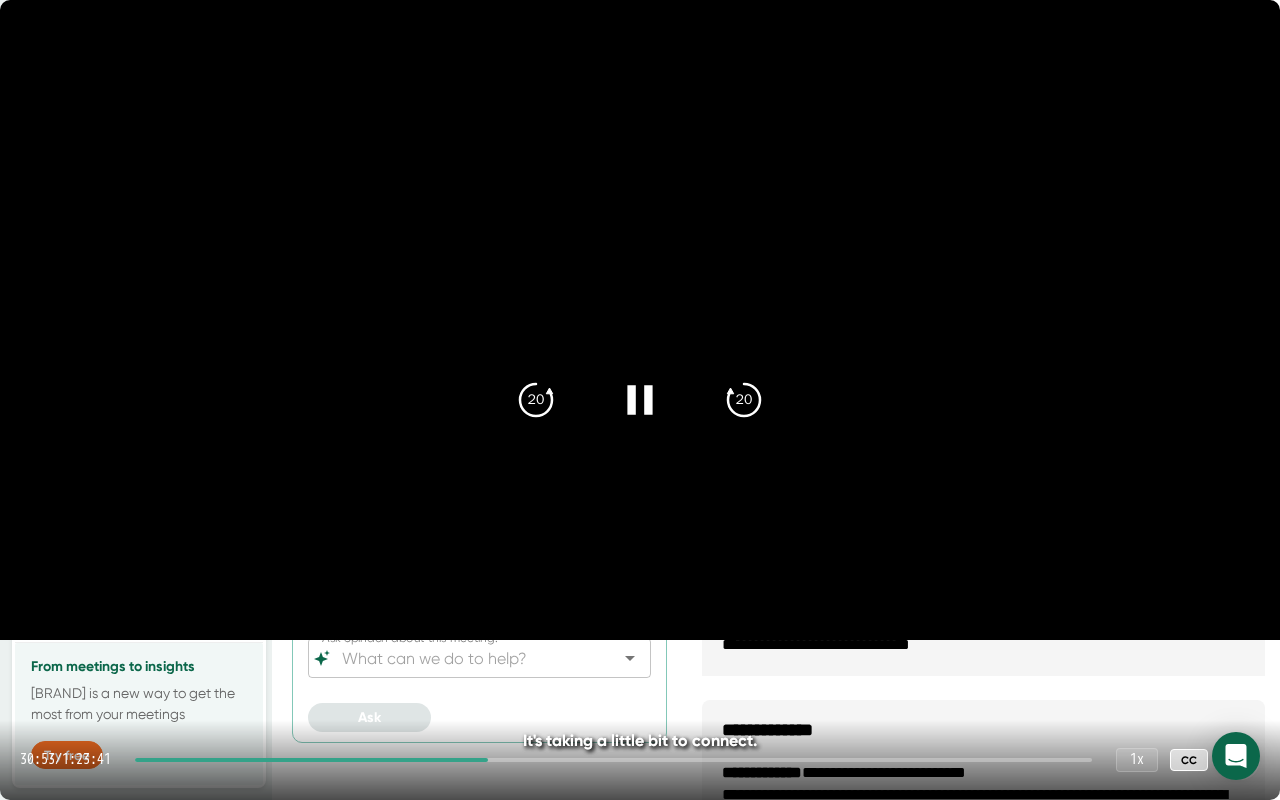 click at bounding box center (613, 760) 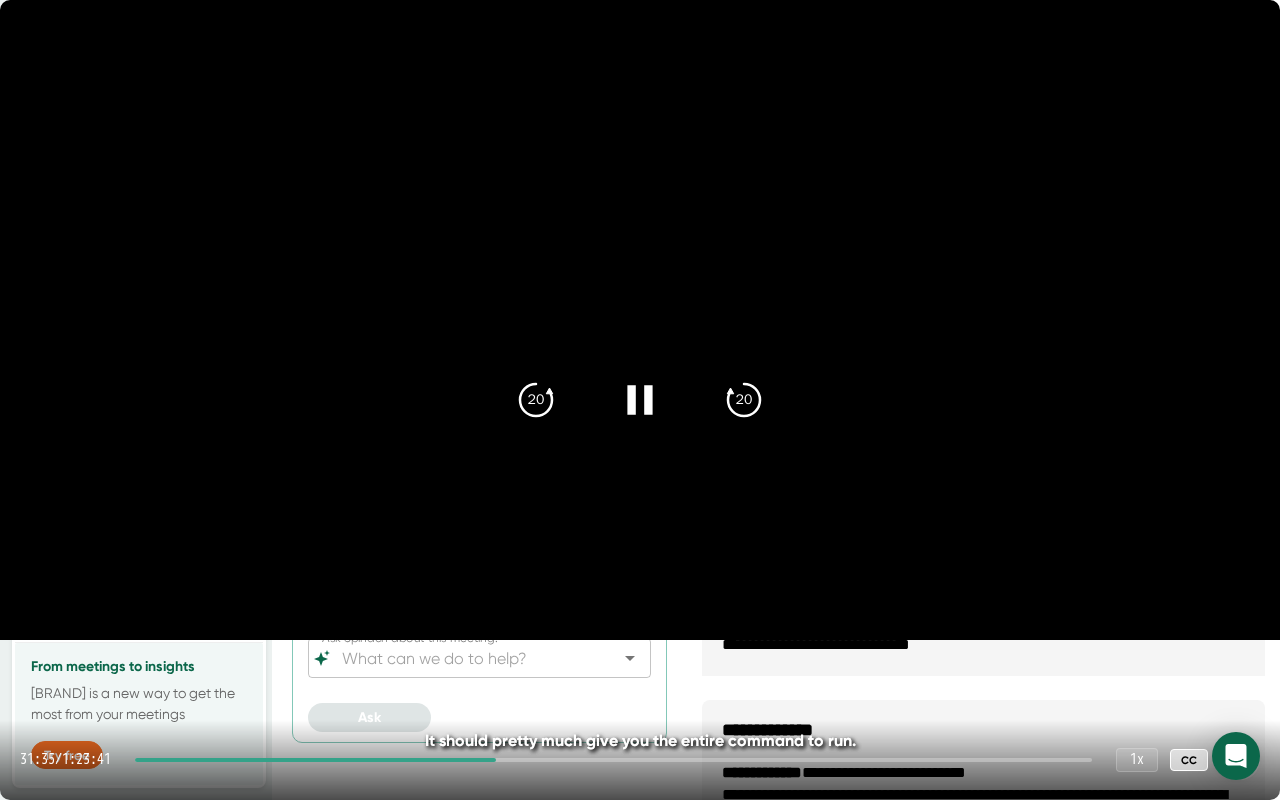click at bounding box center [613, 760] 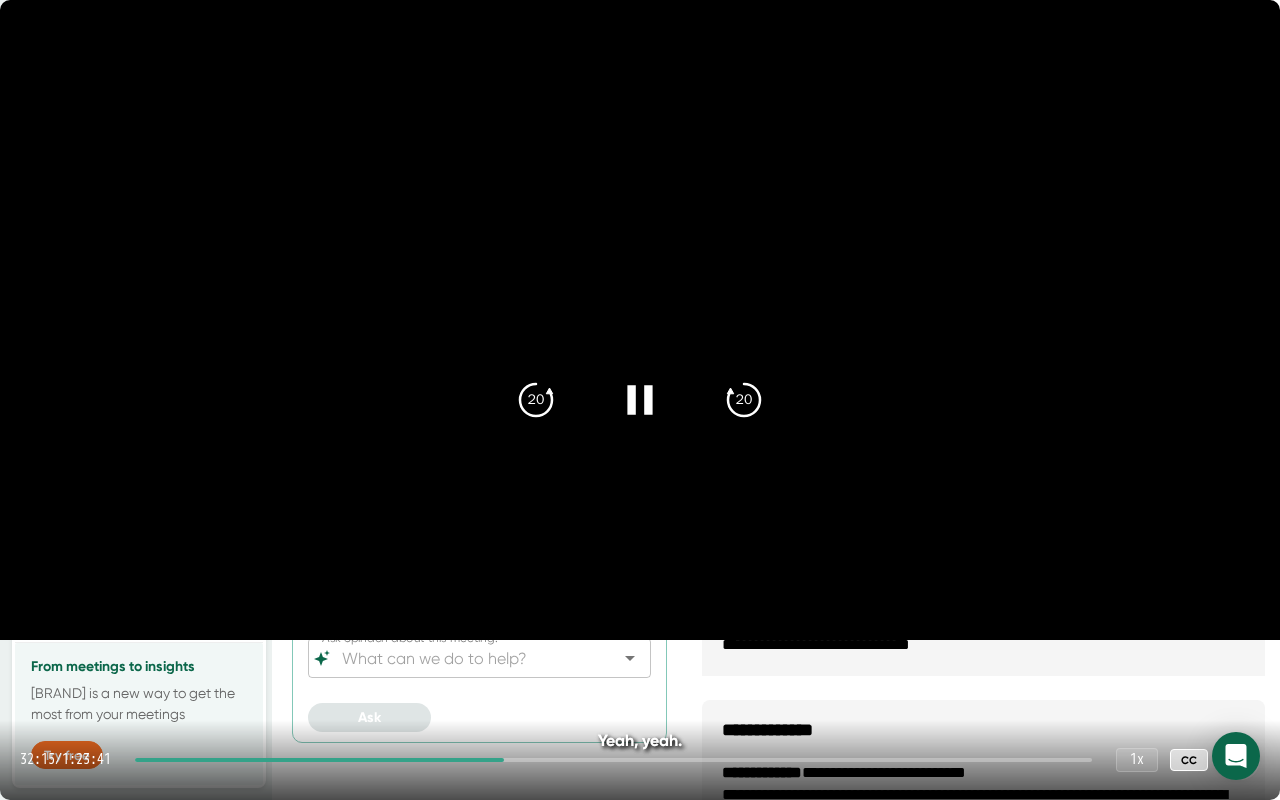 click at bounding box center [613, 760] 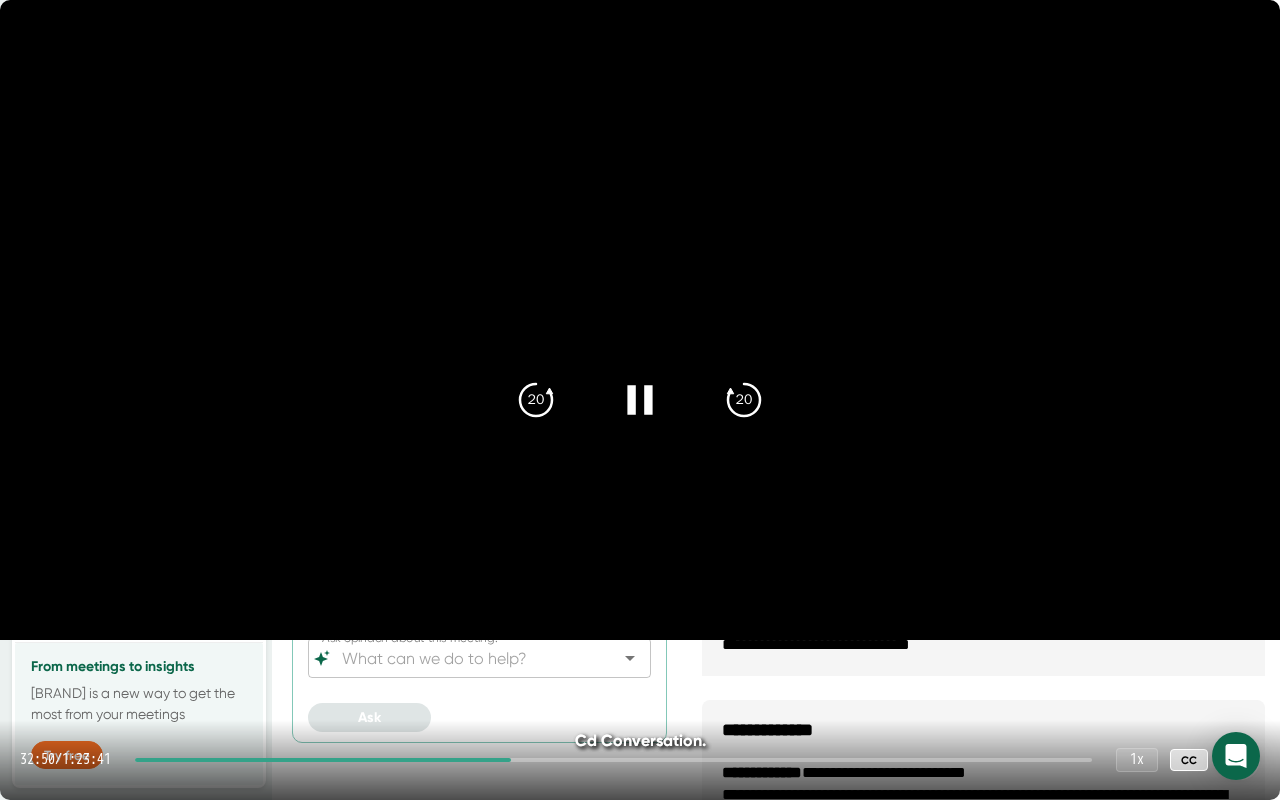 click at bounding box center (613, 760) 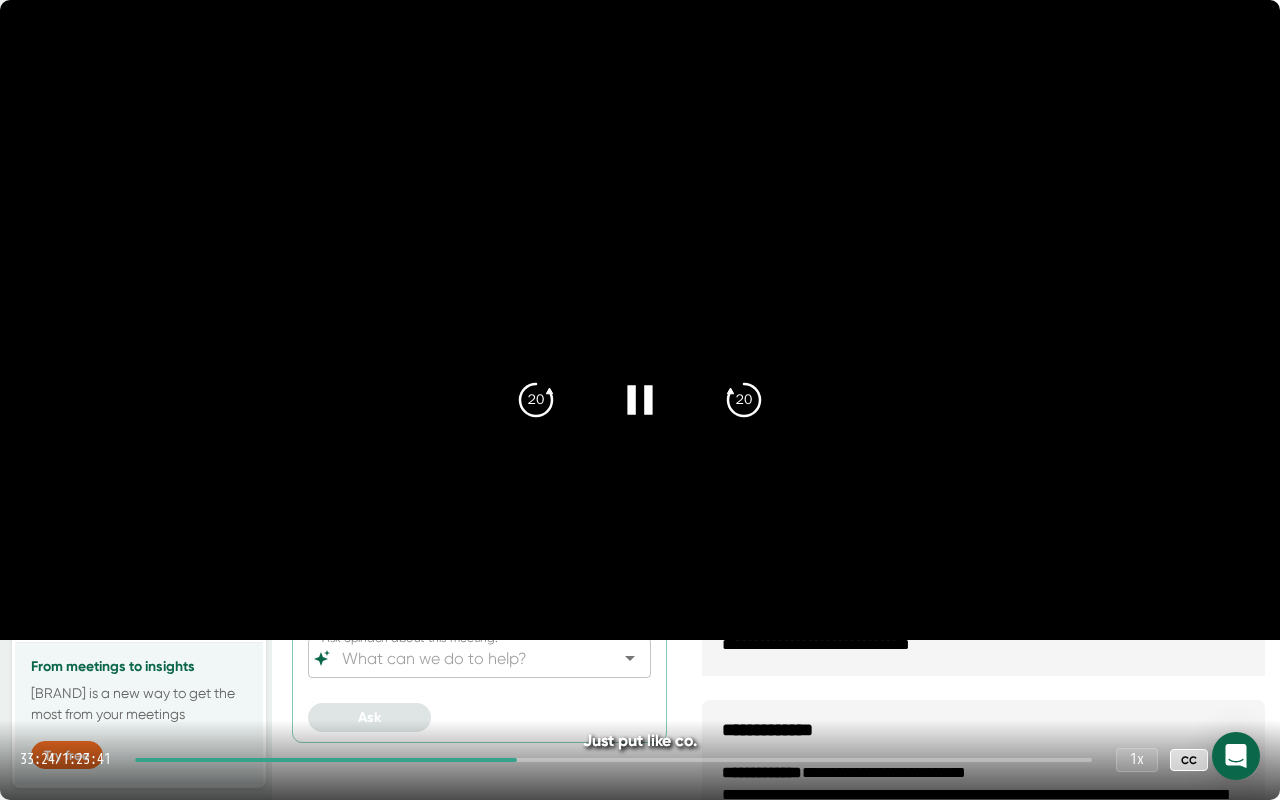 click at bounding box center (613, 760) 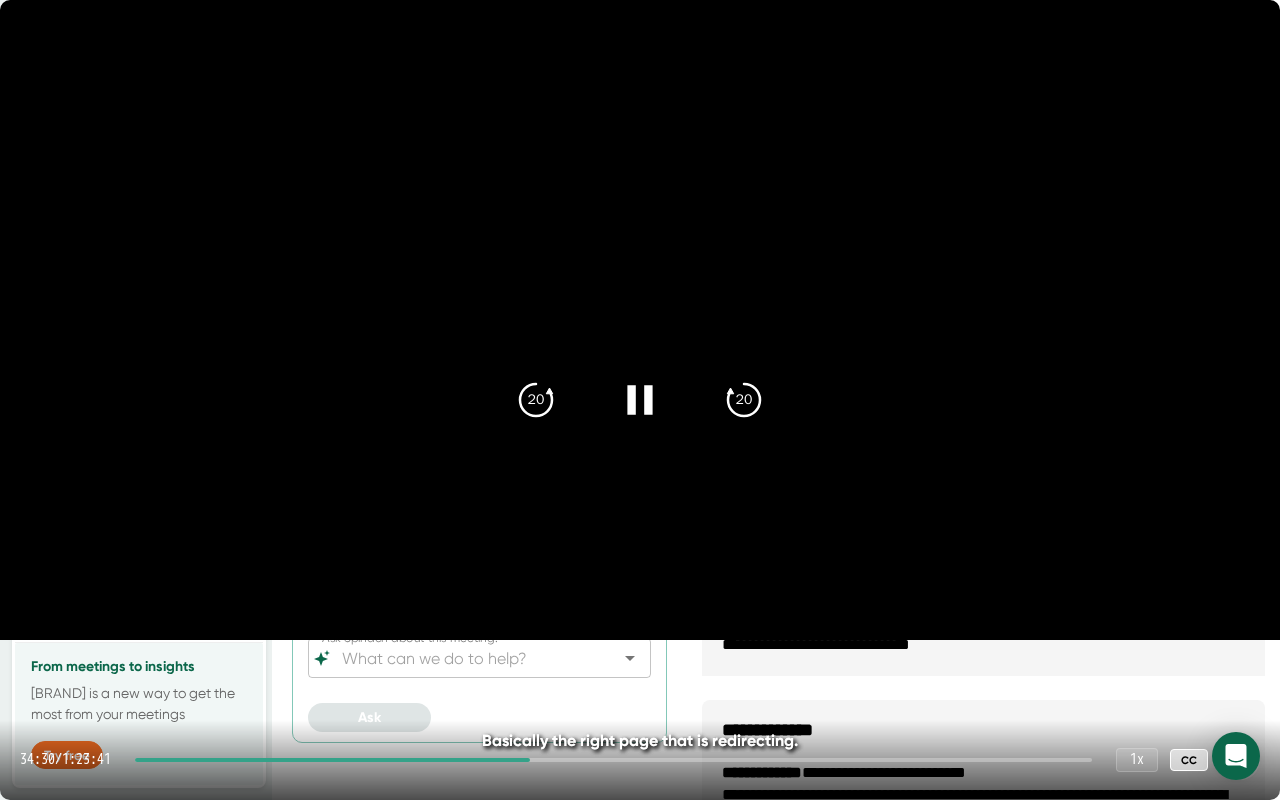 click 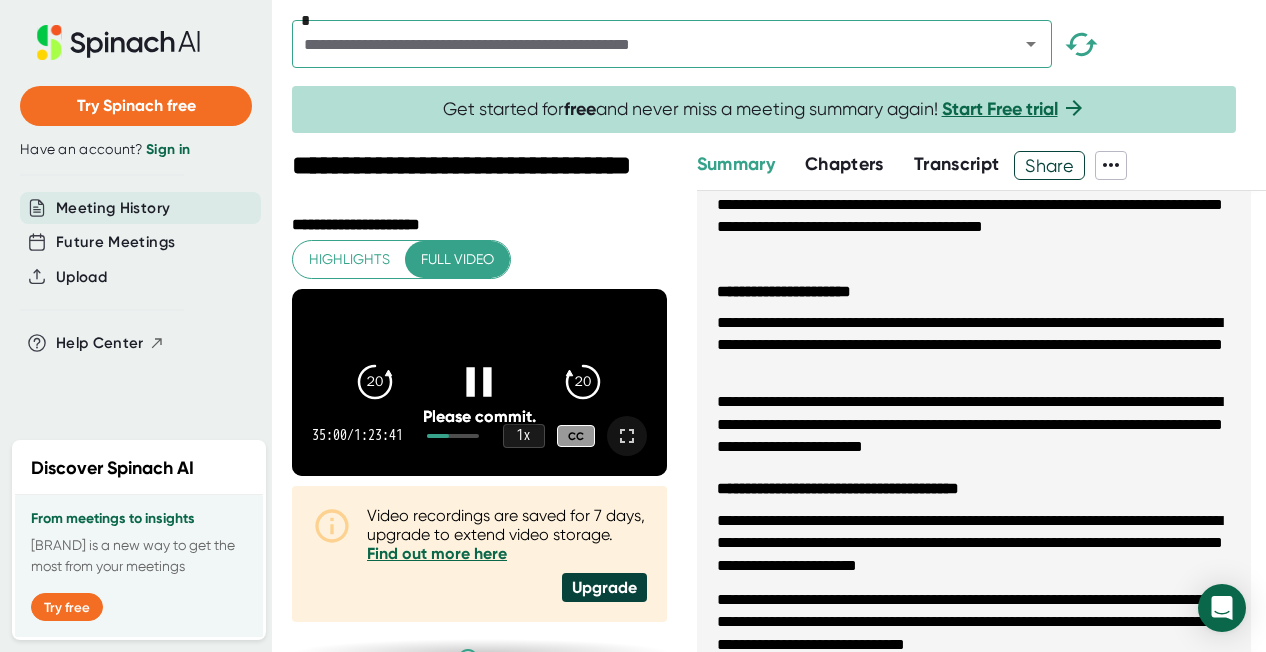 click 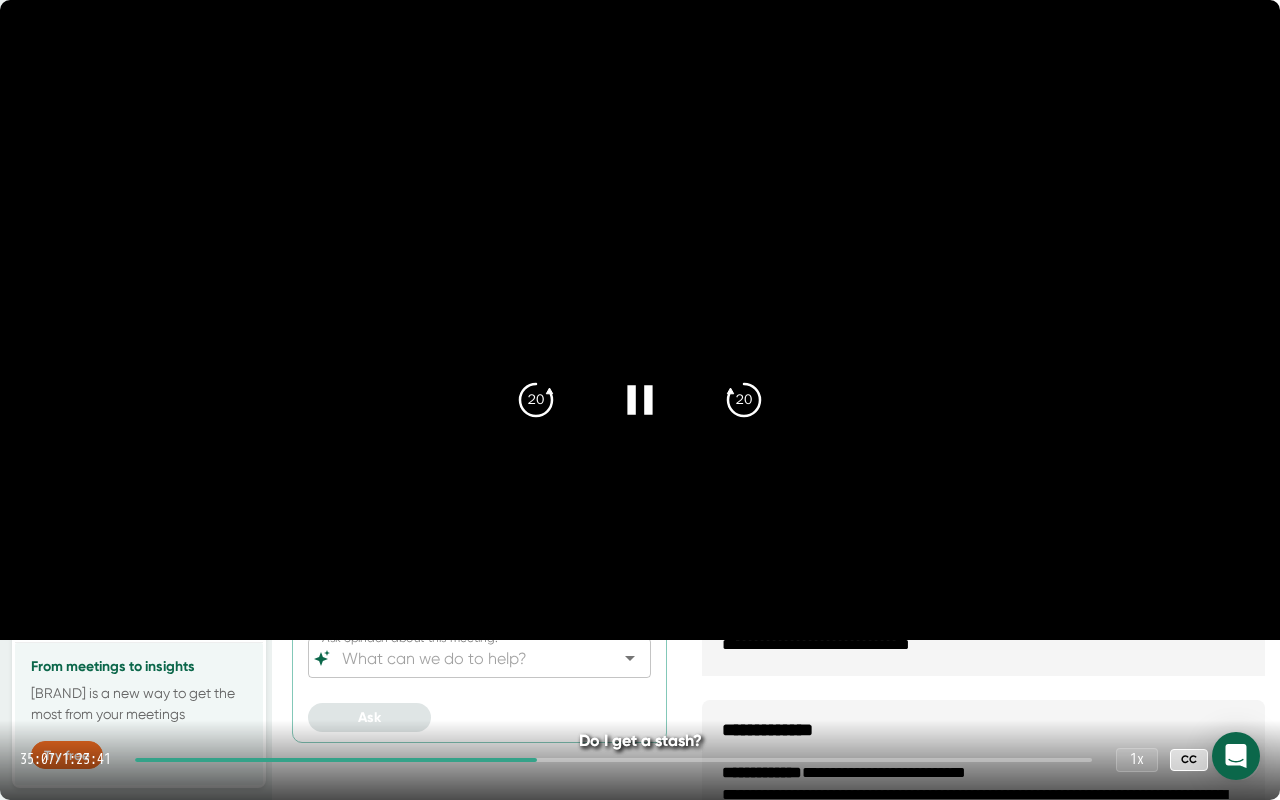 click on "35:07  /  1:23:41 1 x CC" at bounding box center [640, 760] 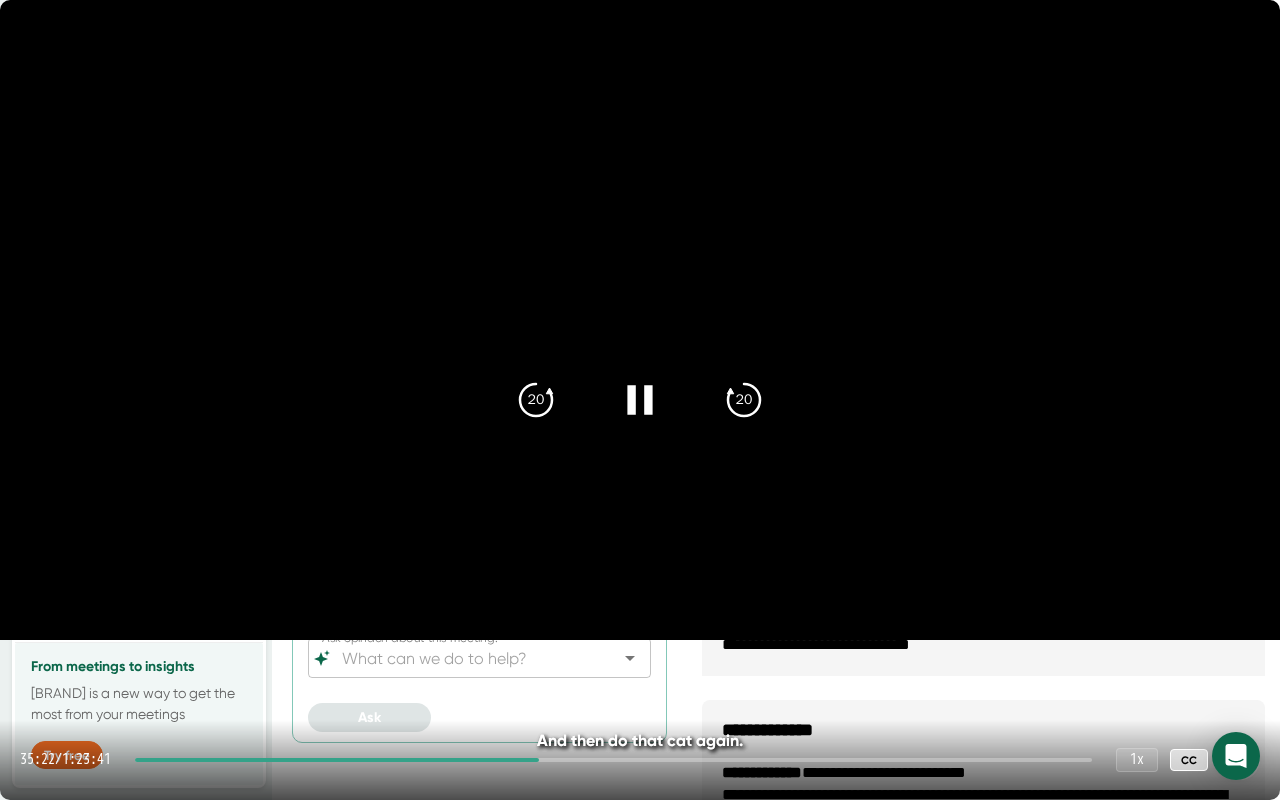 click at bounding box center (613, 760) 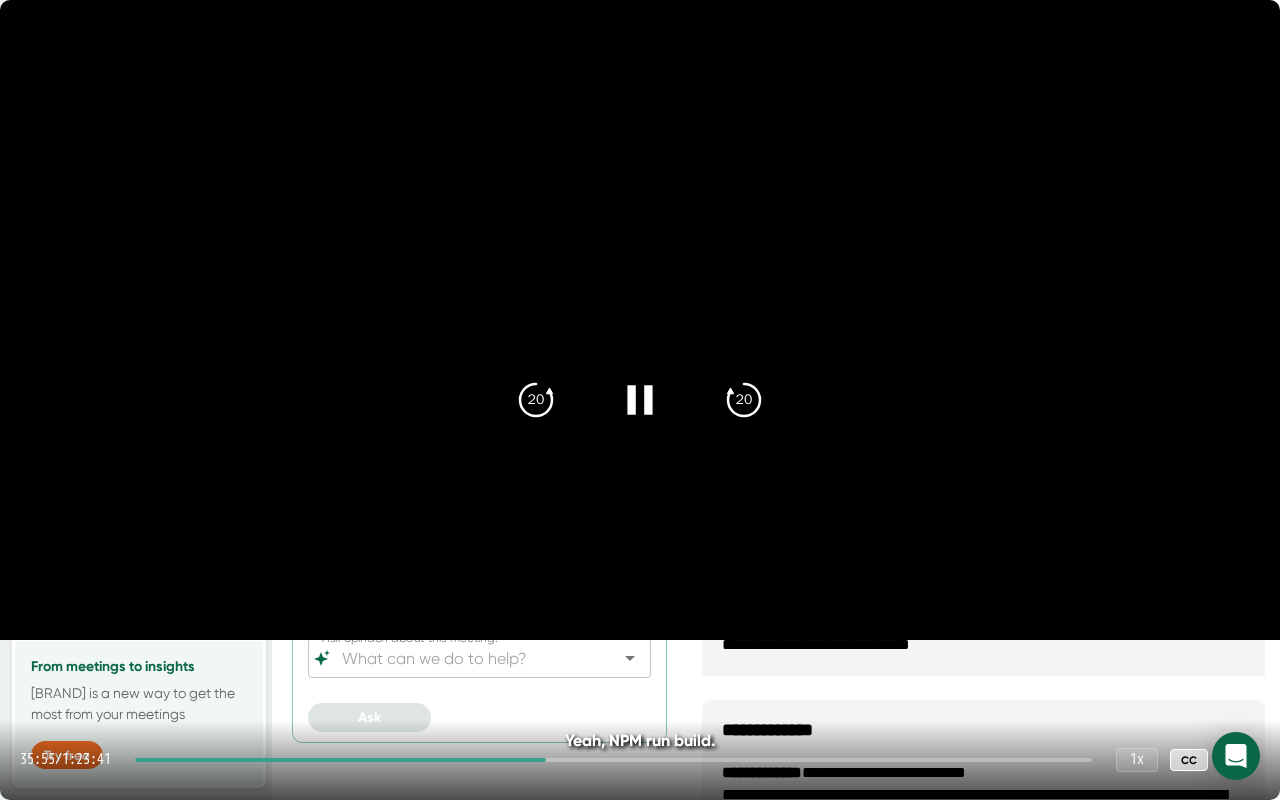 click at bounding box center (613, 760) 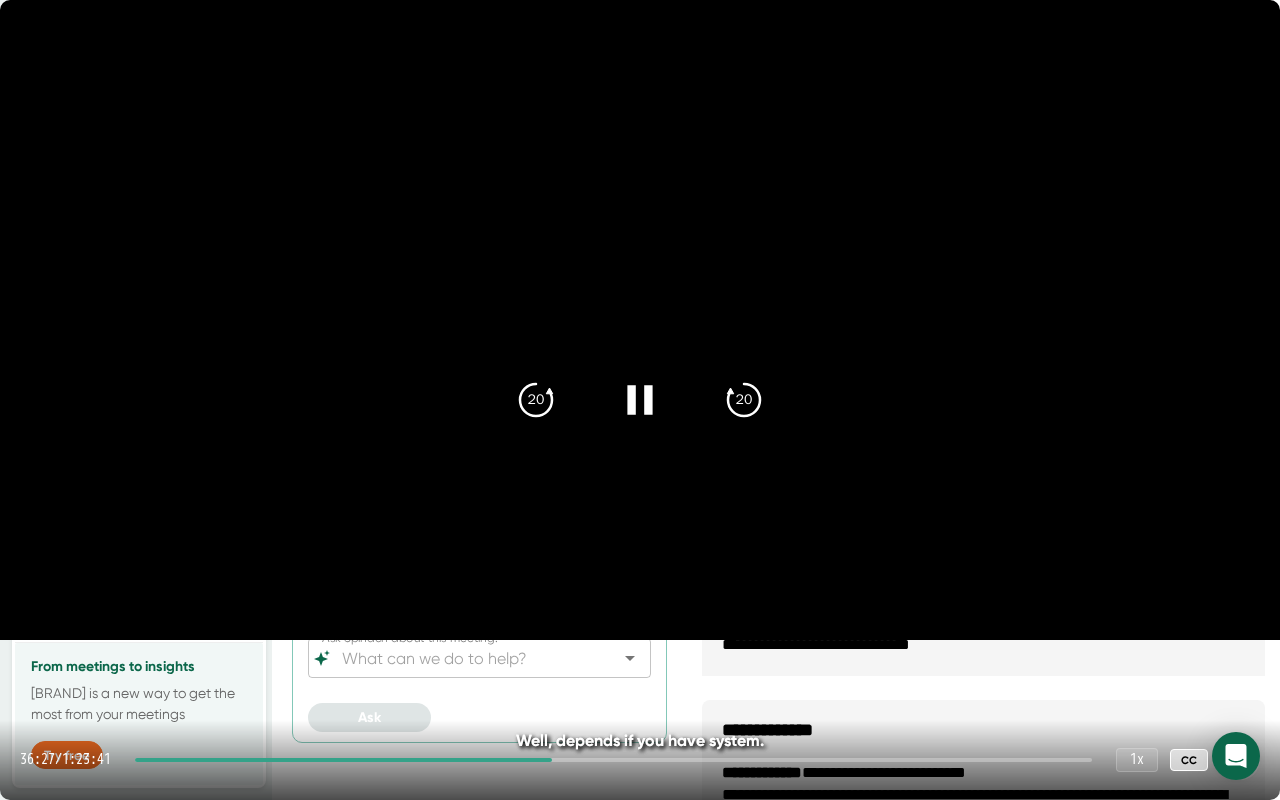 click at bounding box center [613, 760] 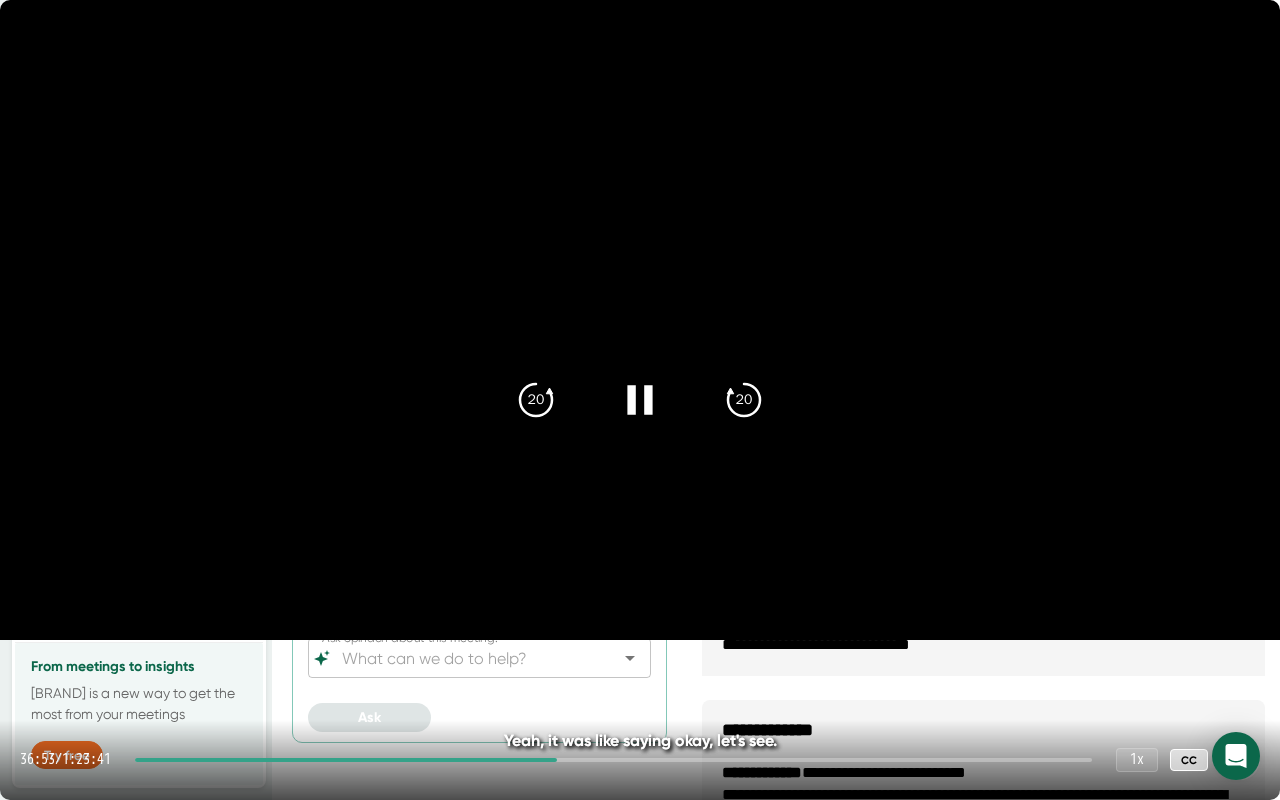 click at bounding box center (613, 760) 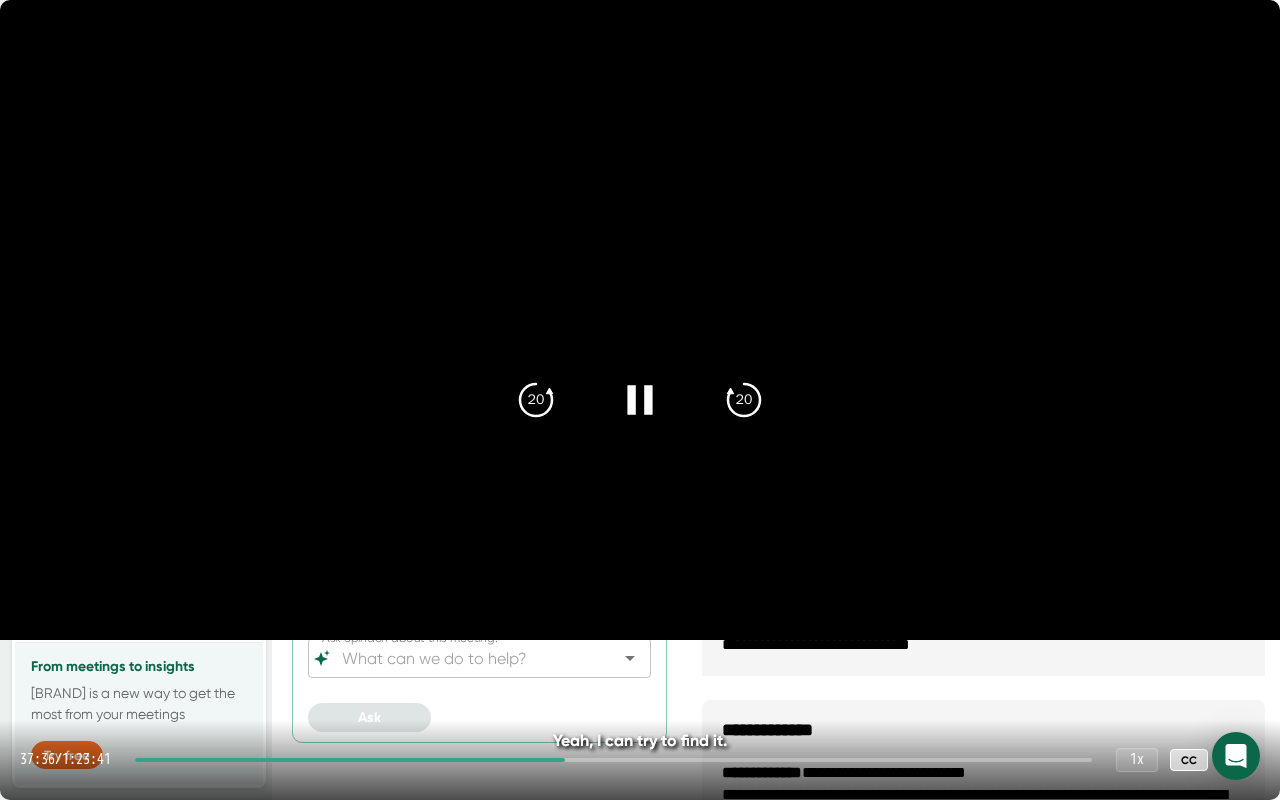 click at bounding box center (613, 760) 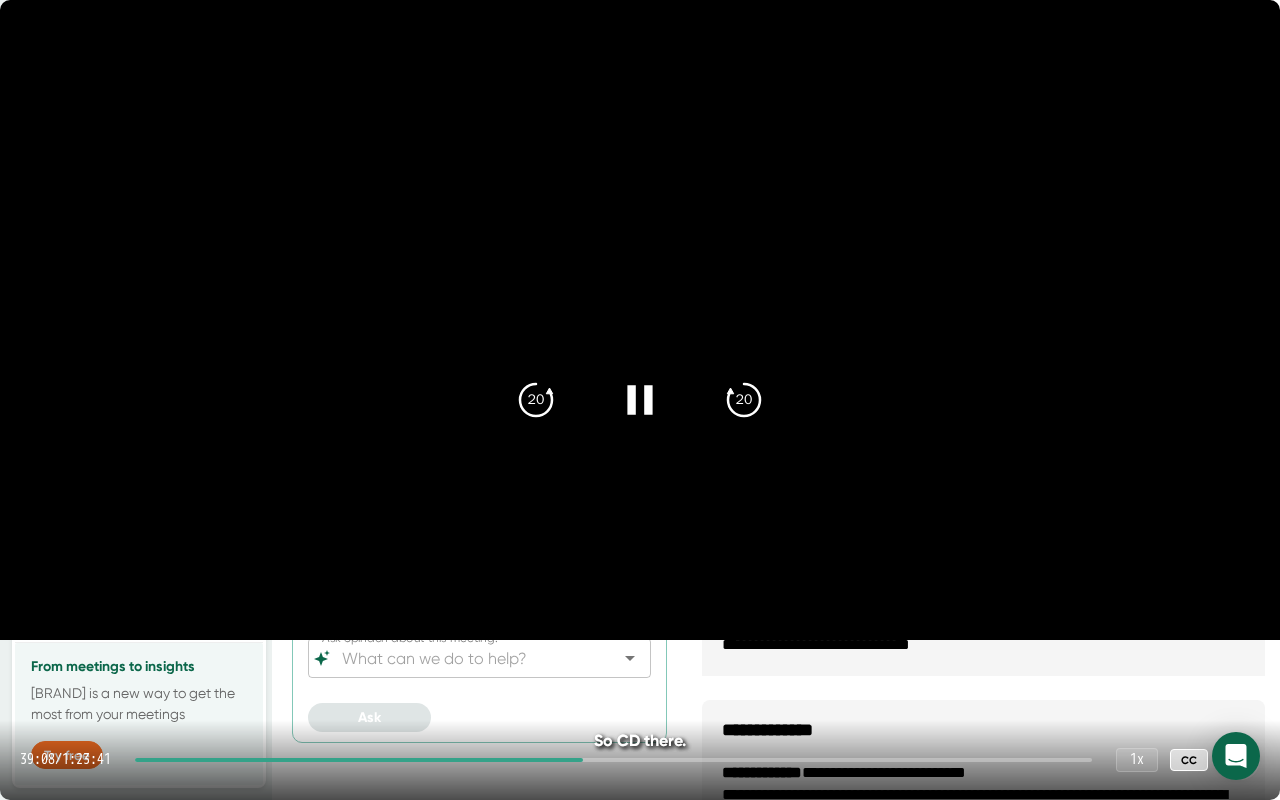 click at bounding box center (613, 760) 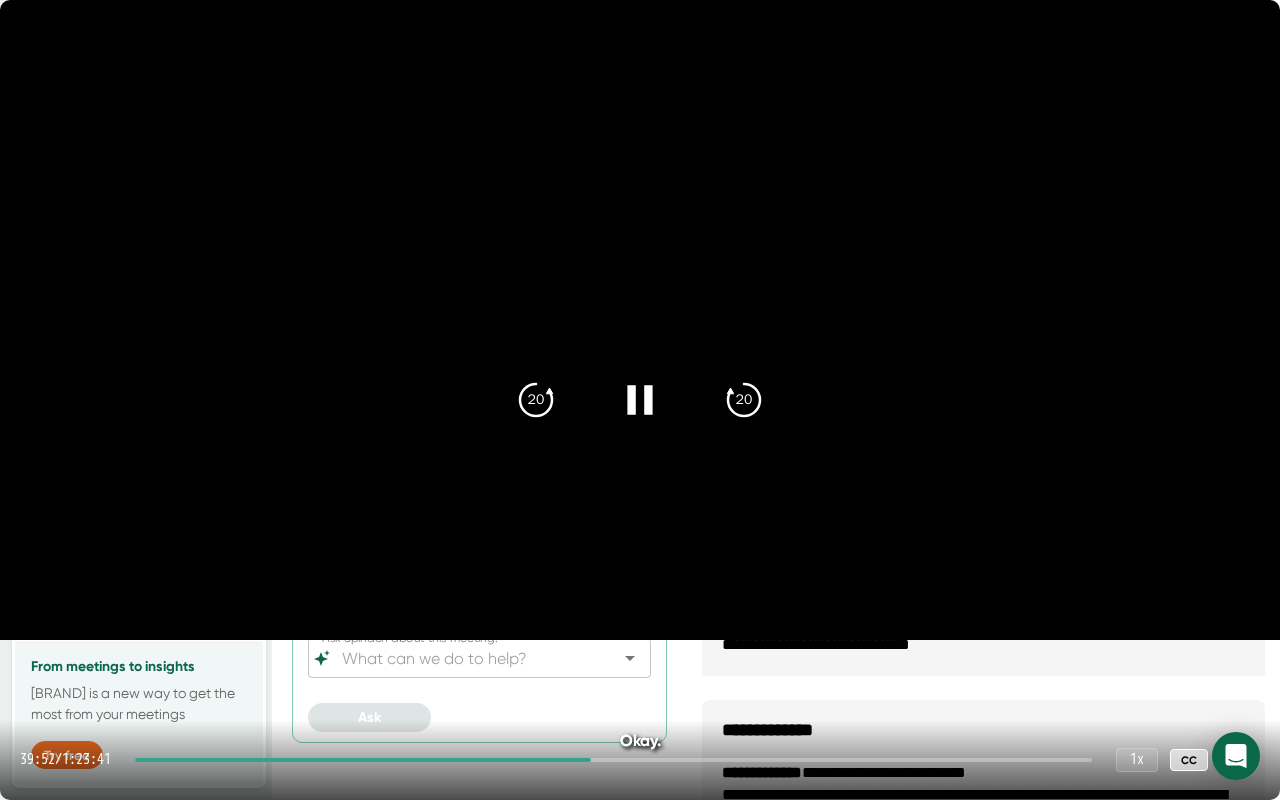 click at bounding box center (613, 760) 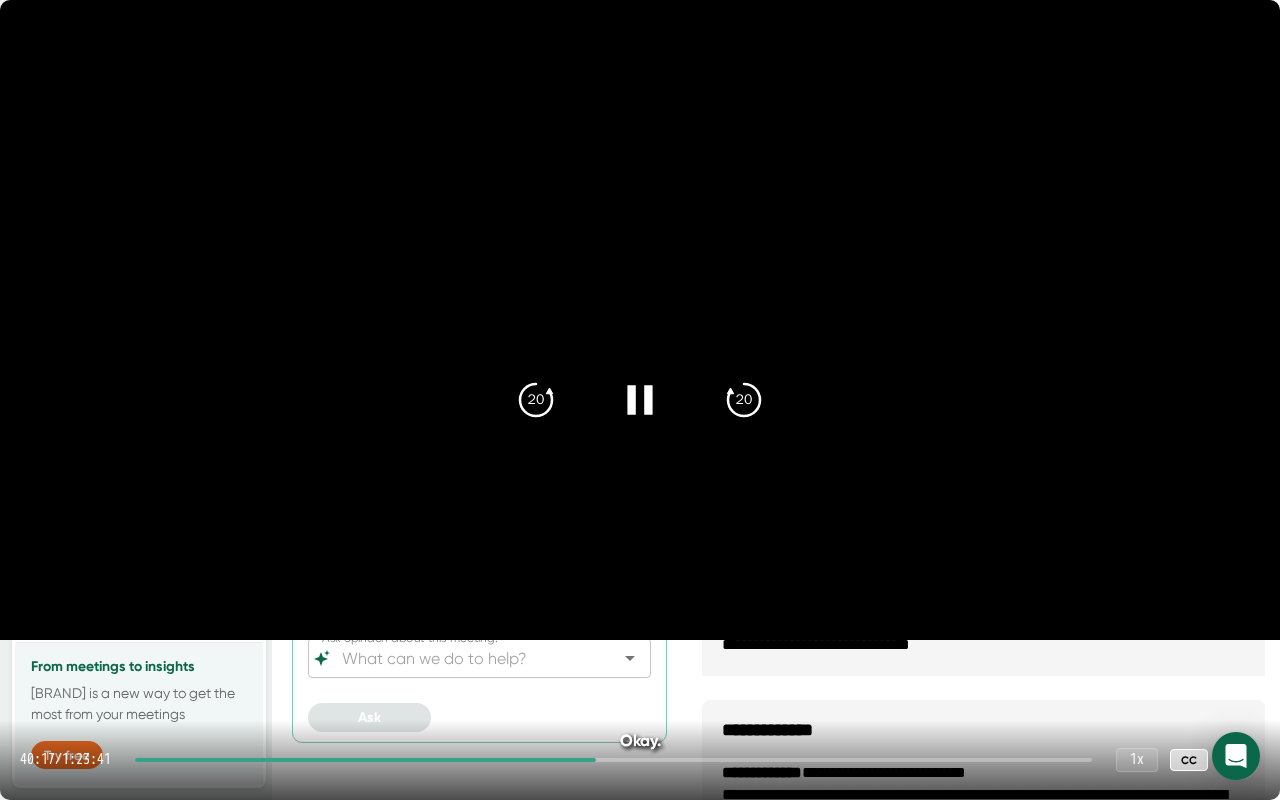 click at bounding box center [613, 760] 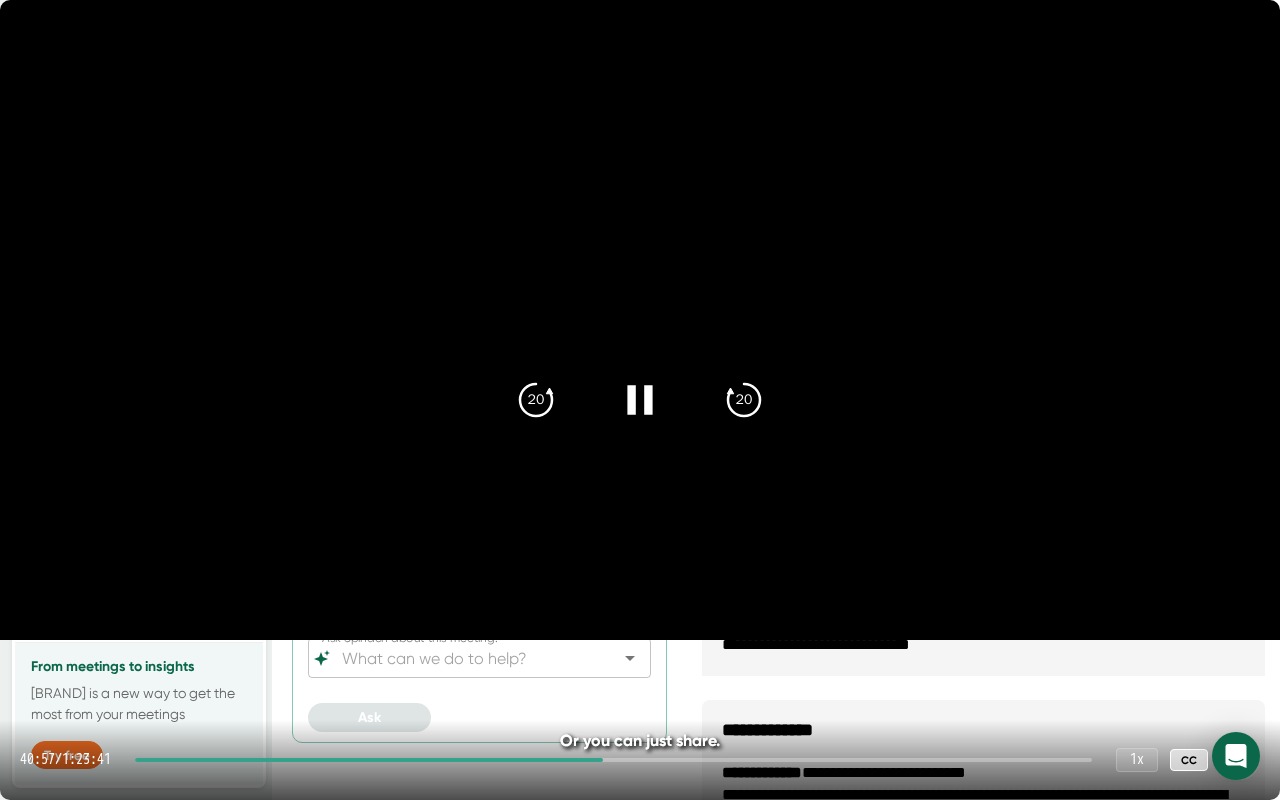 click 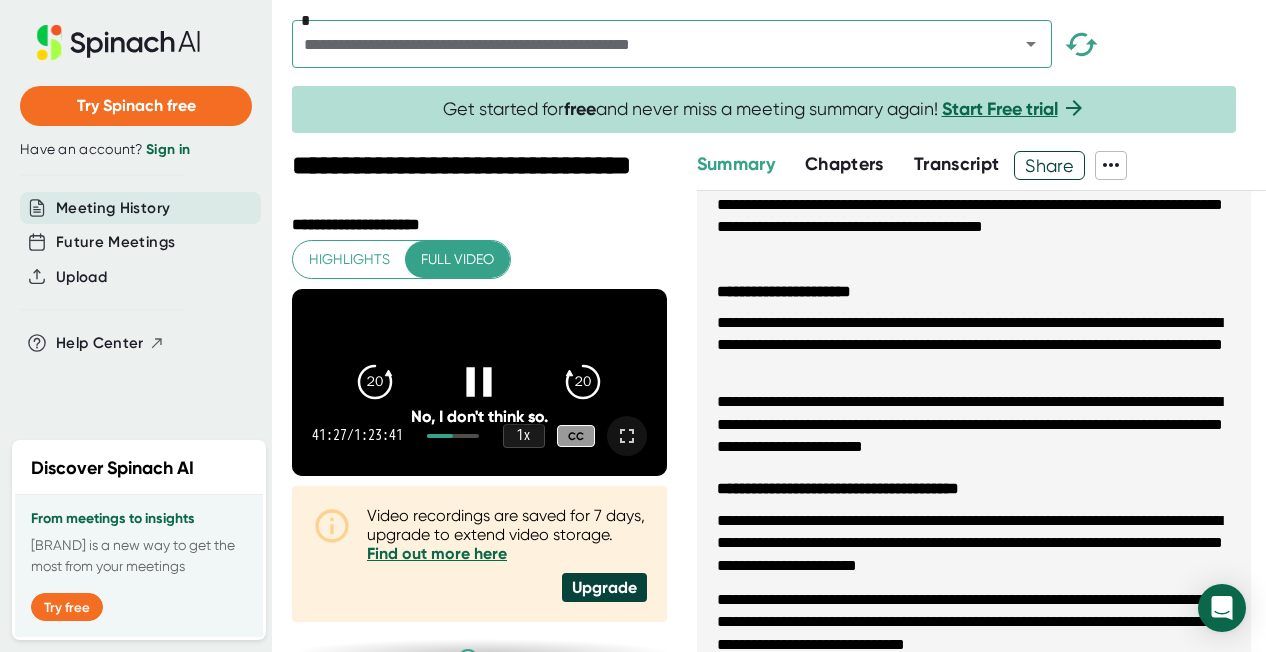click 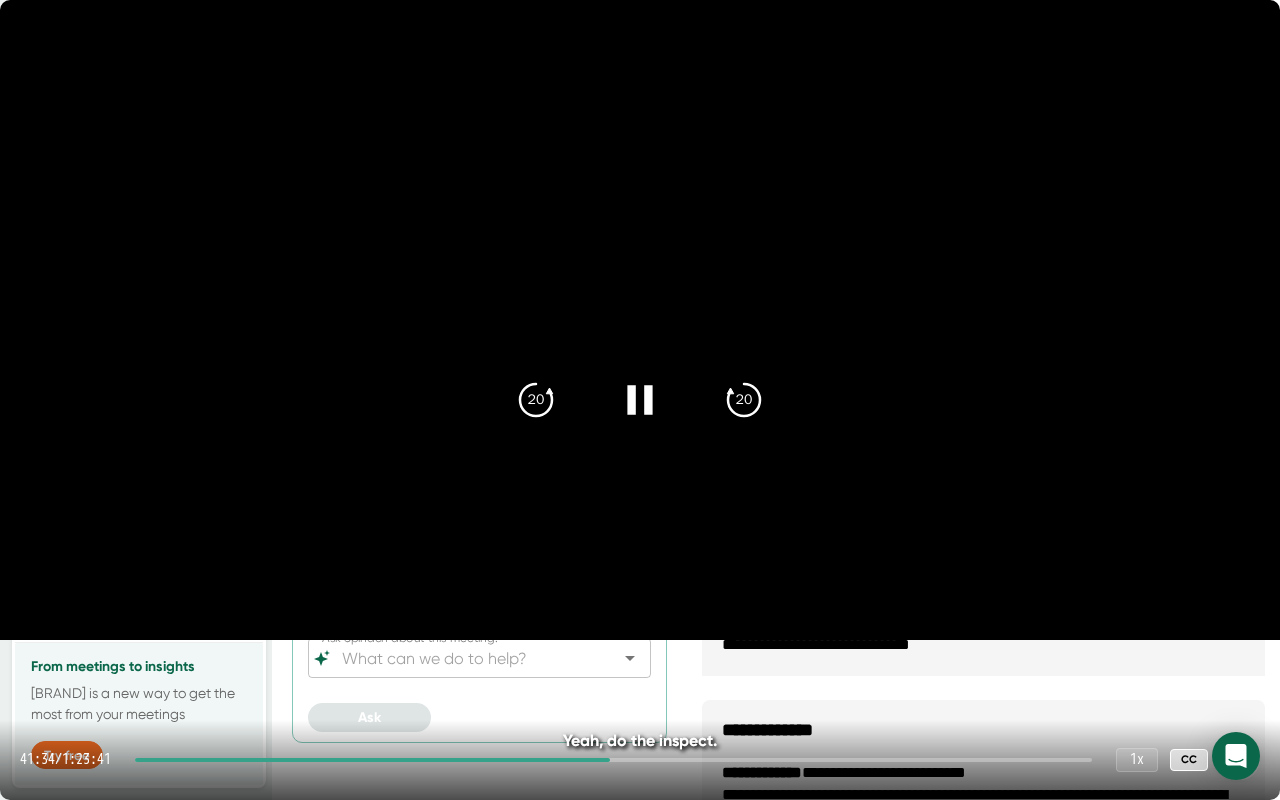 click at bounding box center (613, 760) 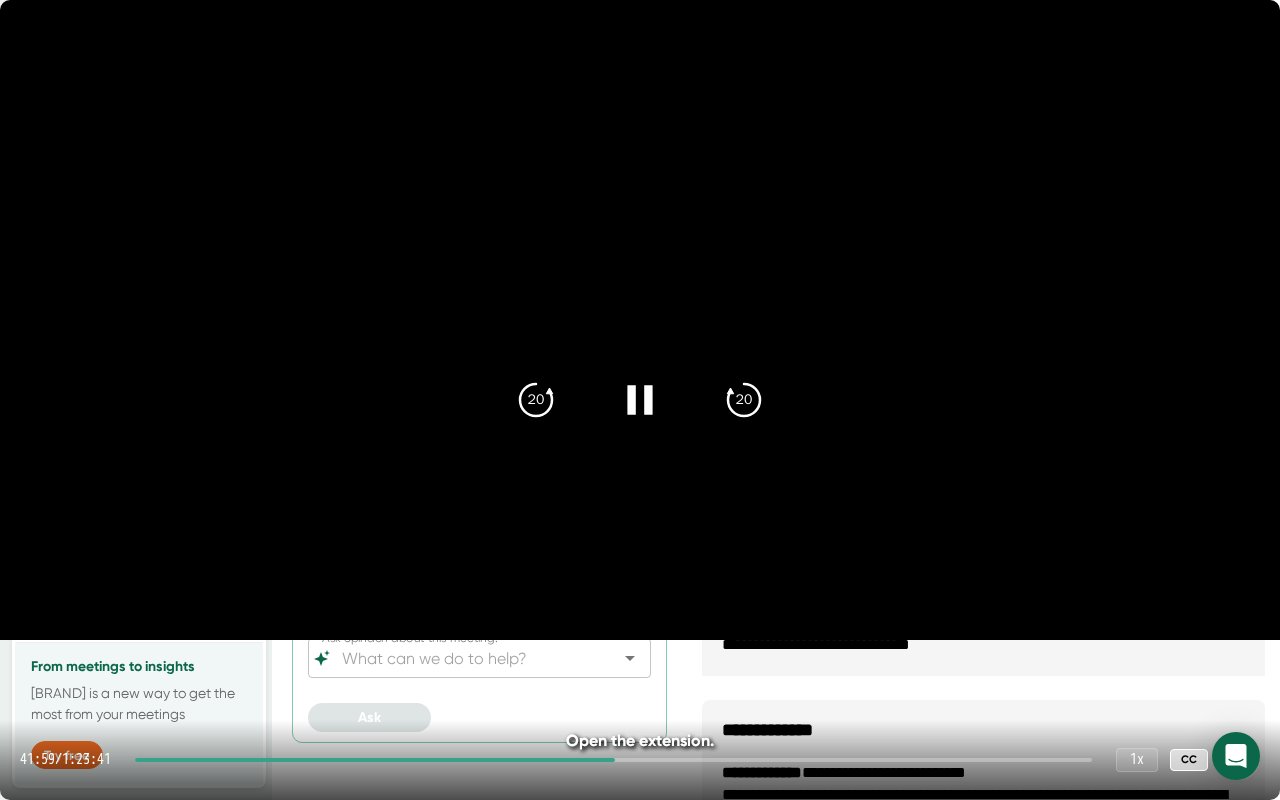 click at bounding box center (613, 760) 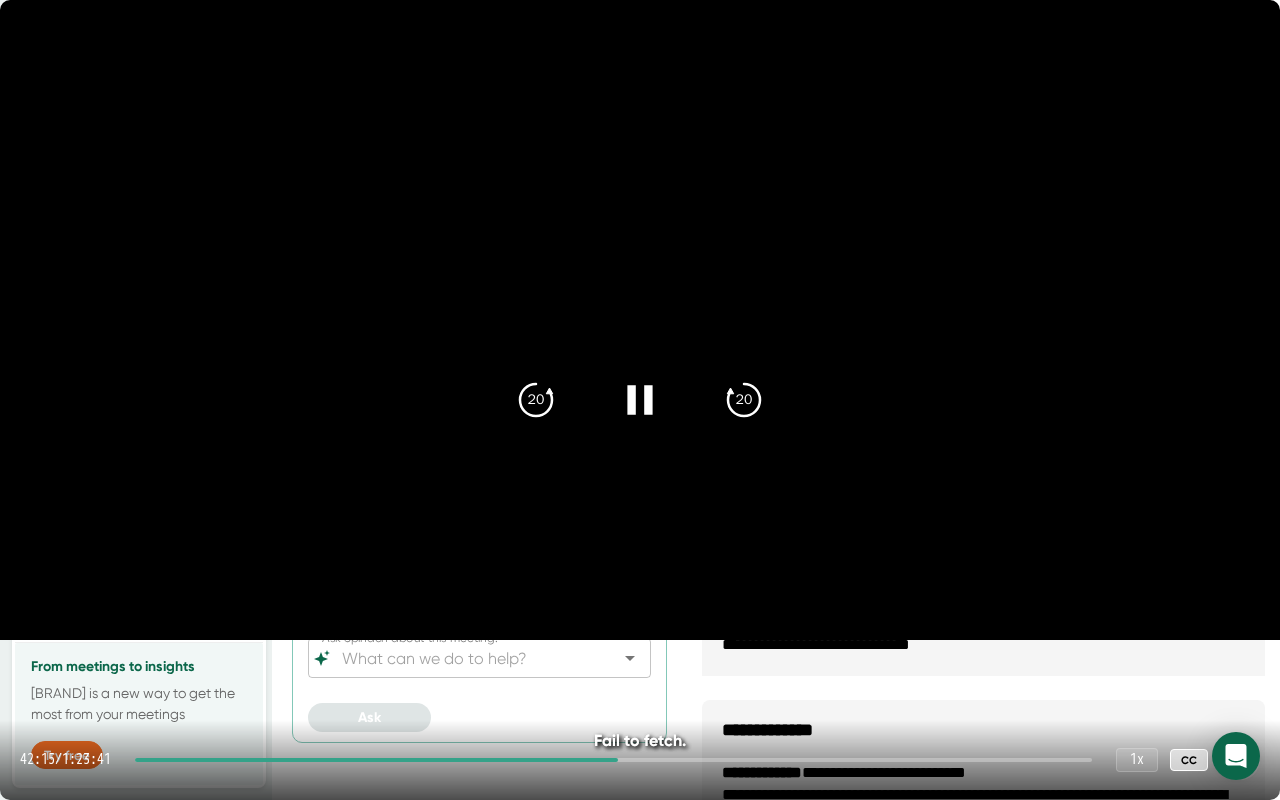 click at bounding box center [613, 760] 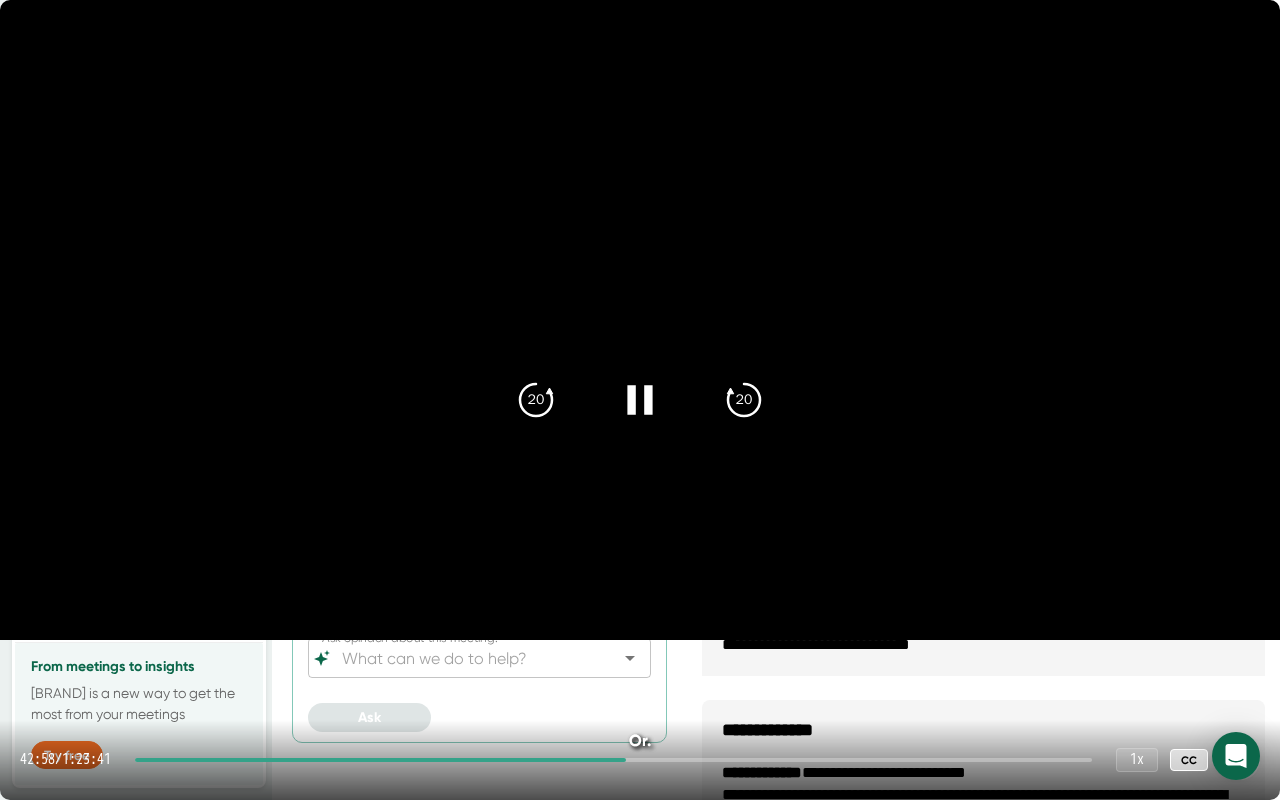 click at bounding box center (613, 760) 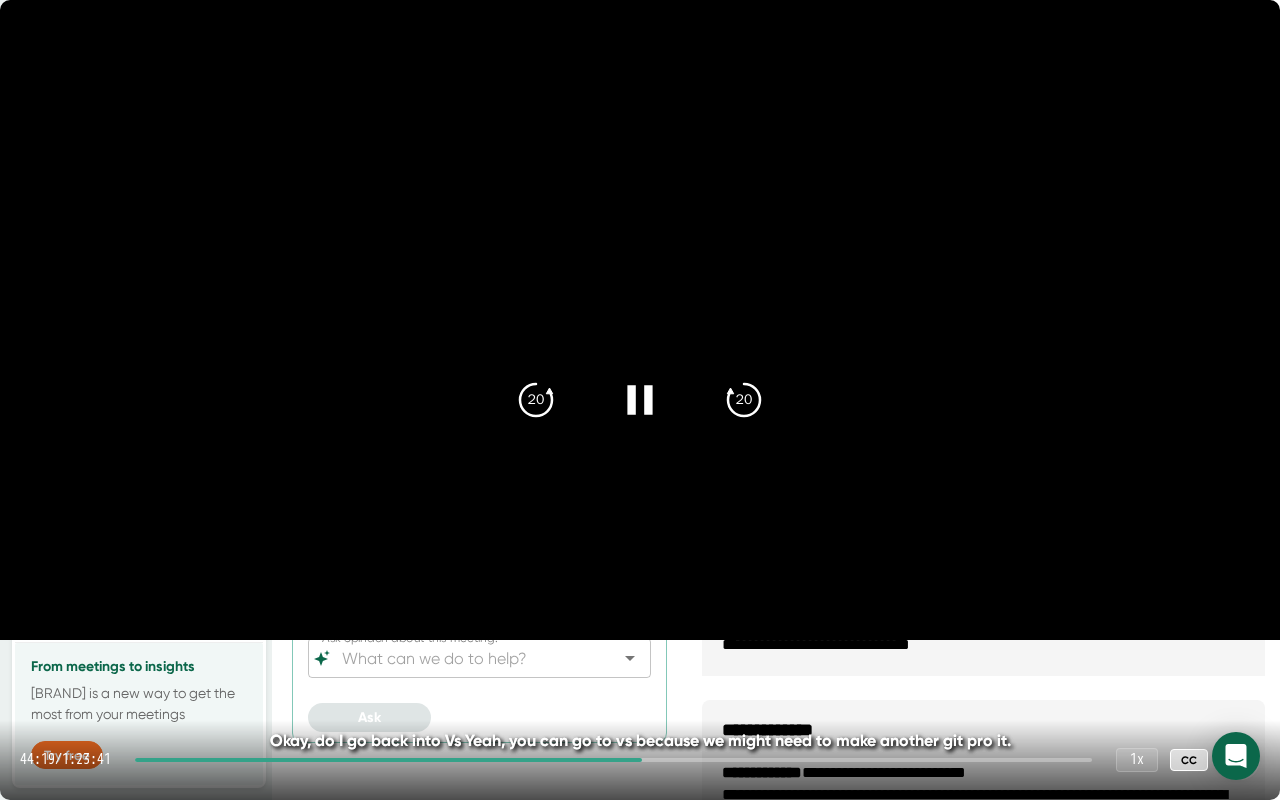 click at bounding box center [613, 760] 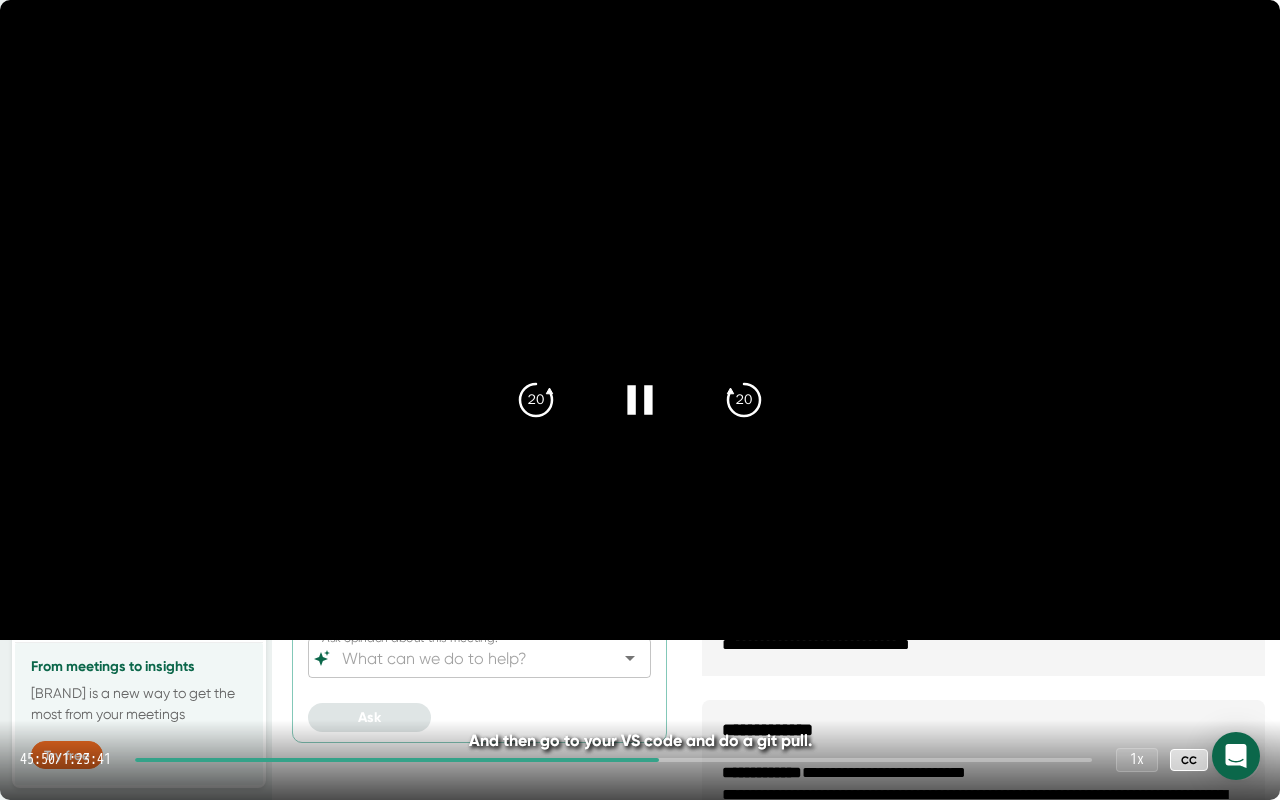 click at bounding box center [613, 760] 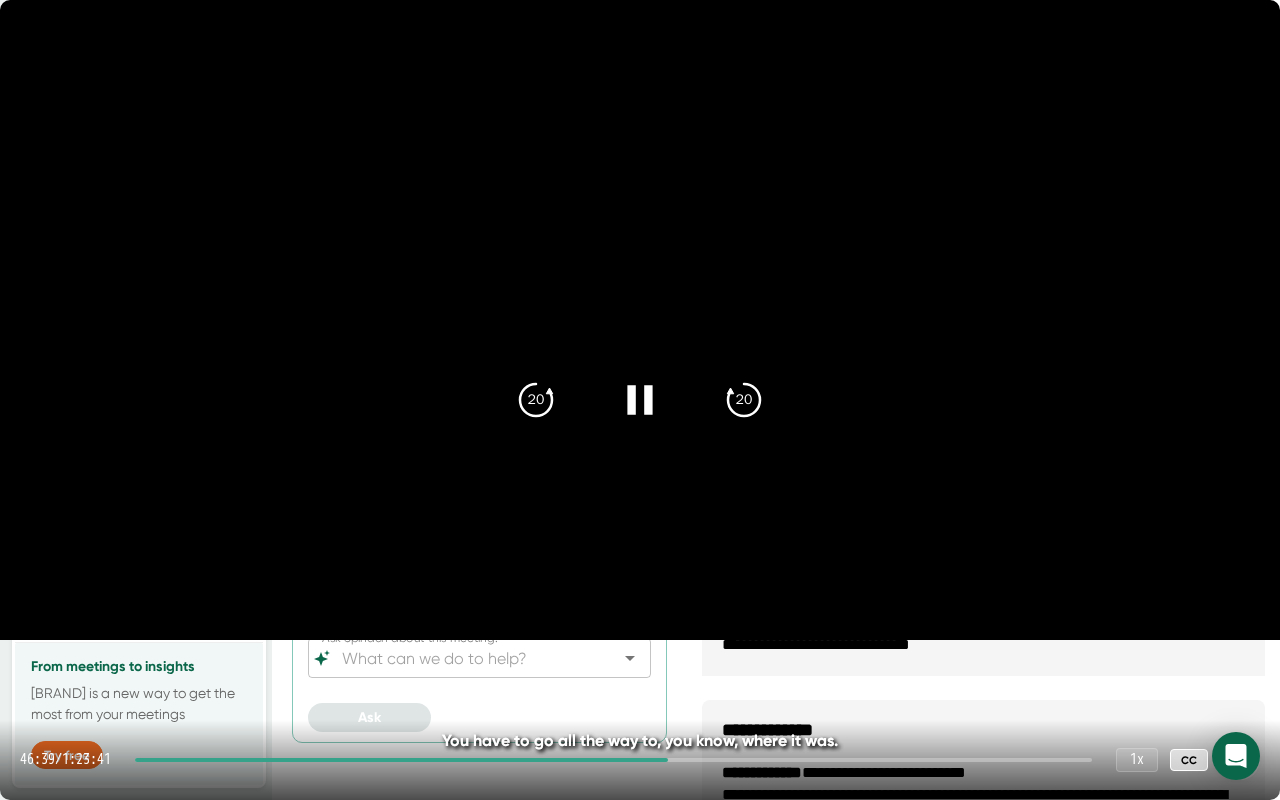 click at bounding box center (613, 760) 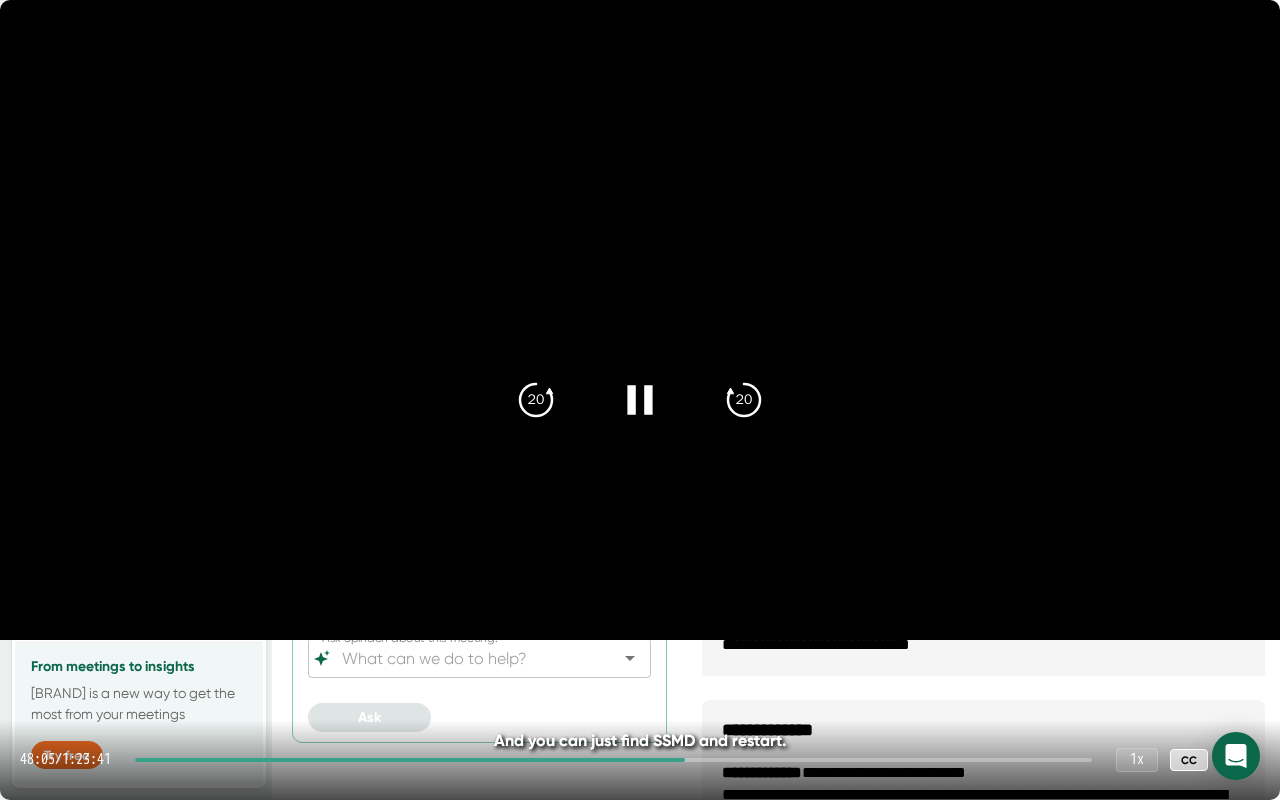 drag, startPoint x: 710, startPoint y: 759, endPoint x: 721, endPoint y: 762, distance: 11.401754 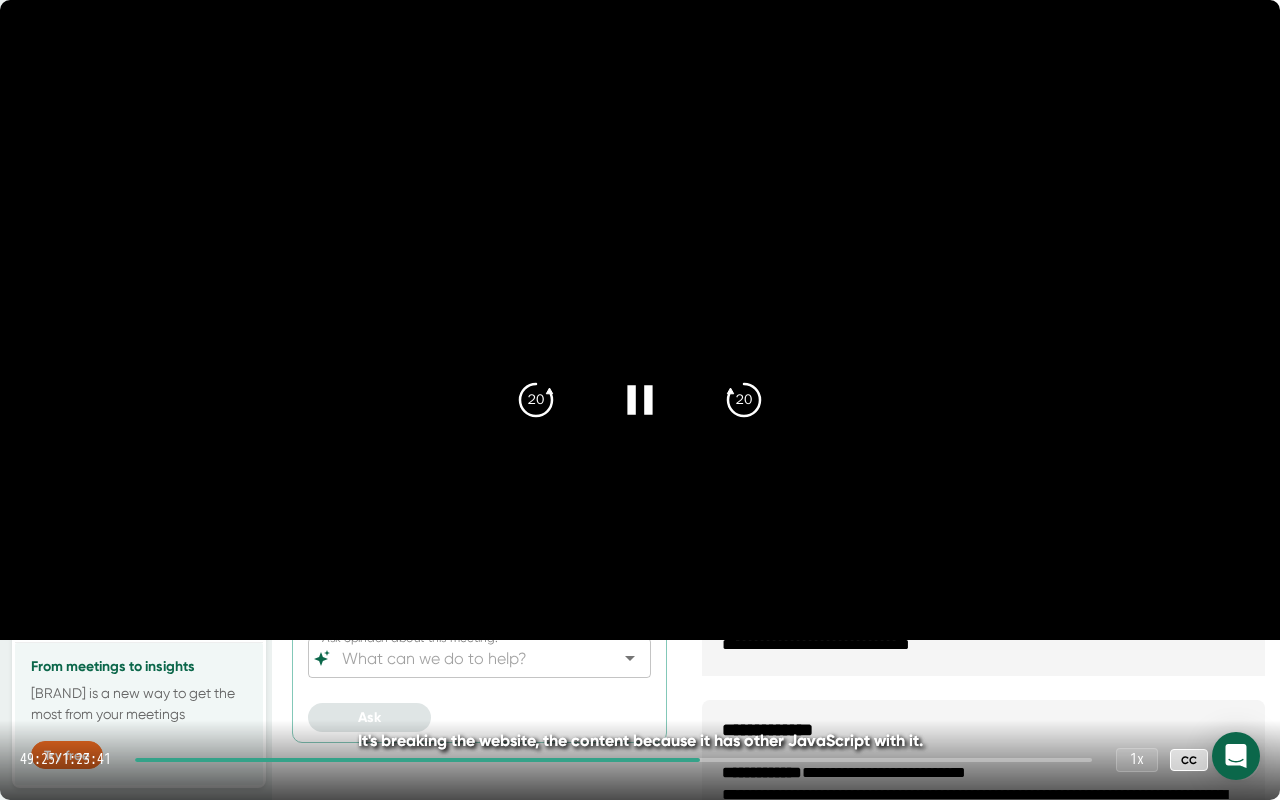 click on "49:25  /  1:23:41 1 x CC" at bounding box center [640, 760] 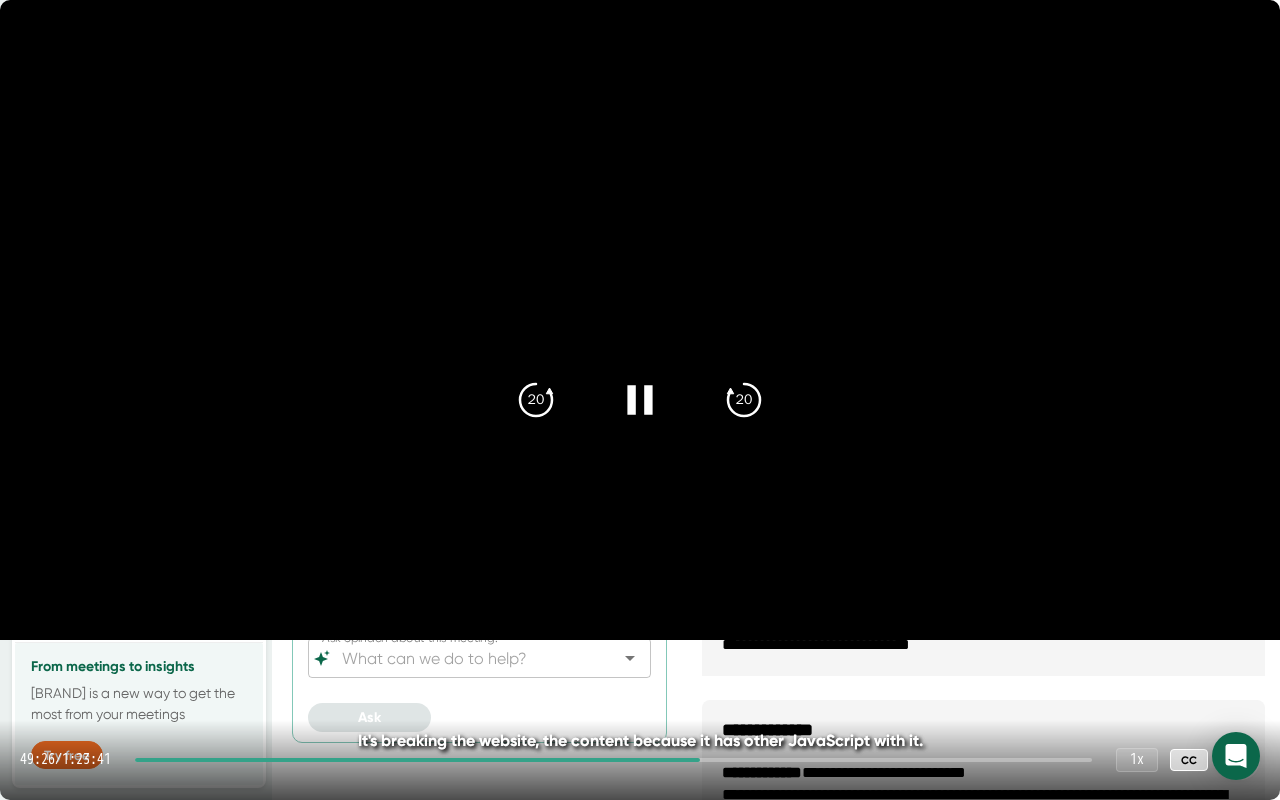 click at bounding box center [613, 760] 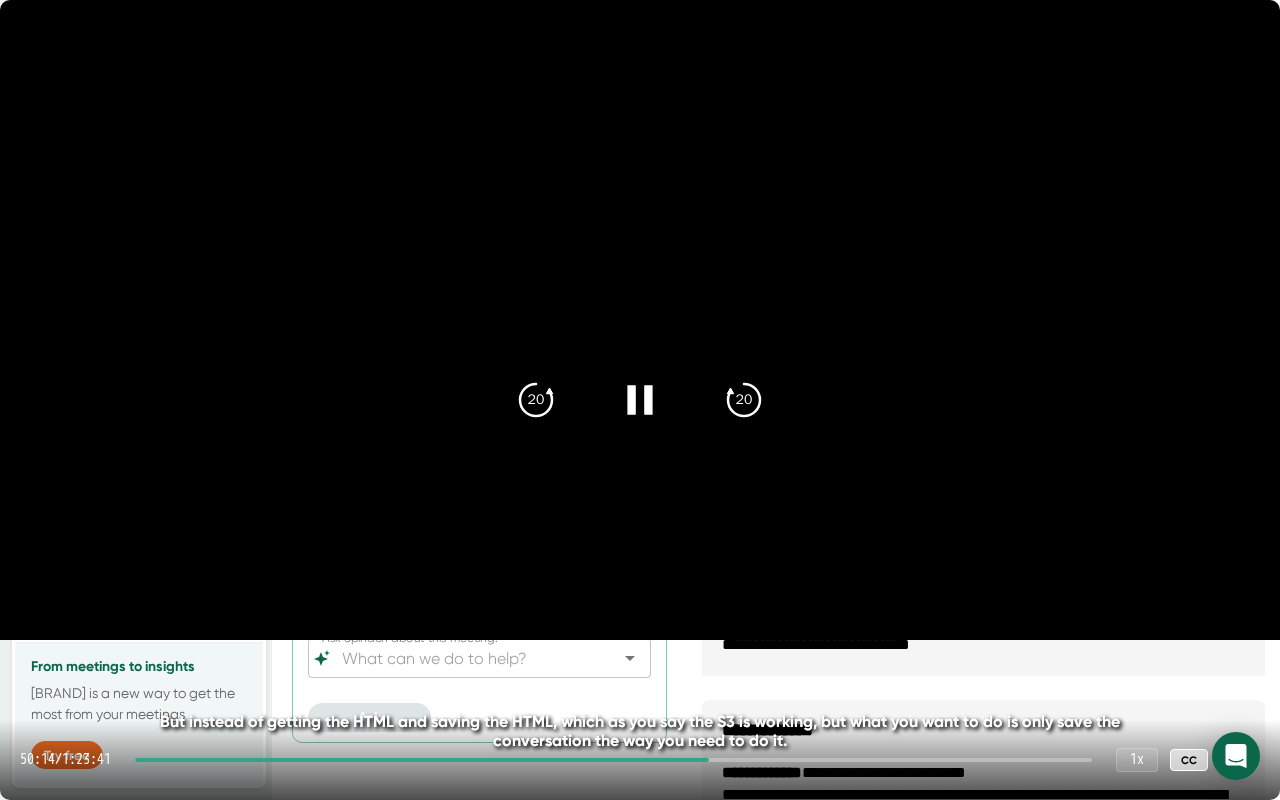 click at bounding box center (613, 760) 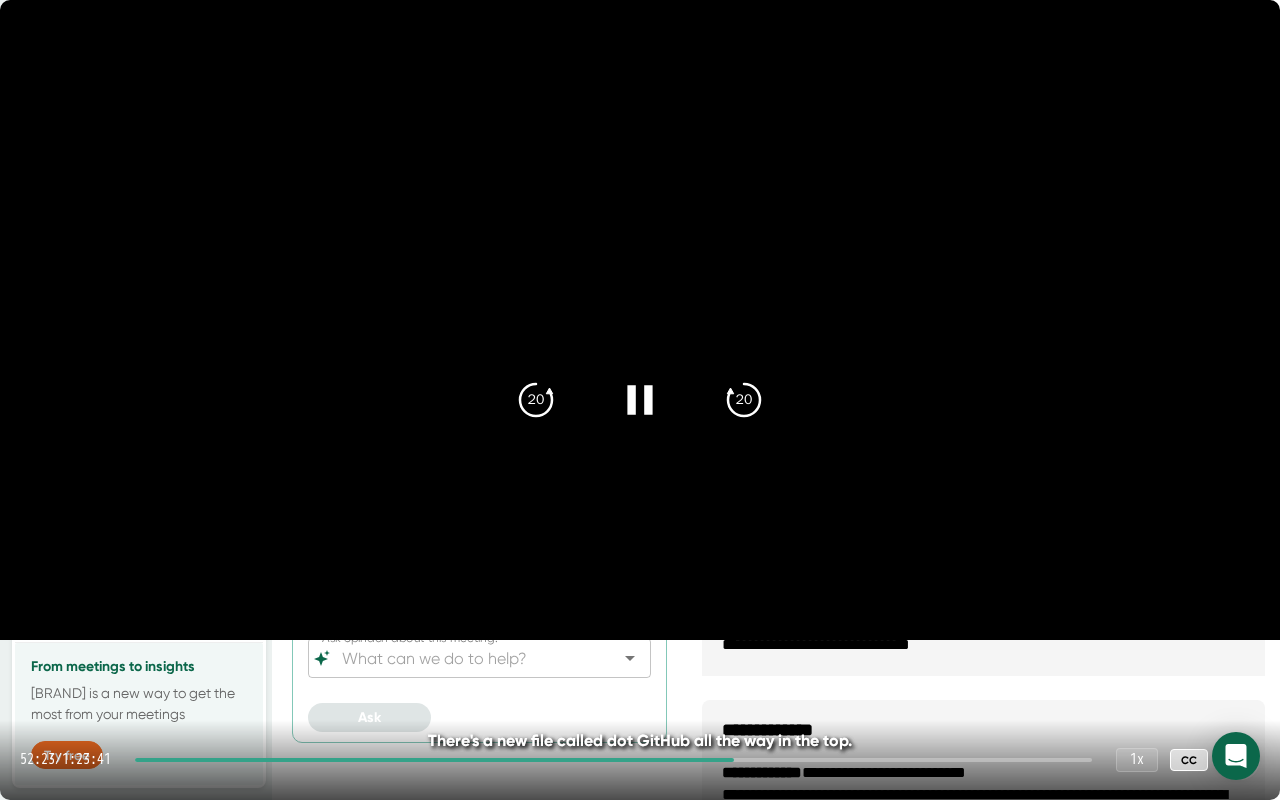 click at bounding box center (434, 760) 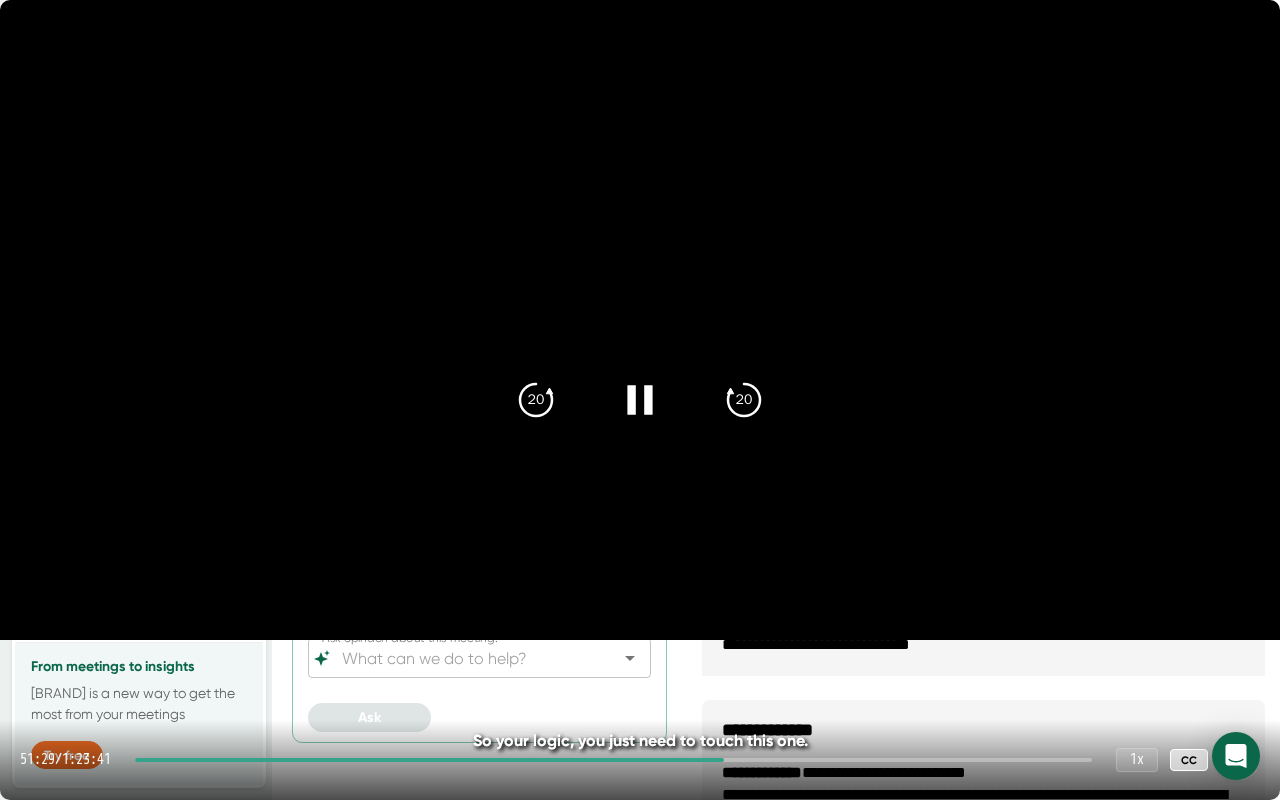 click on "51:29  /  1:23:41 1 x CC" at bounding box center [640, 760] 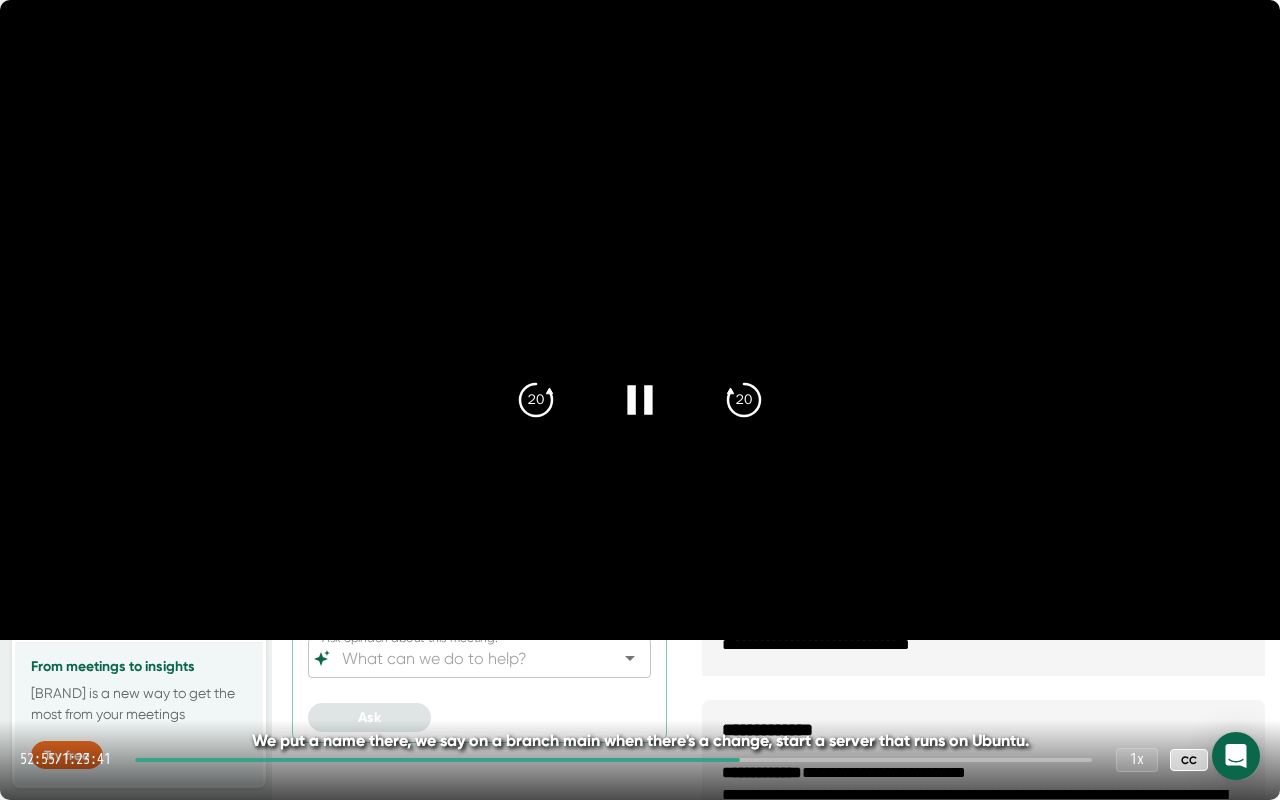 click at bounding box center [613, 760] 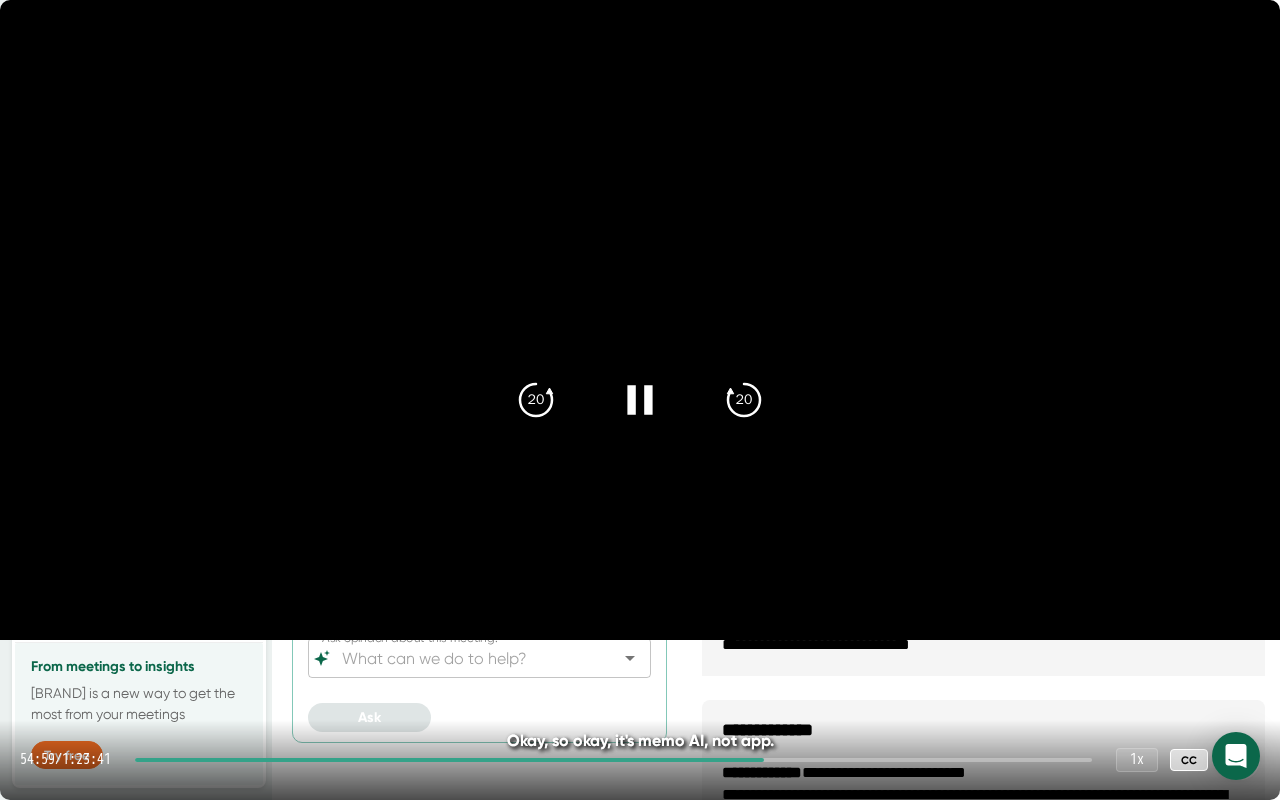 click on "54:59  /  1:23:41 1 x CC" at bounding box center (640, 760) 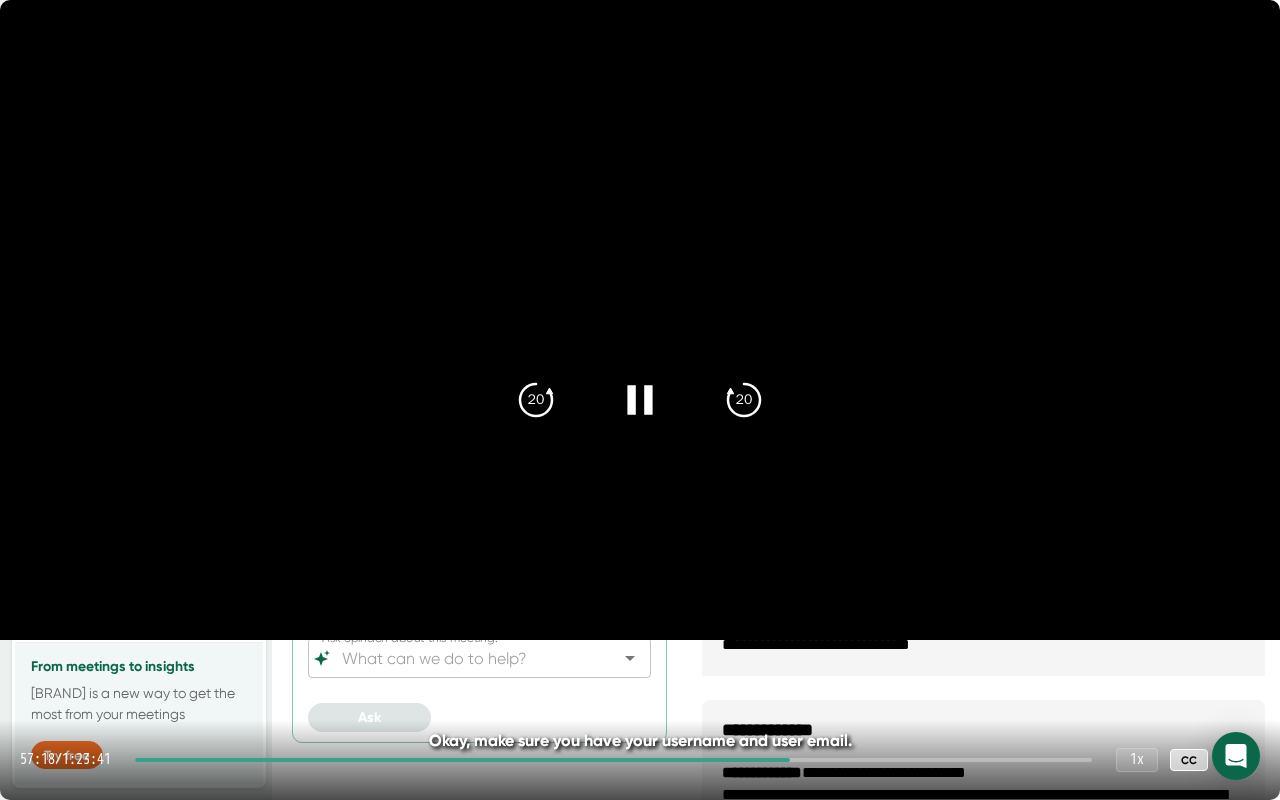 click at bounding box center [613, 760] 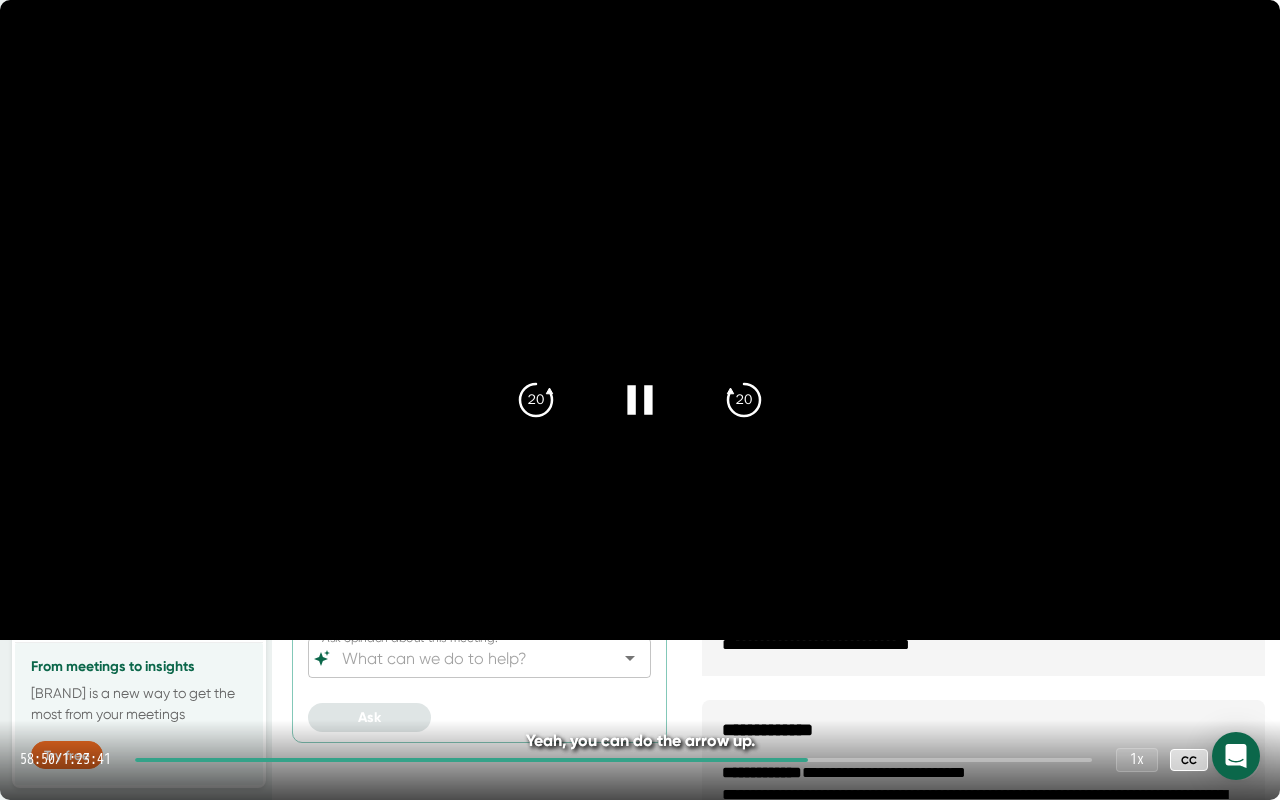 click at bounding box center (613, 760) 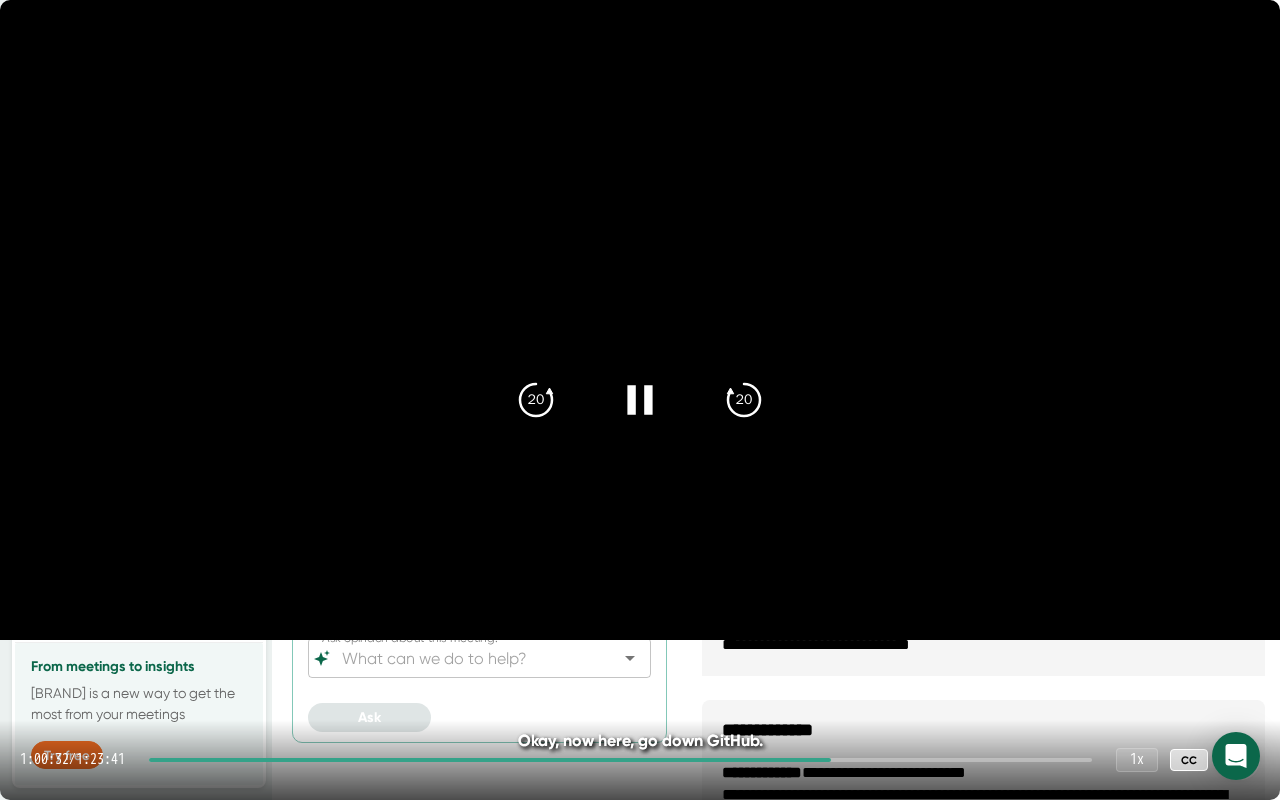 click at bounding box center (620, 760) 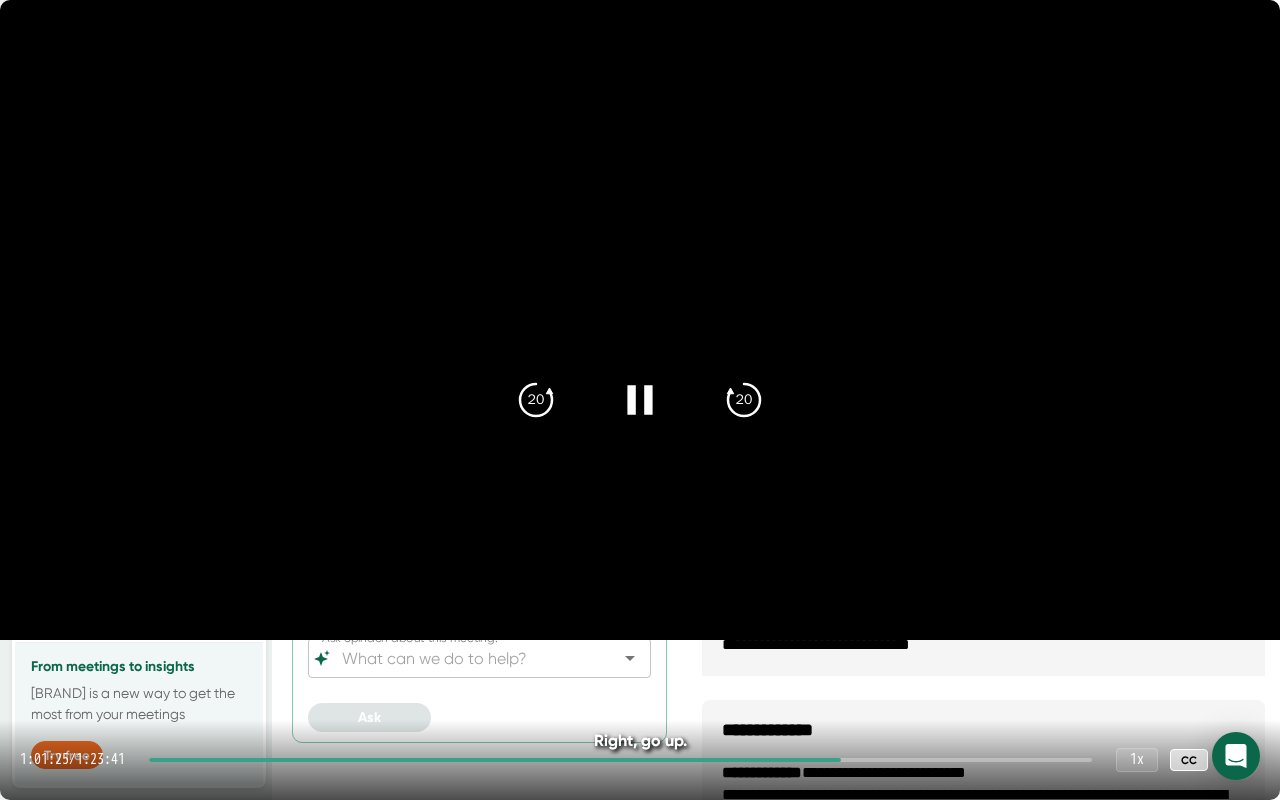 click at bounding box center [620, 760] 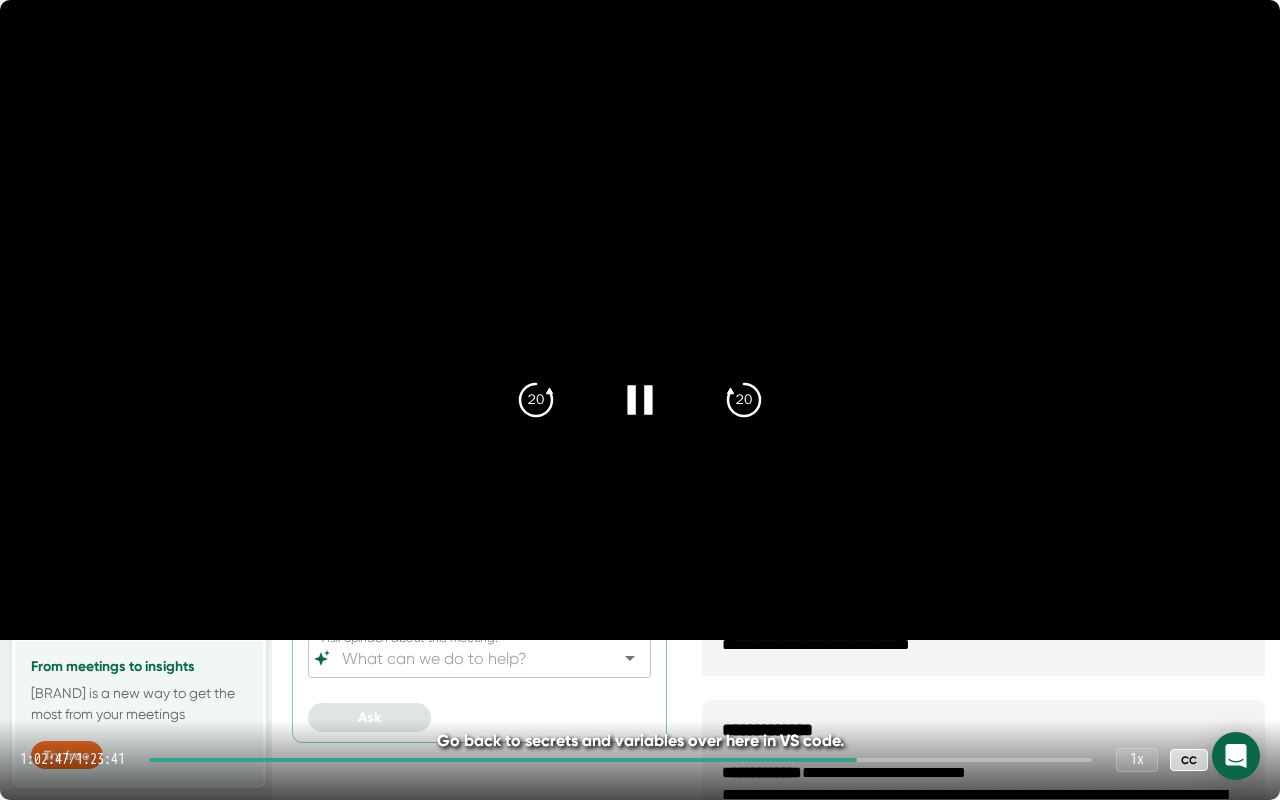 click at bounding box center [620, 760] 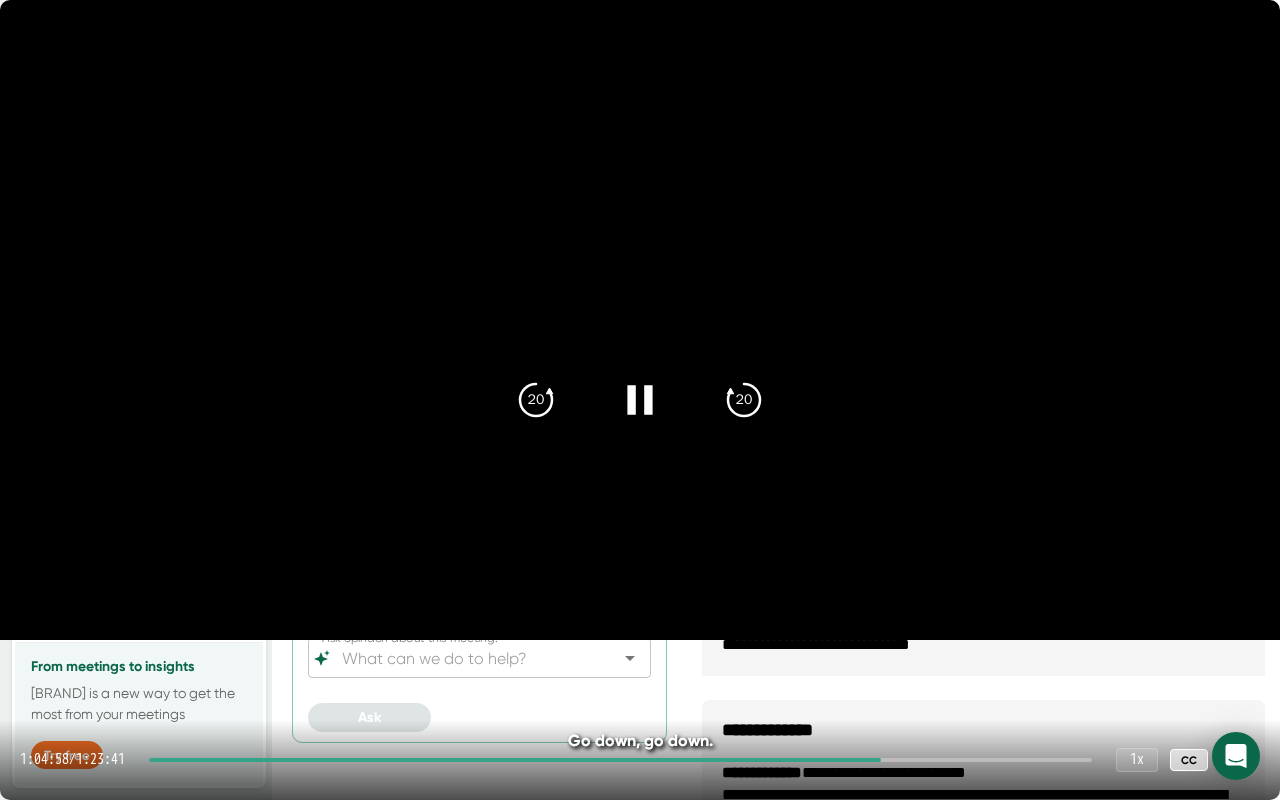 click at bounding box center (620, 760) 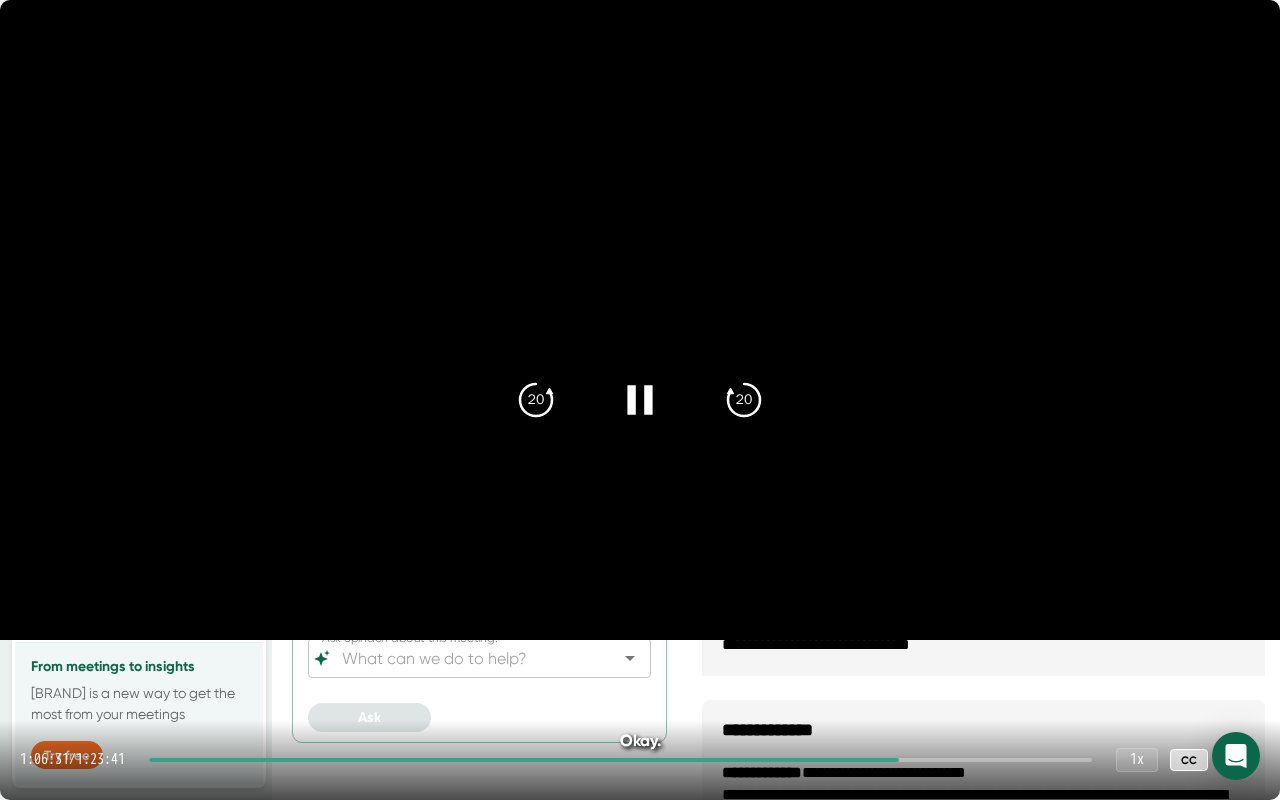 click at bounding box center (620, 760) 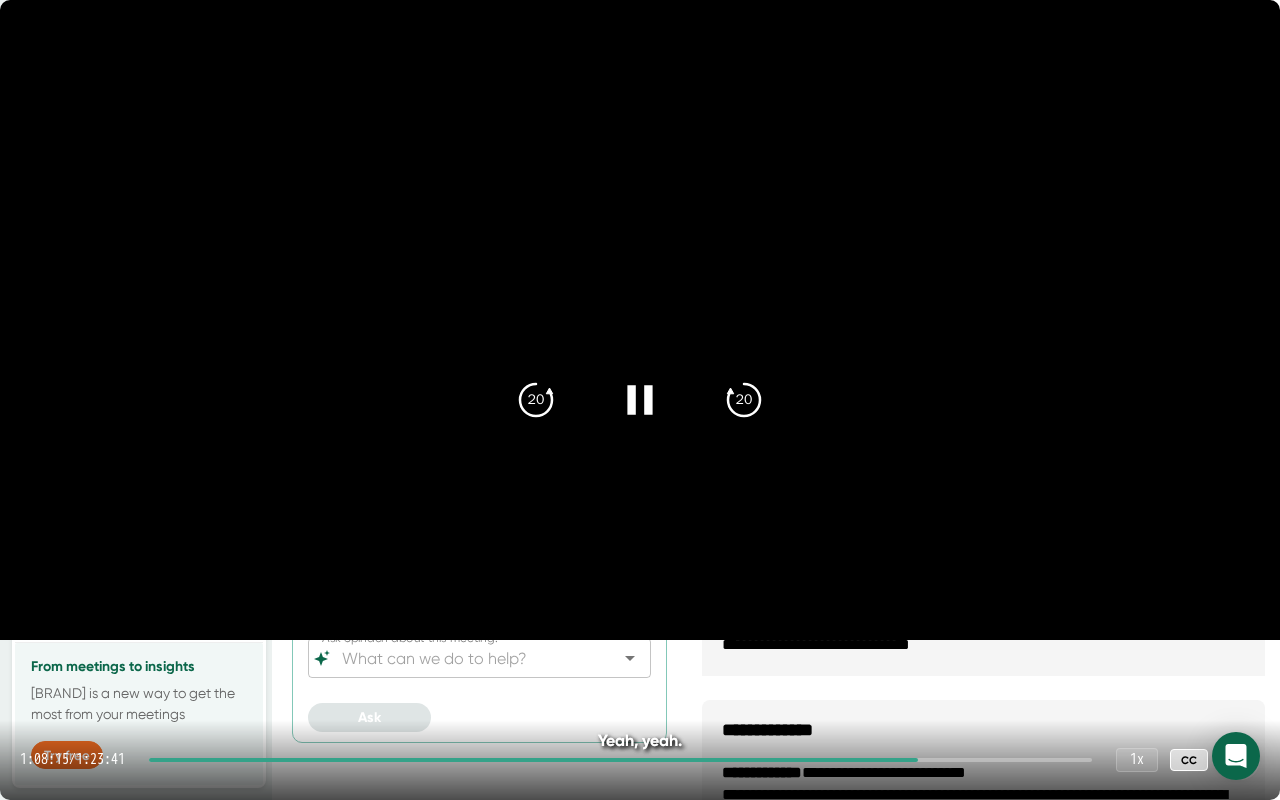 drag, startPoint x: 943, startPoint y: 760, endPoint x: 954, endPoint y: 760, distance: 11 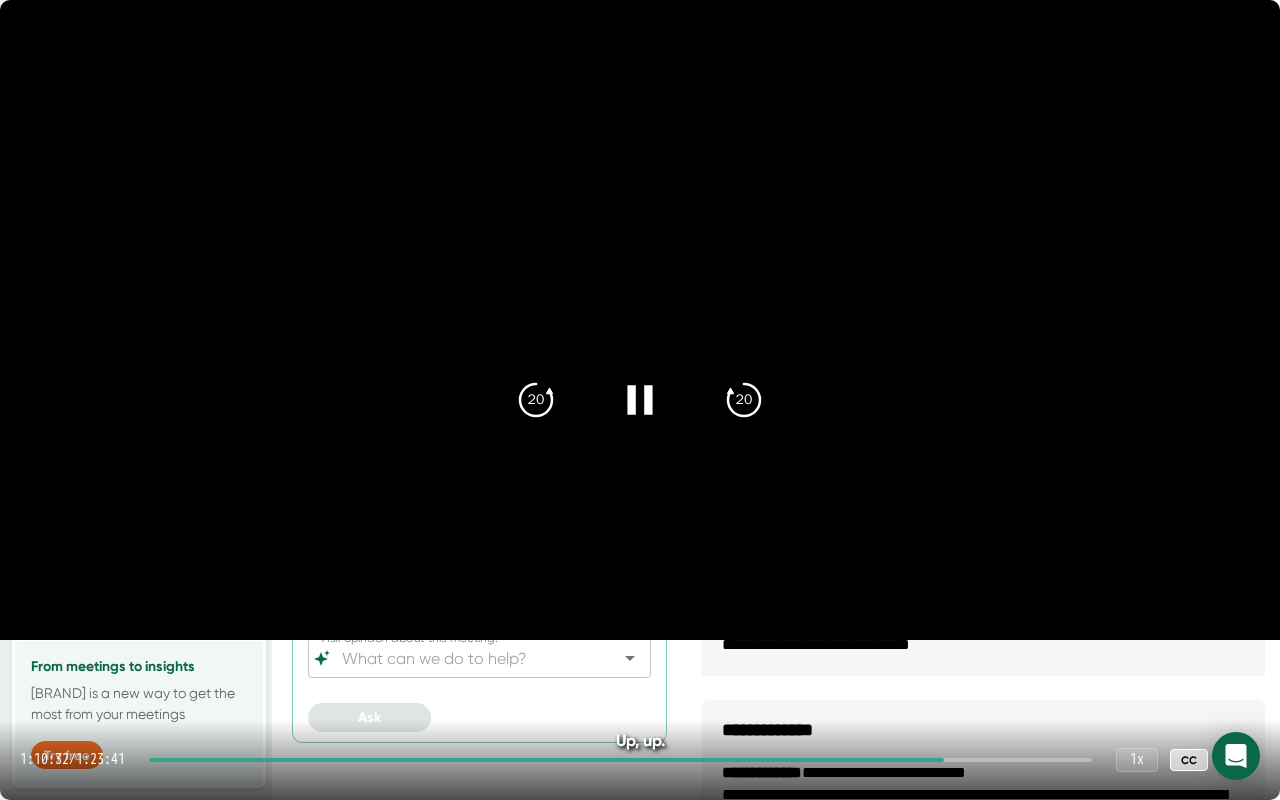 click at bounding box center [620, 760] 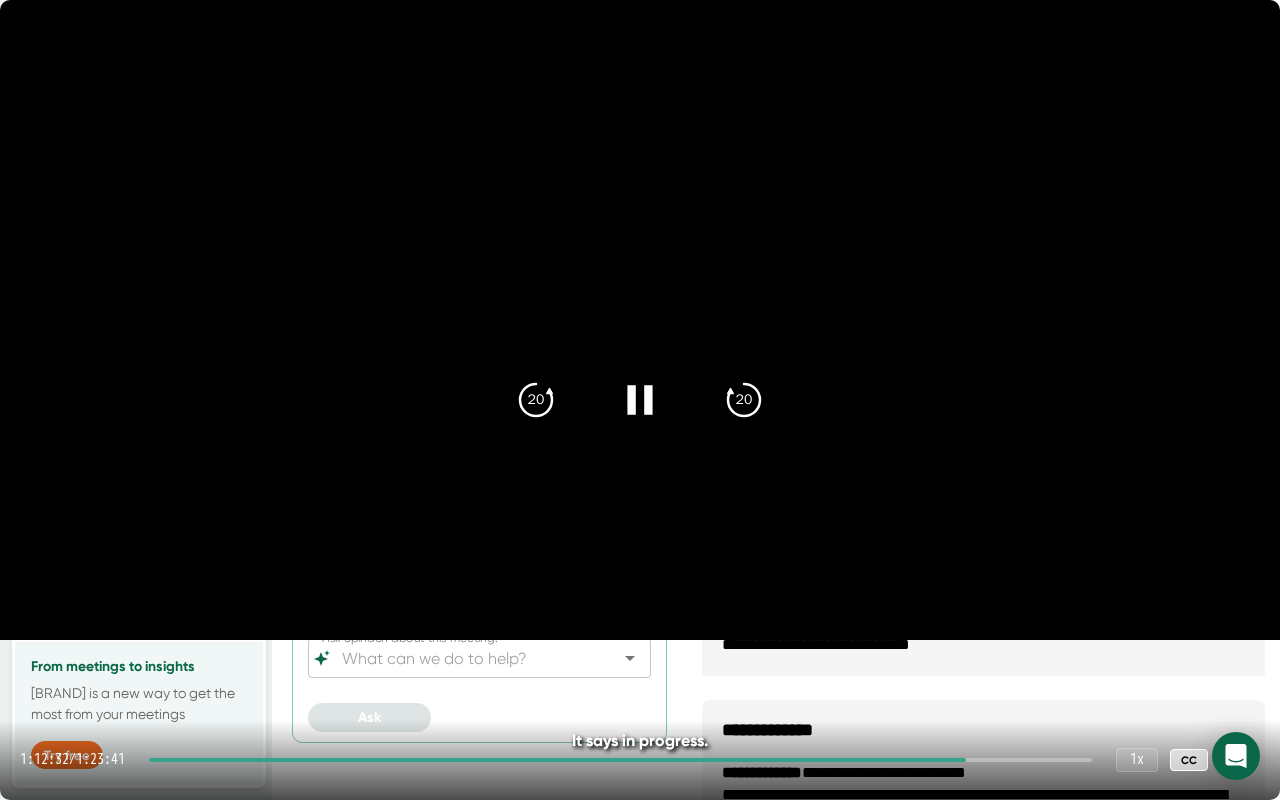 click at bounding box center [620, 760] 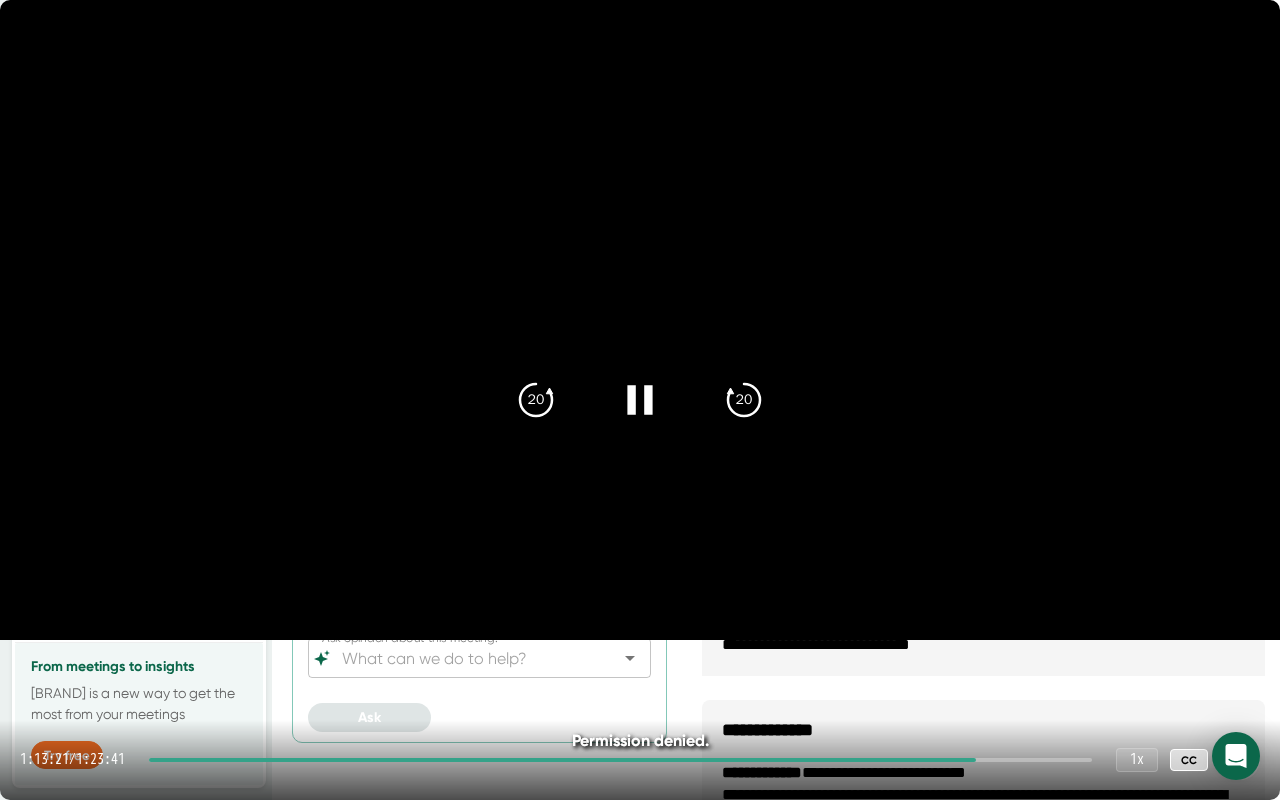 drag, startPoint x: 996, startPoint y: 760, endPoint x: 1011, endPoint y: 760, distance: 15 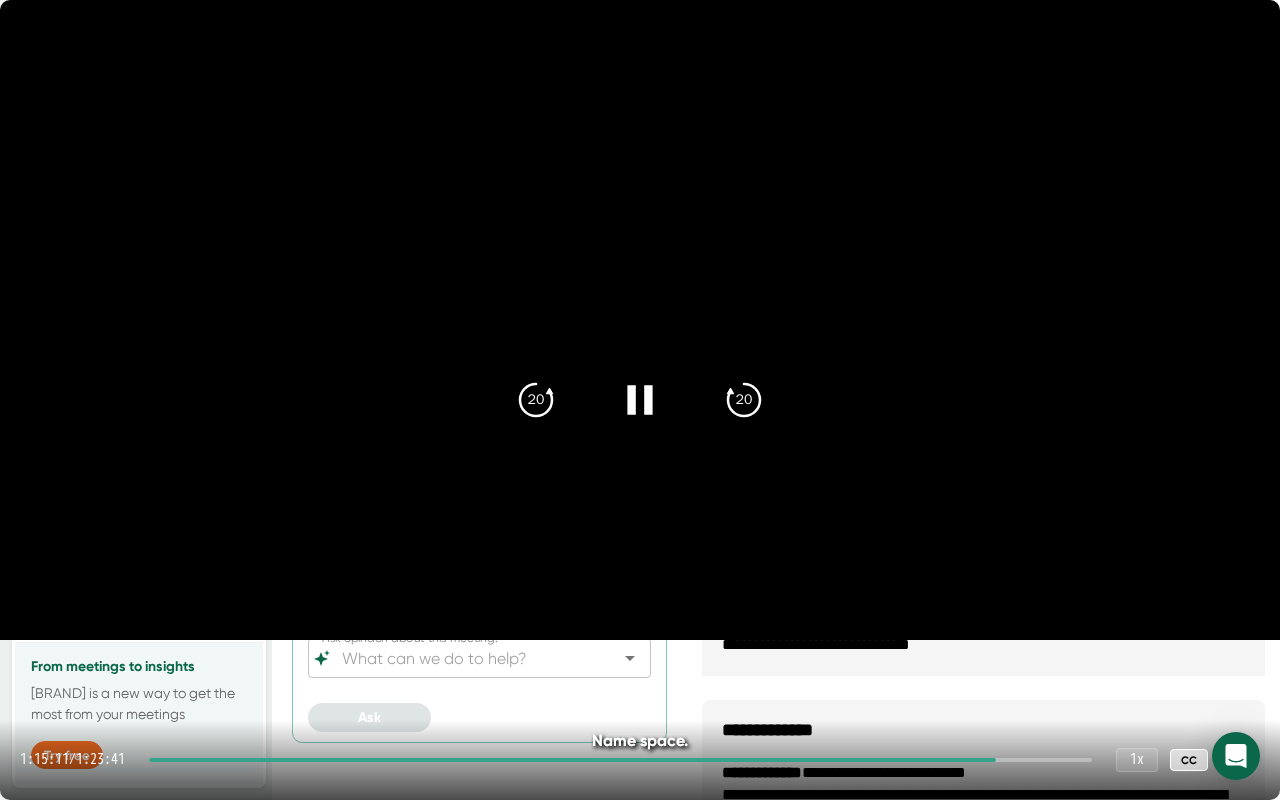 click at bounding box center [620, 760] 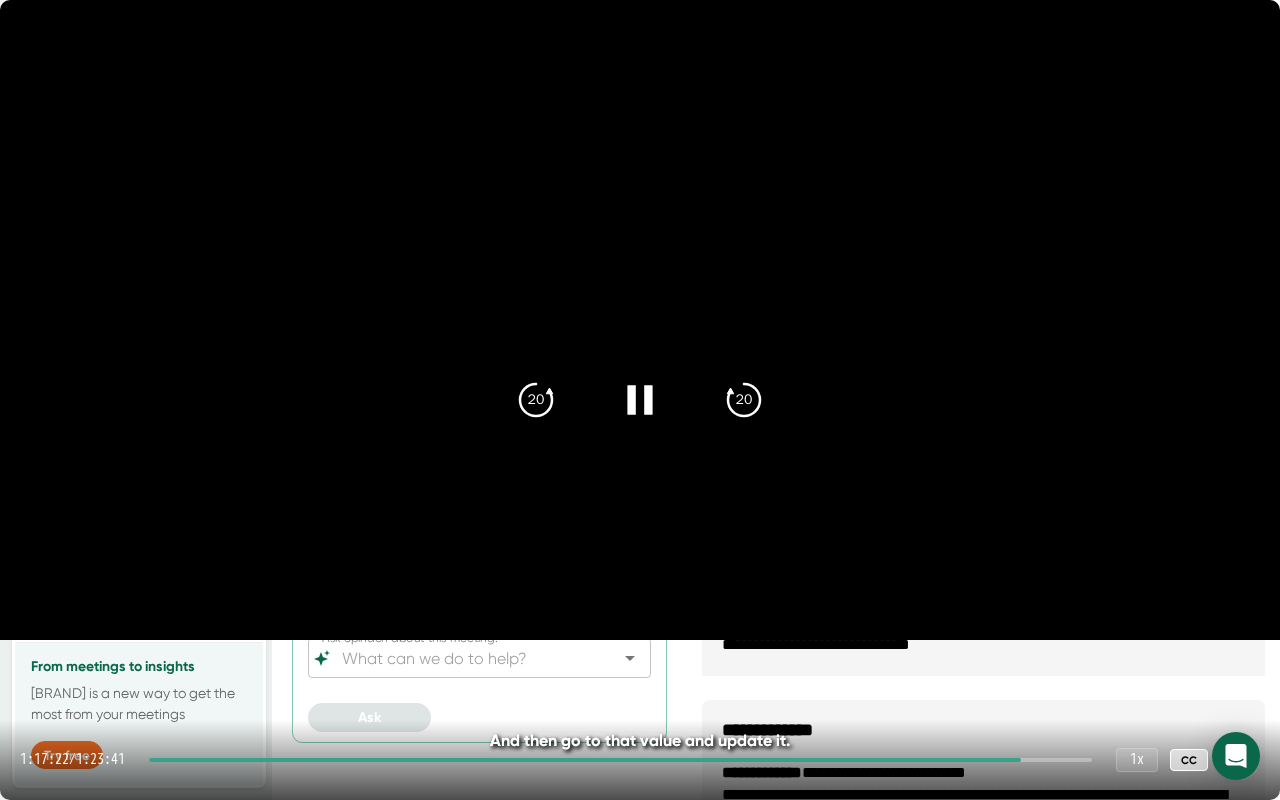click at bounding box center [620, 760] 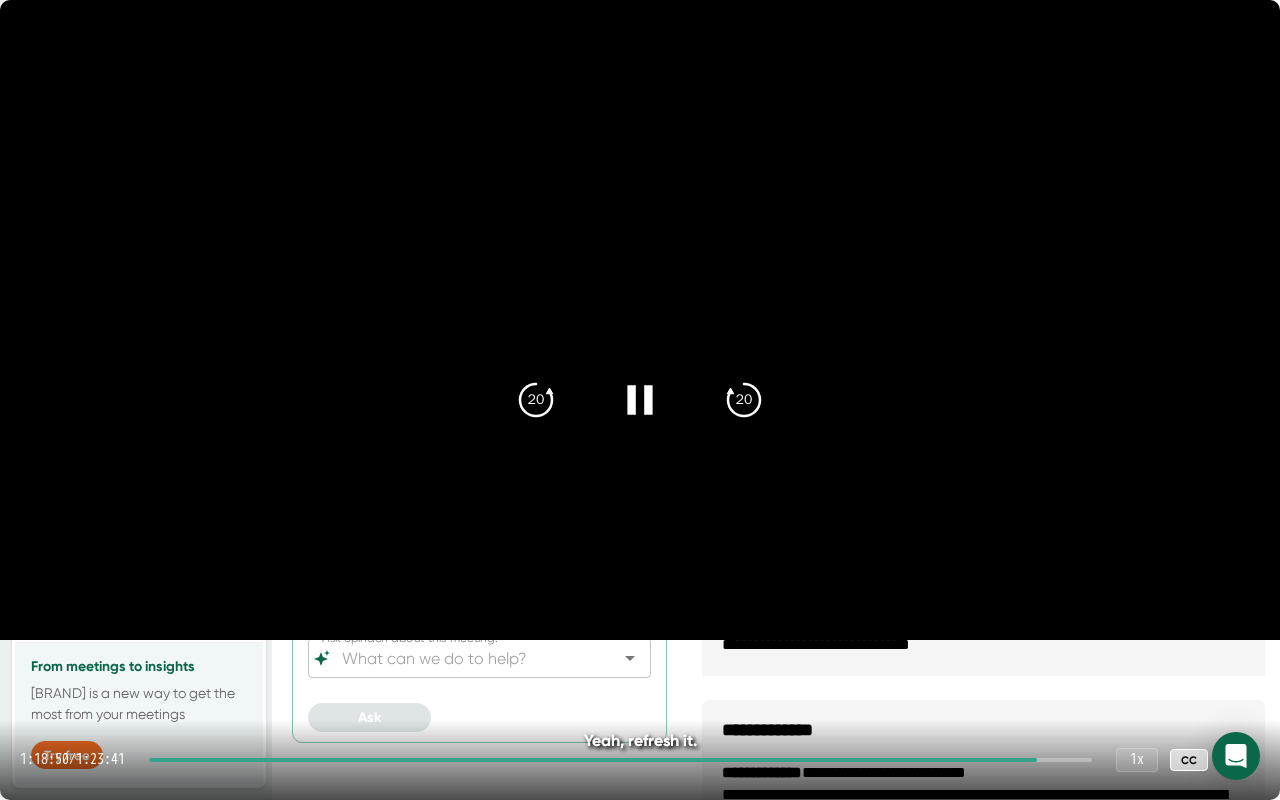 click at bounding box center (620, 760) 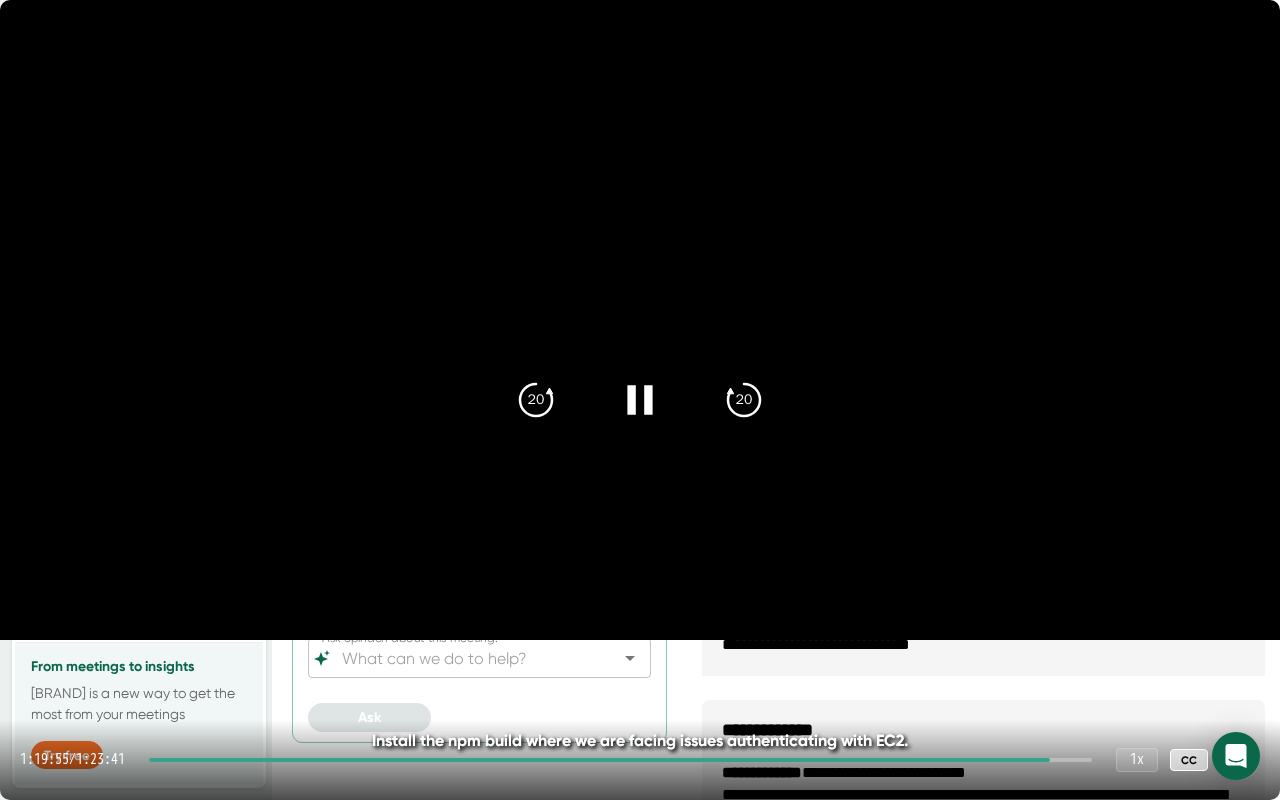 click at bounding box center (620, 760) 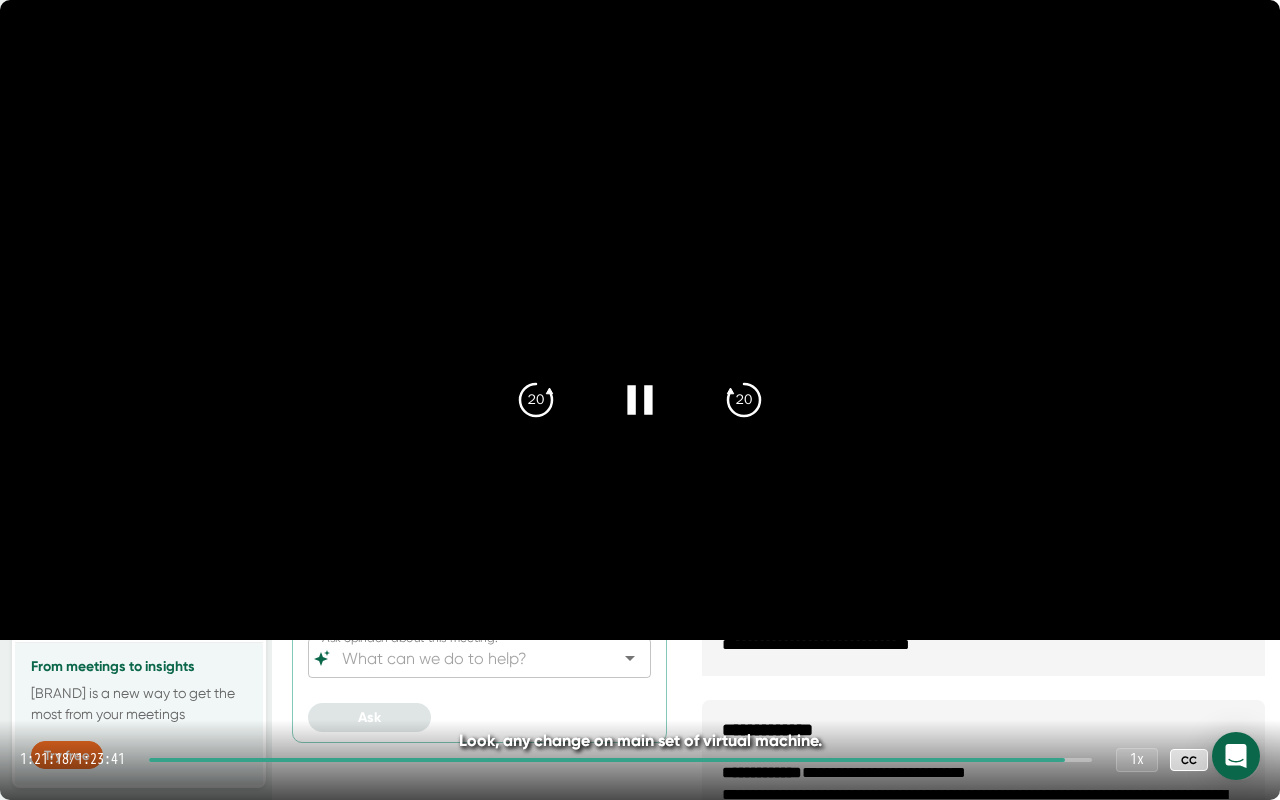 click 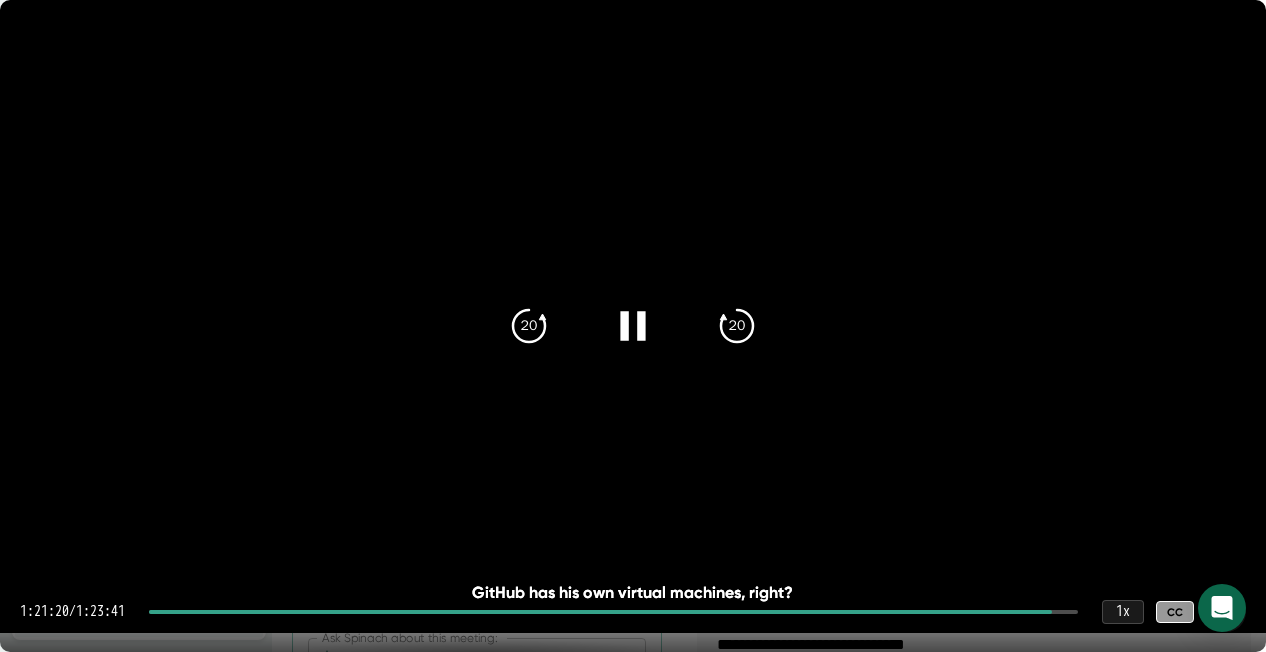 click 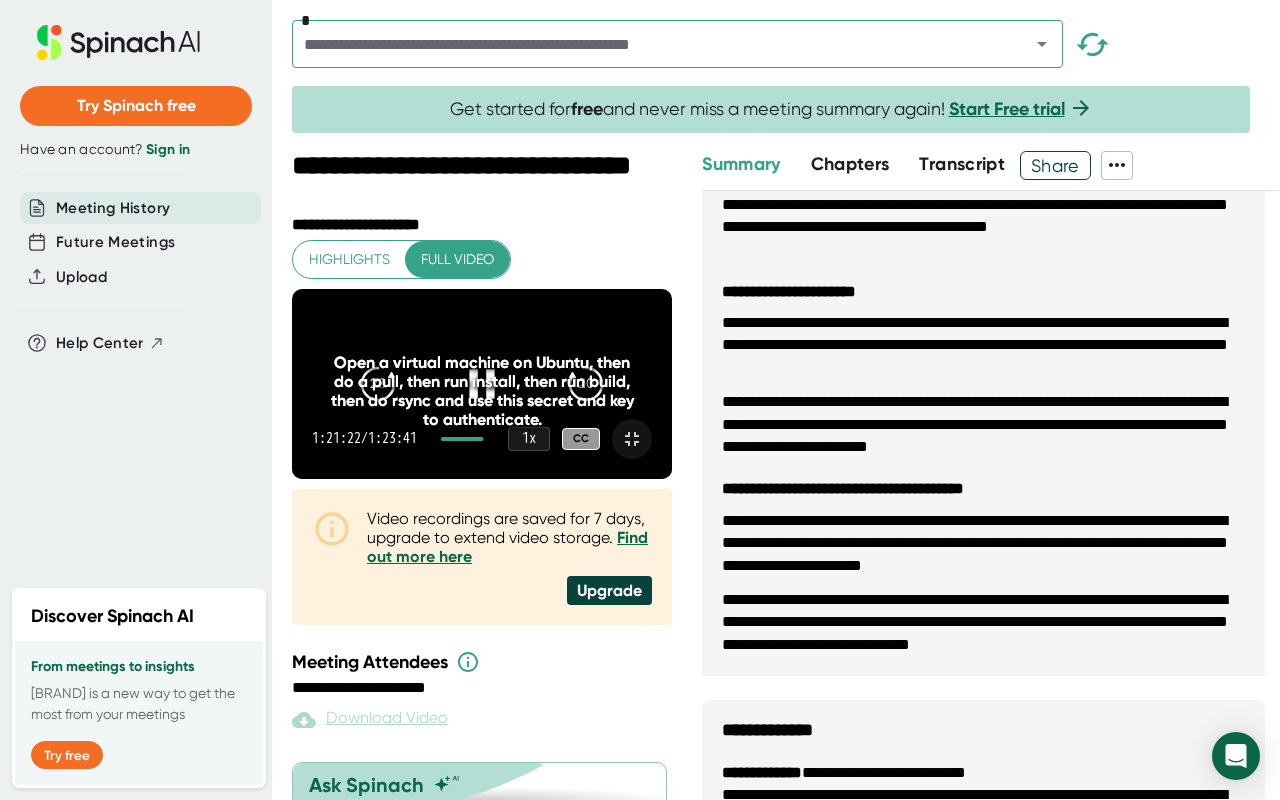 click at bounding box center (462, 439) 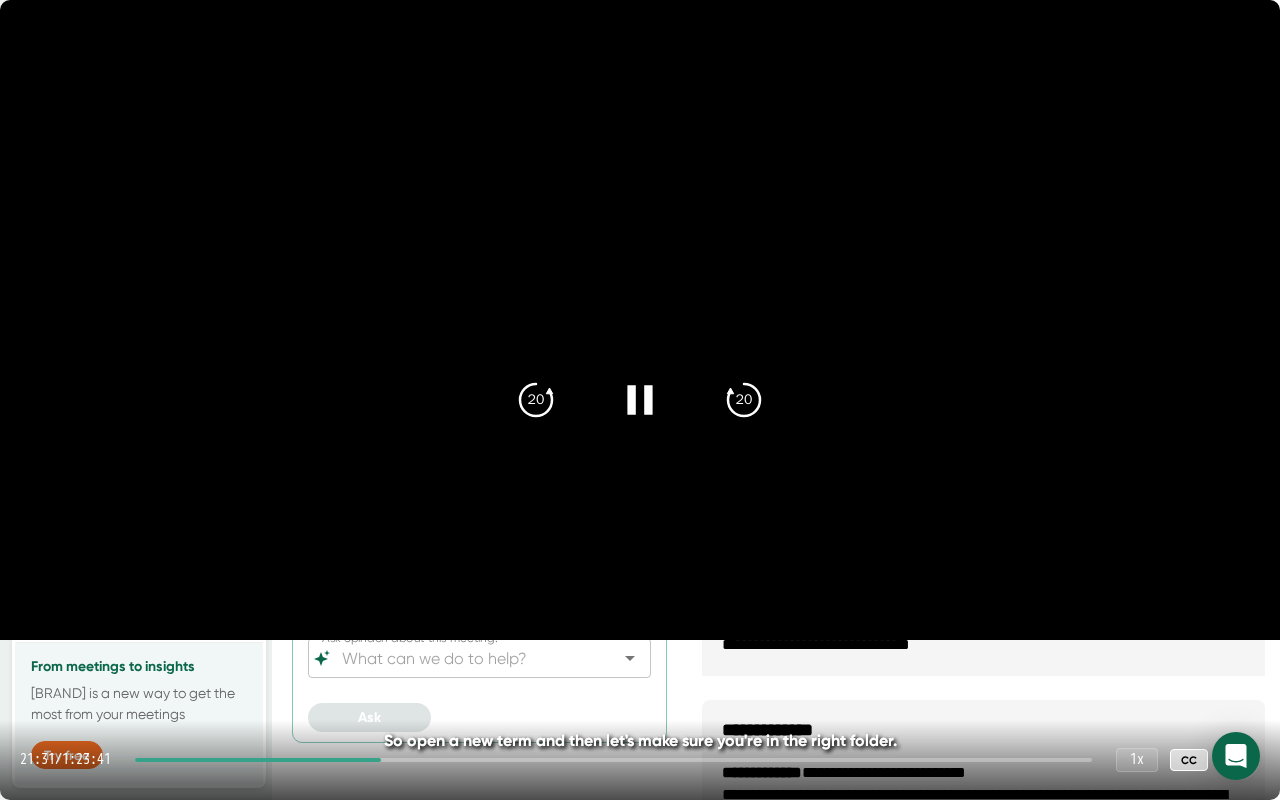 click on "21:31  /  1:23:41 1 x CC" at bounding box center [640, 760] 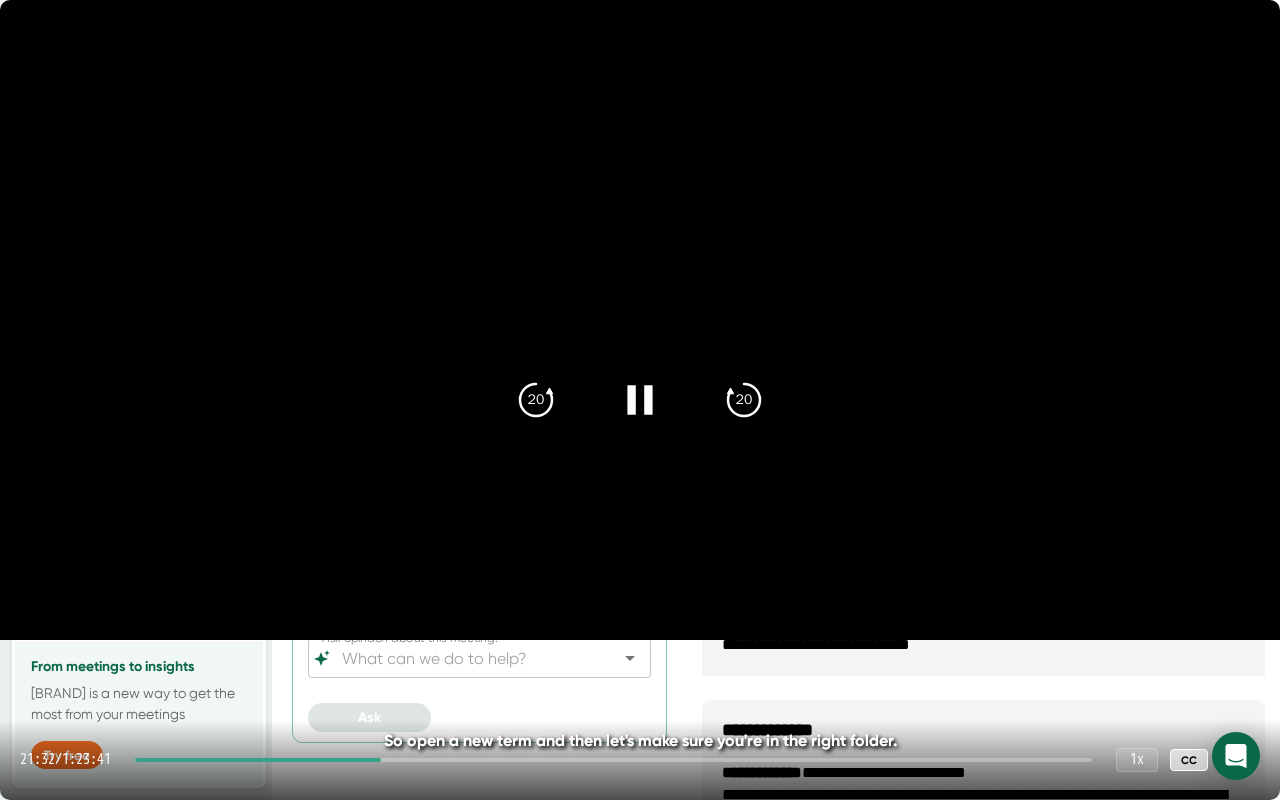 click on "21:32  /  1:23:41 1 x CC" at bounding box center (640, 760) 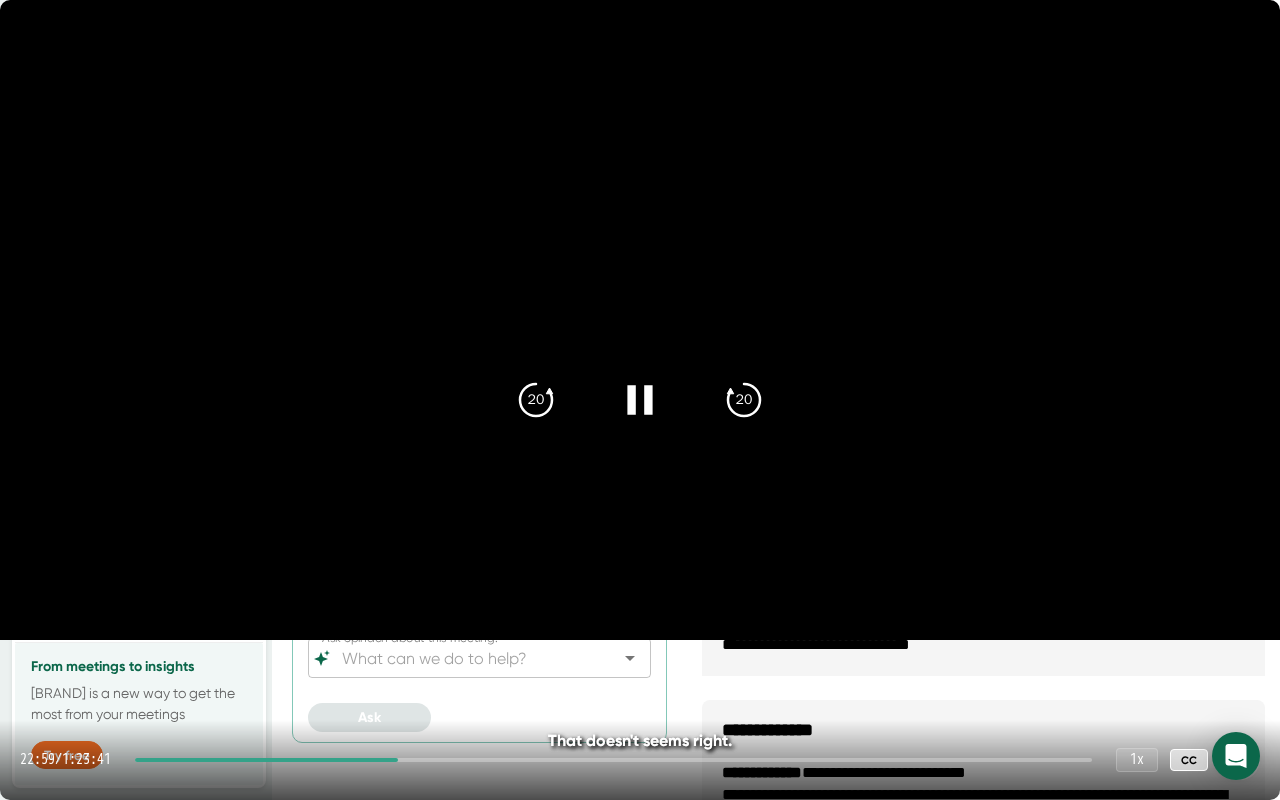 click at bounding box center [613, 760] 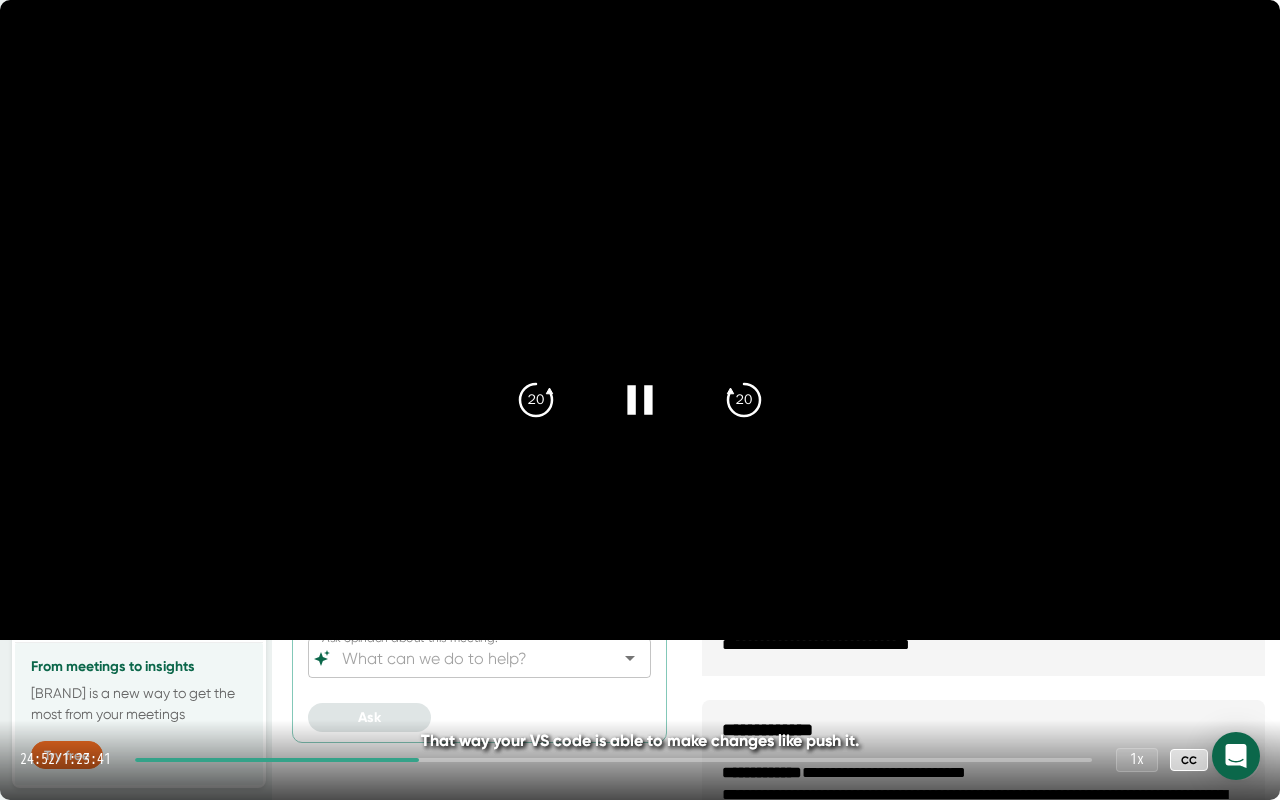 click at bounding box center (613, 760) 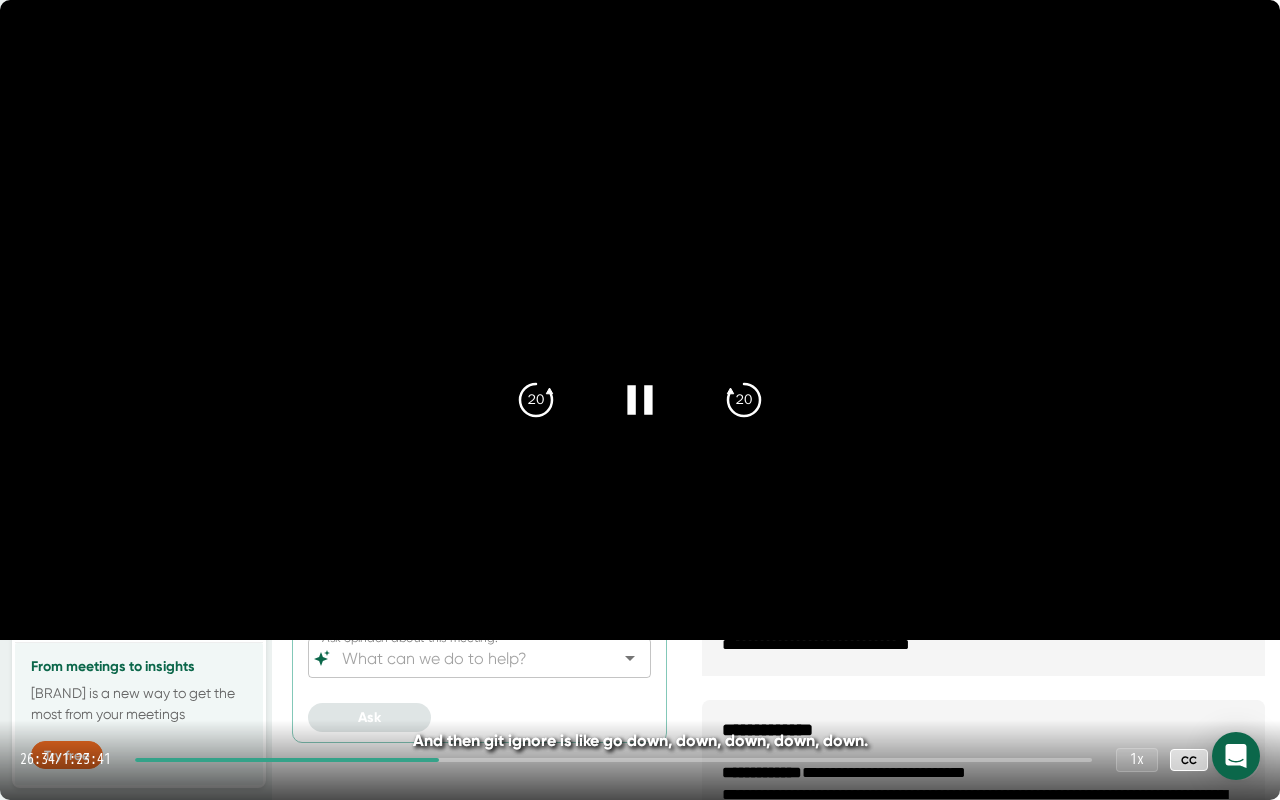click at bounding box center [613, 760] 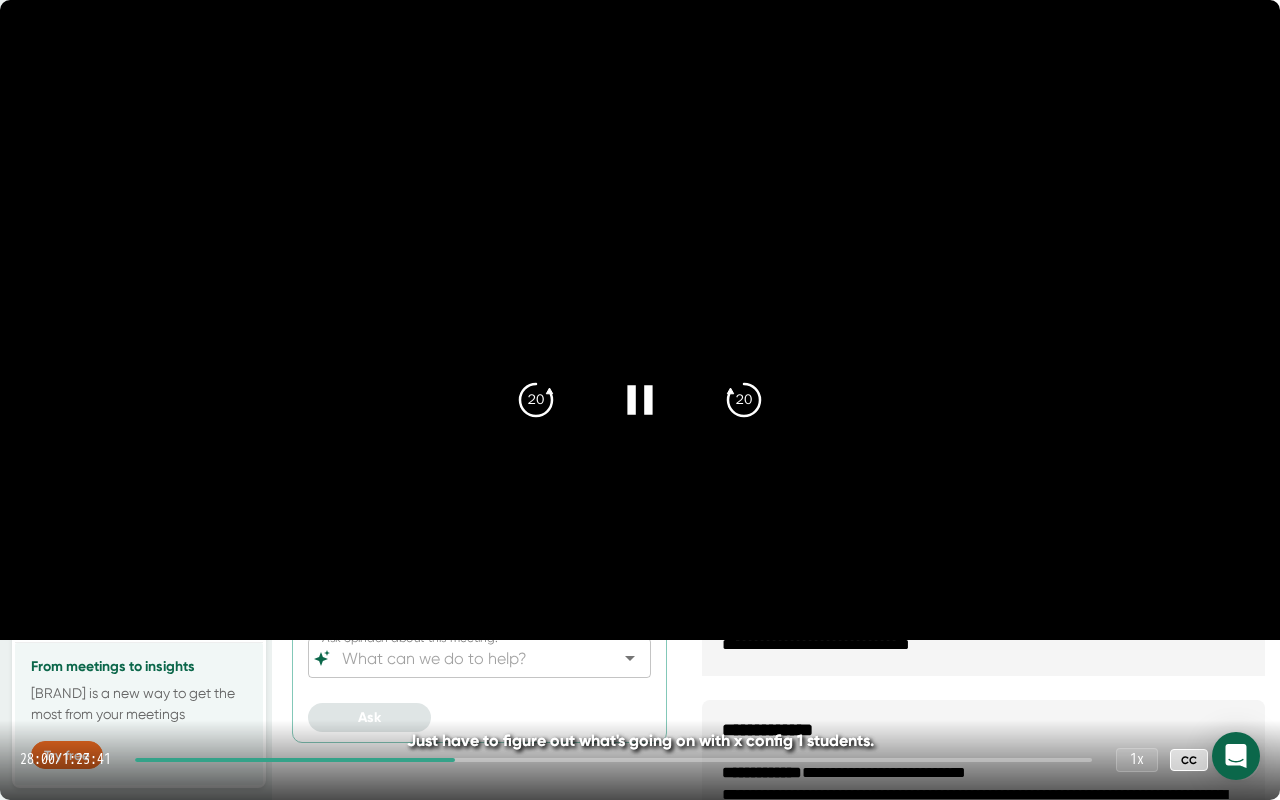 click at bounding box center [613, 760] 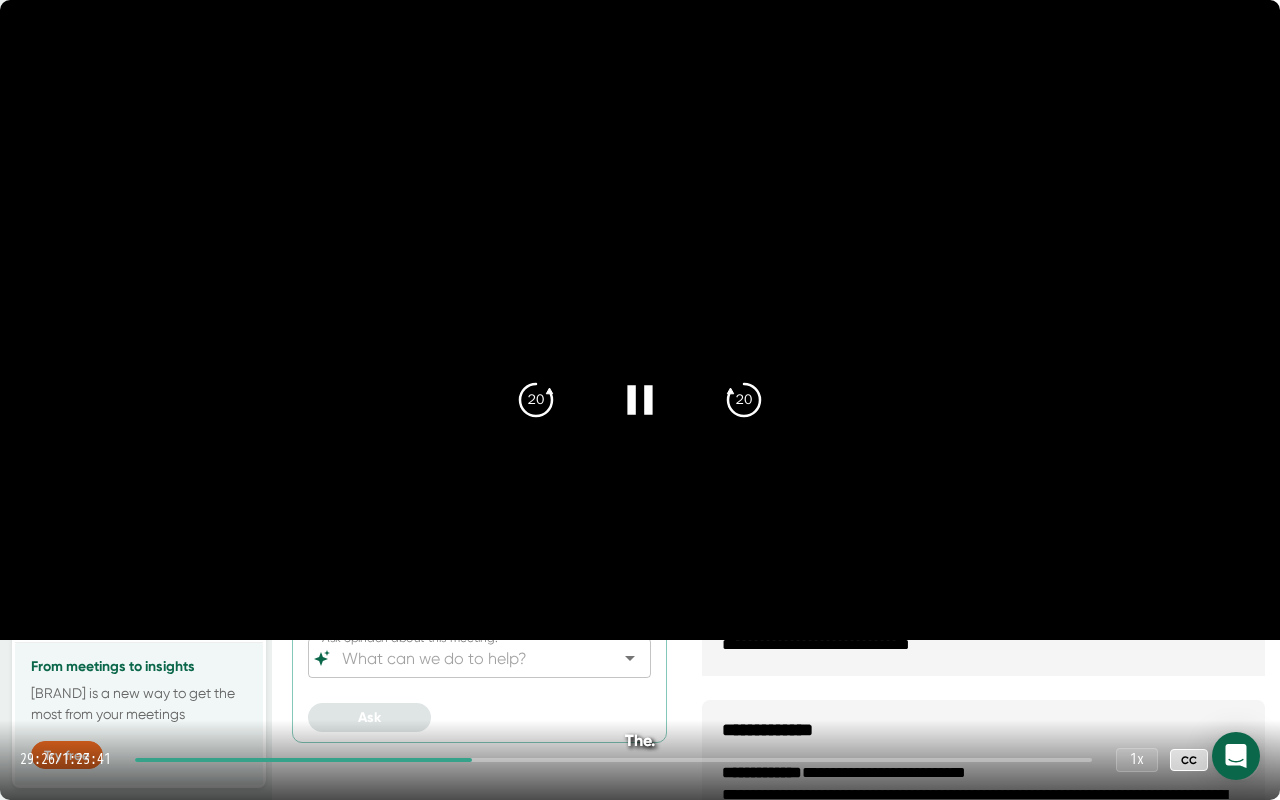 click at bounding box center [613, 760] 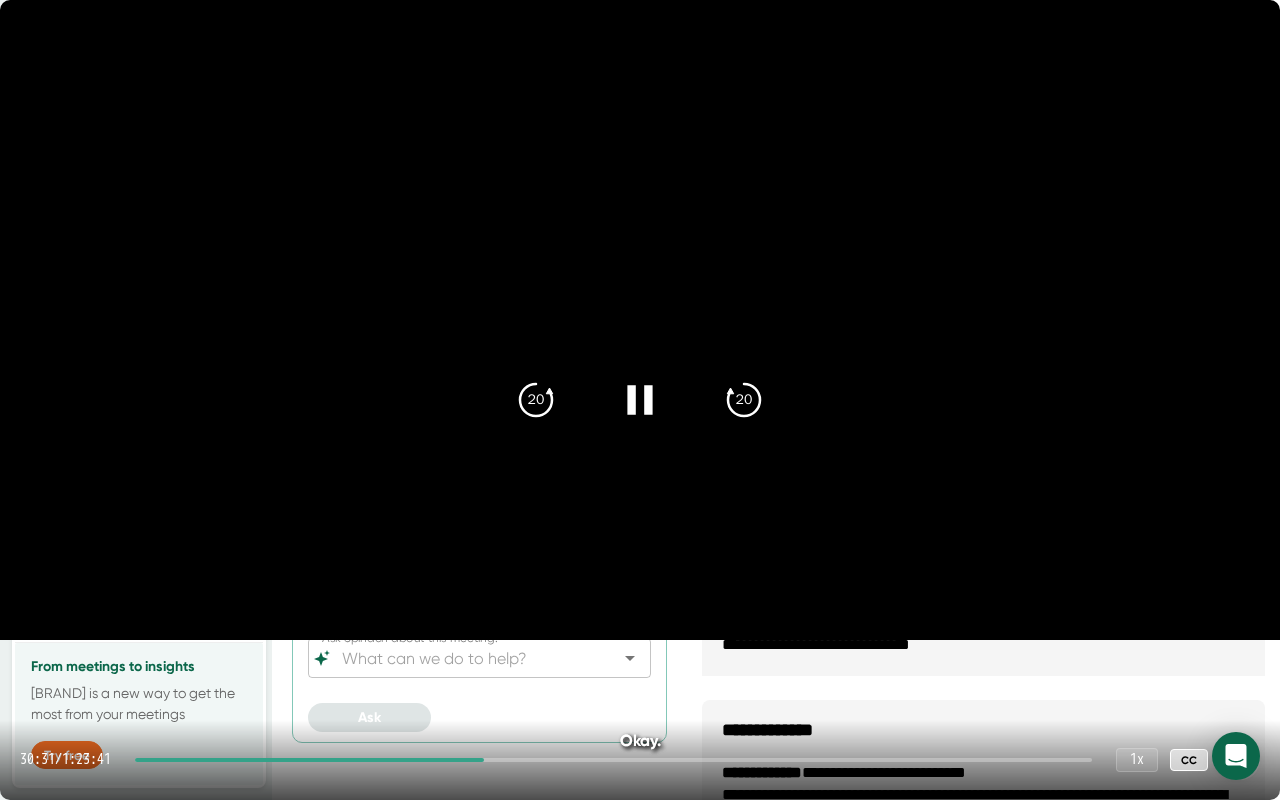 click at bounding box center (613, 760) 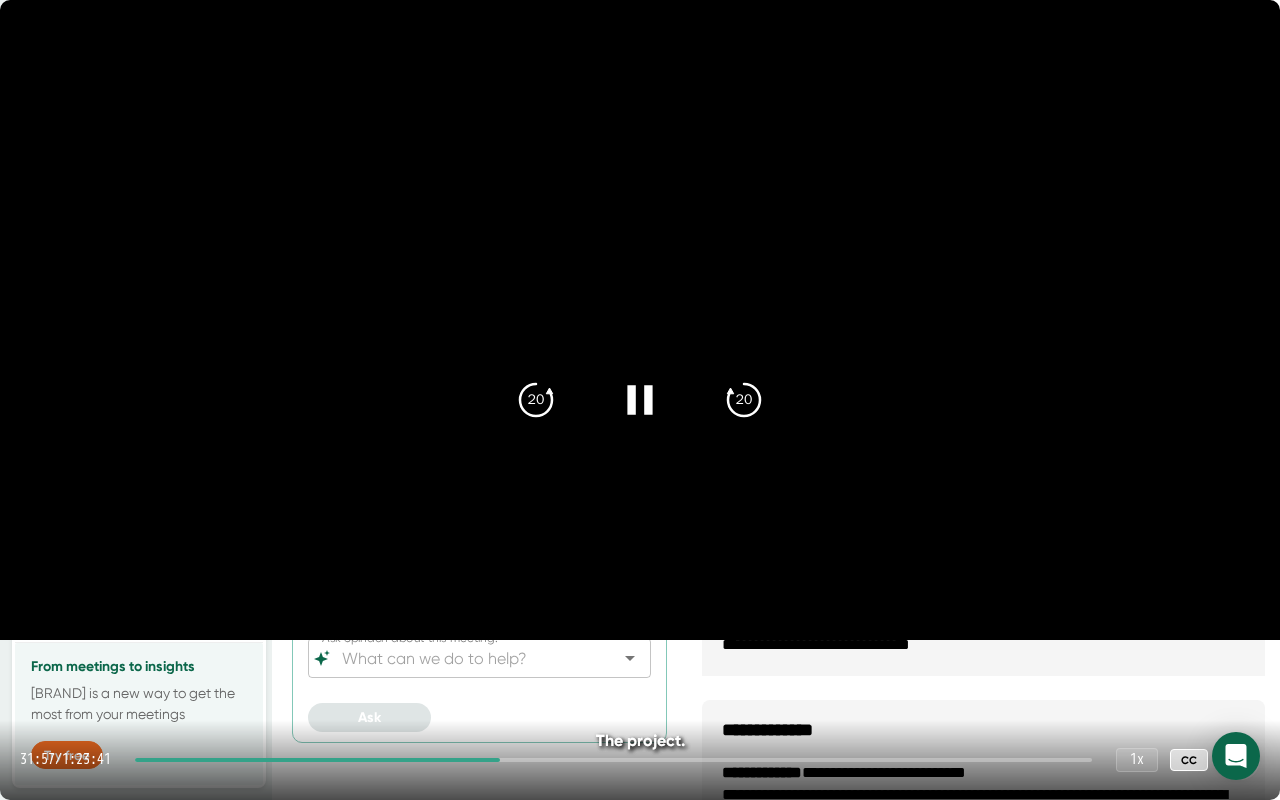 click at bounding box center (317, 760) 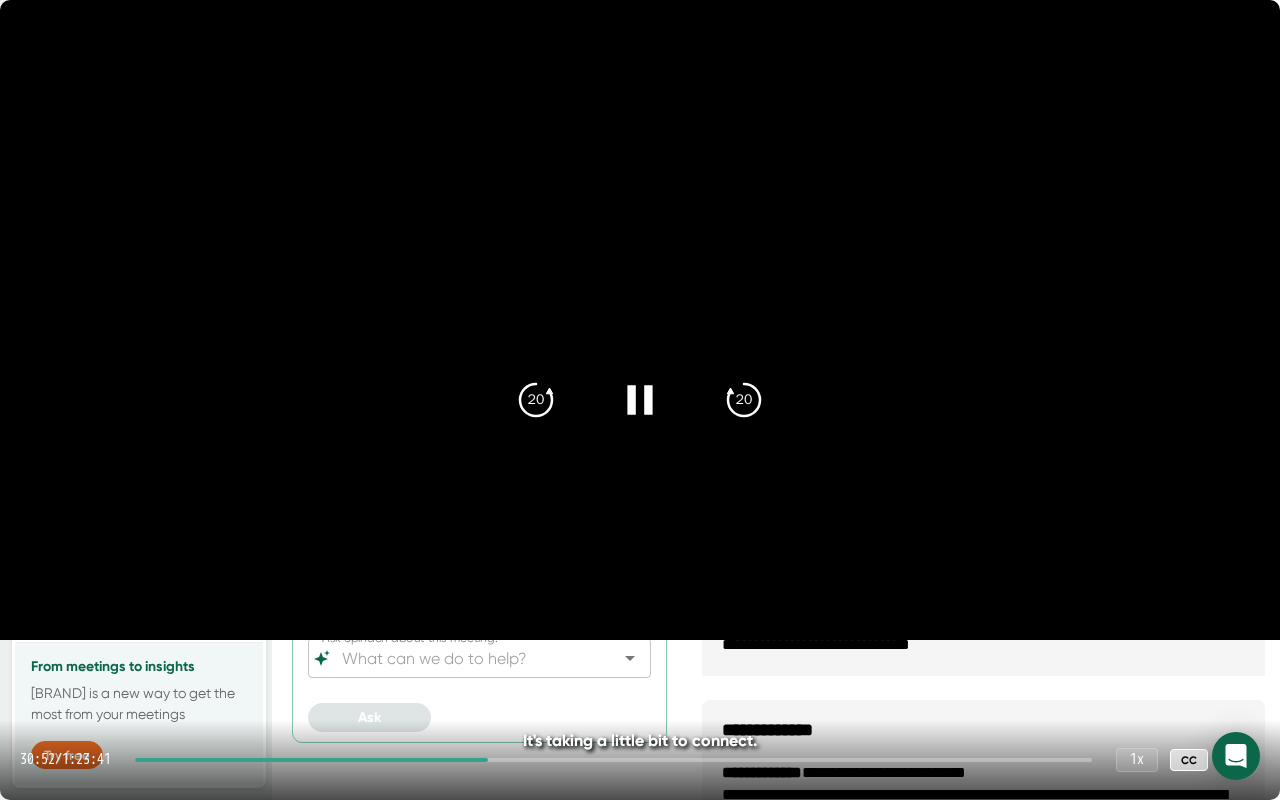 click at bounding box center [311, 760] 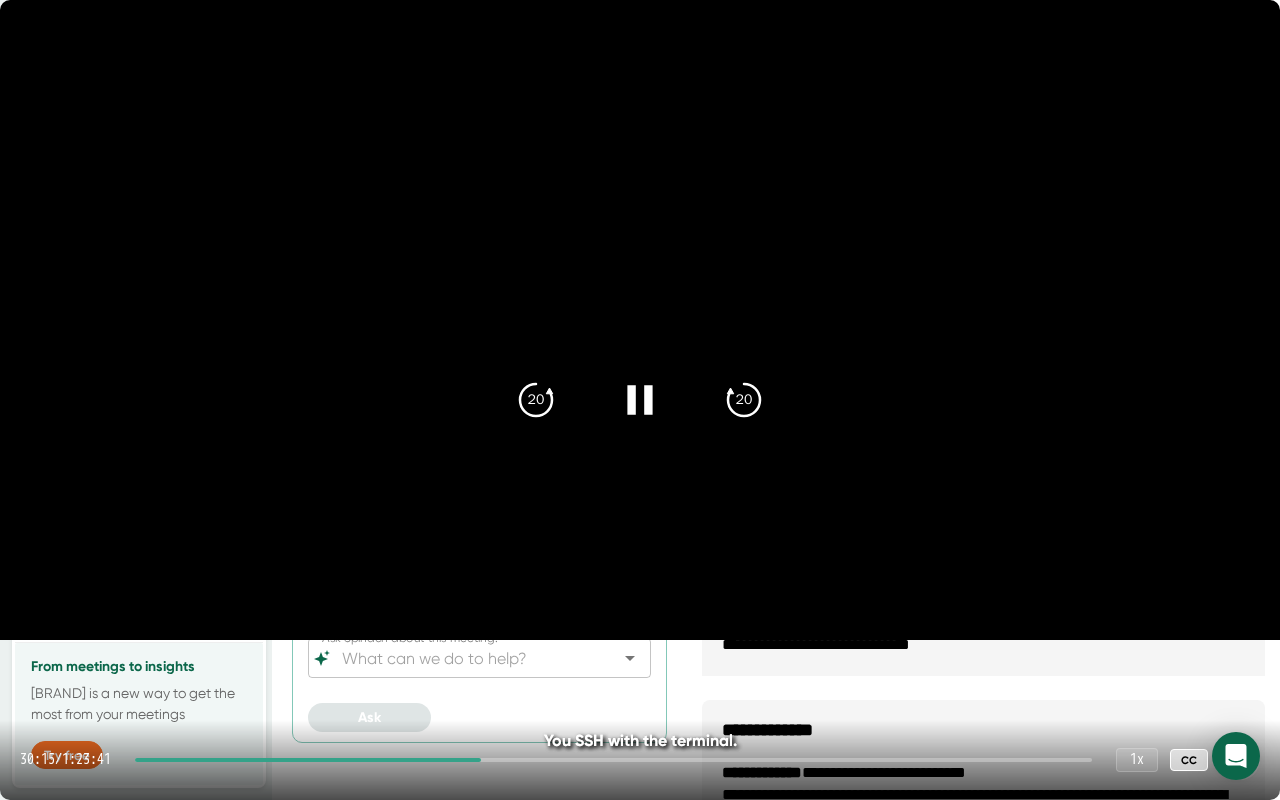click at bounding box center [308, 760] 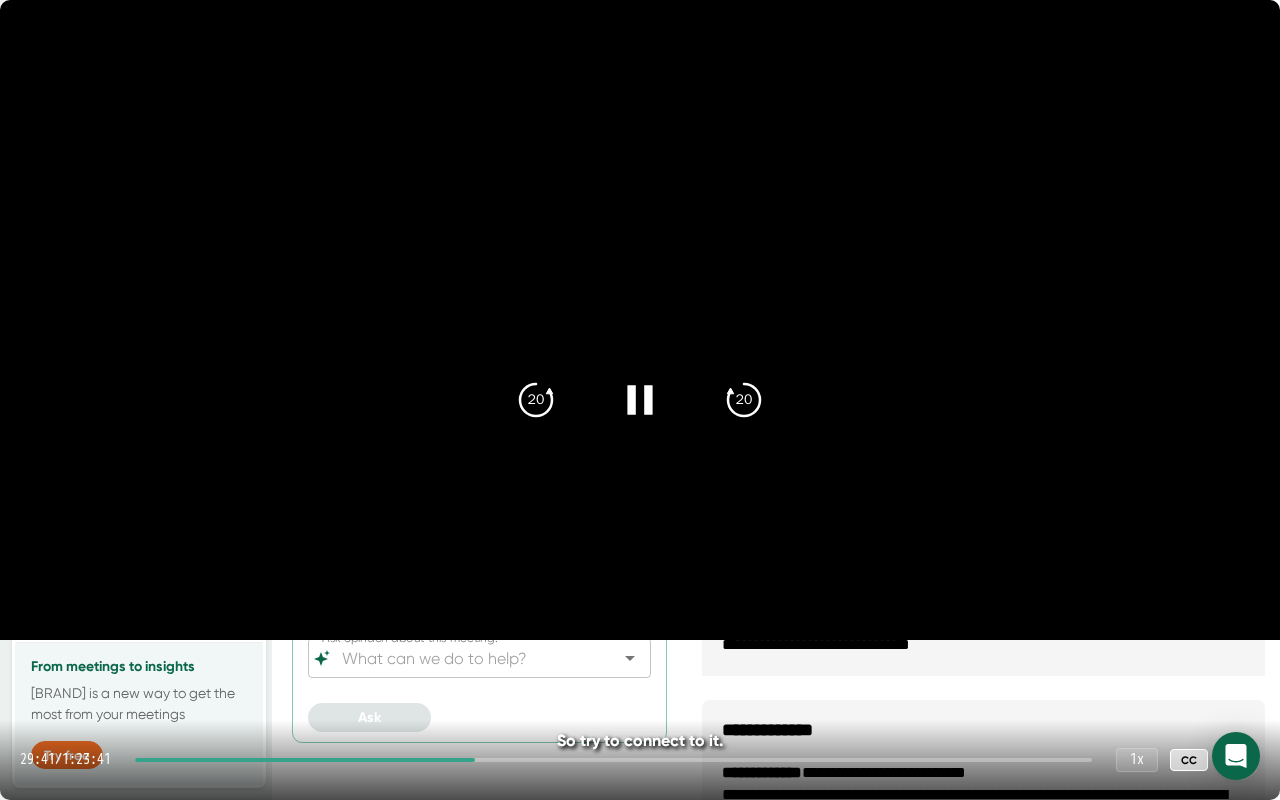 click at bounding box center (640, 320) 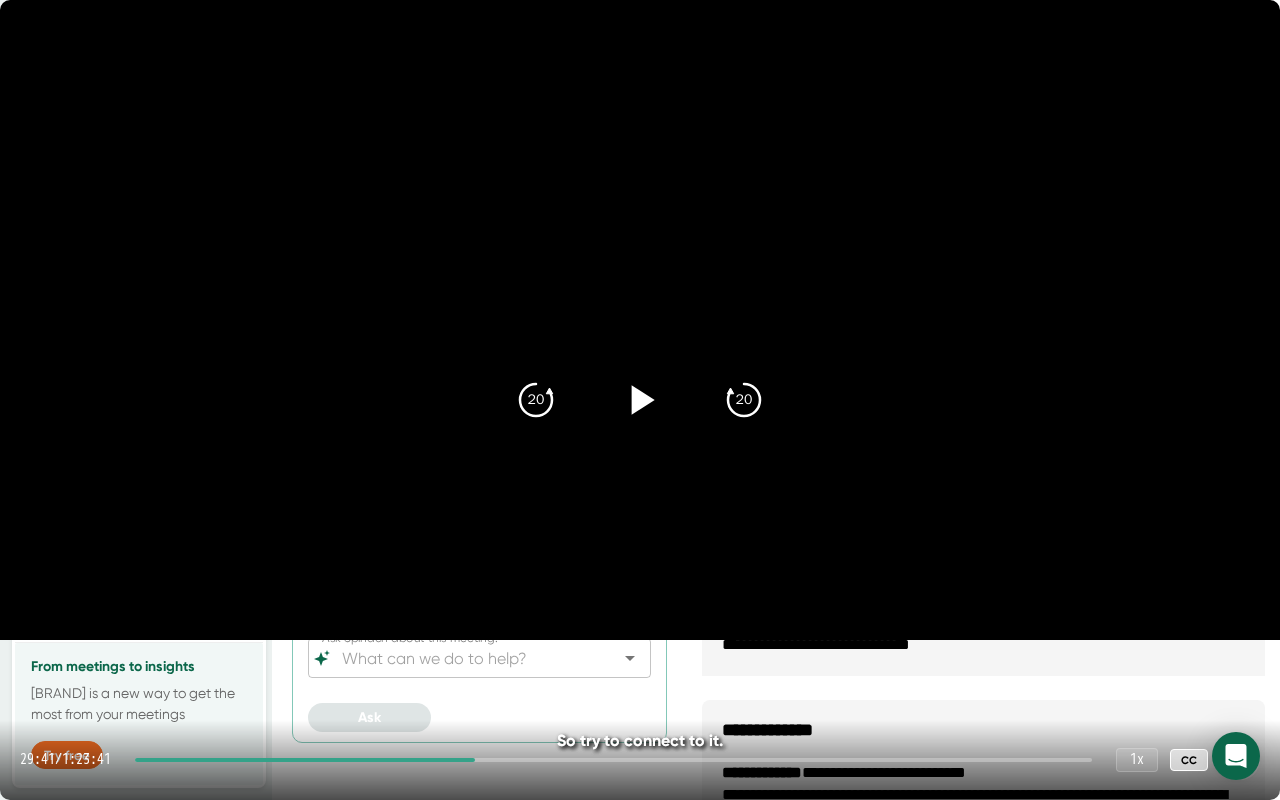 click at bounding box center [640, 320] 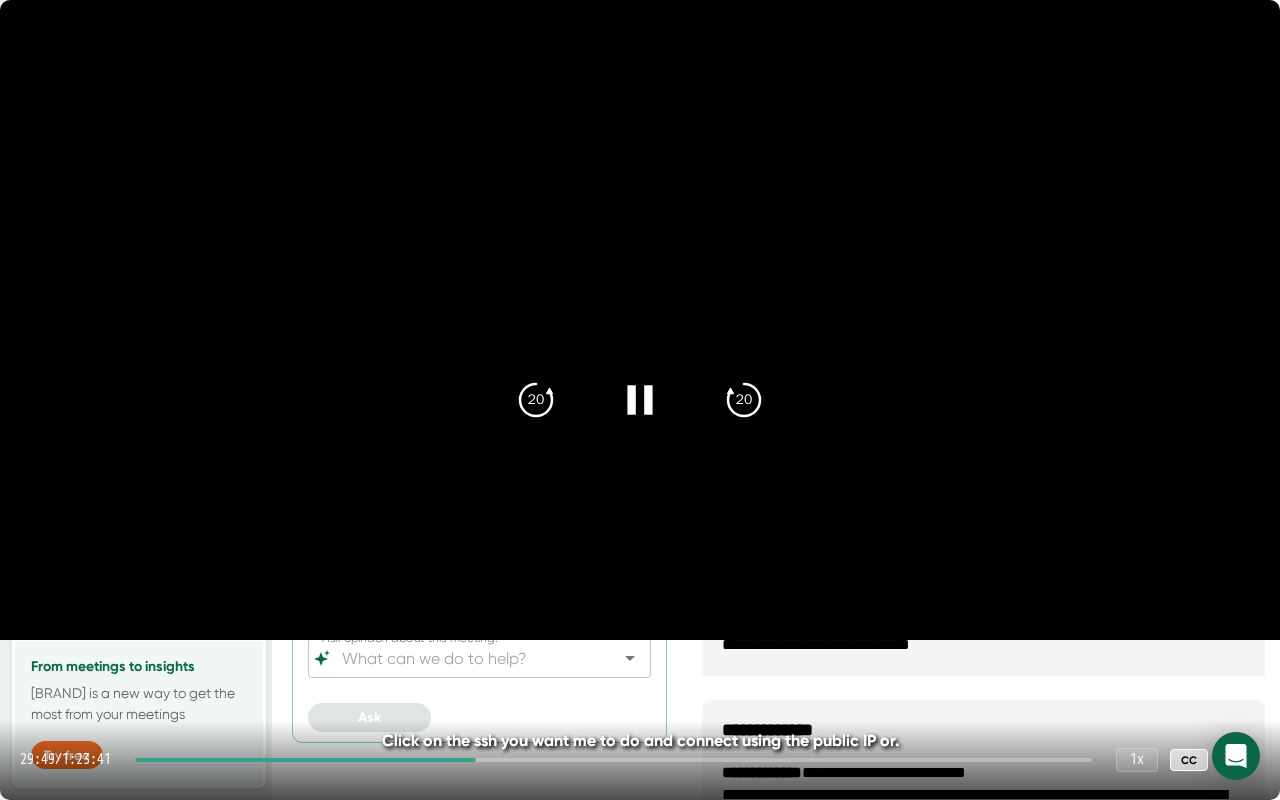 click 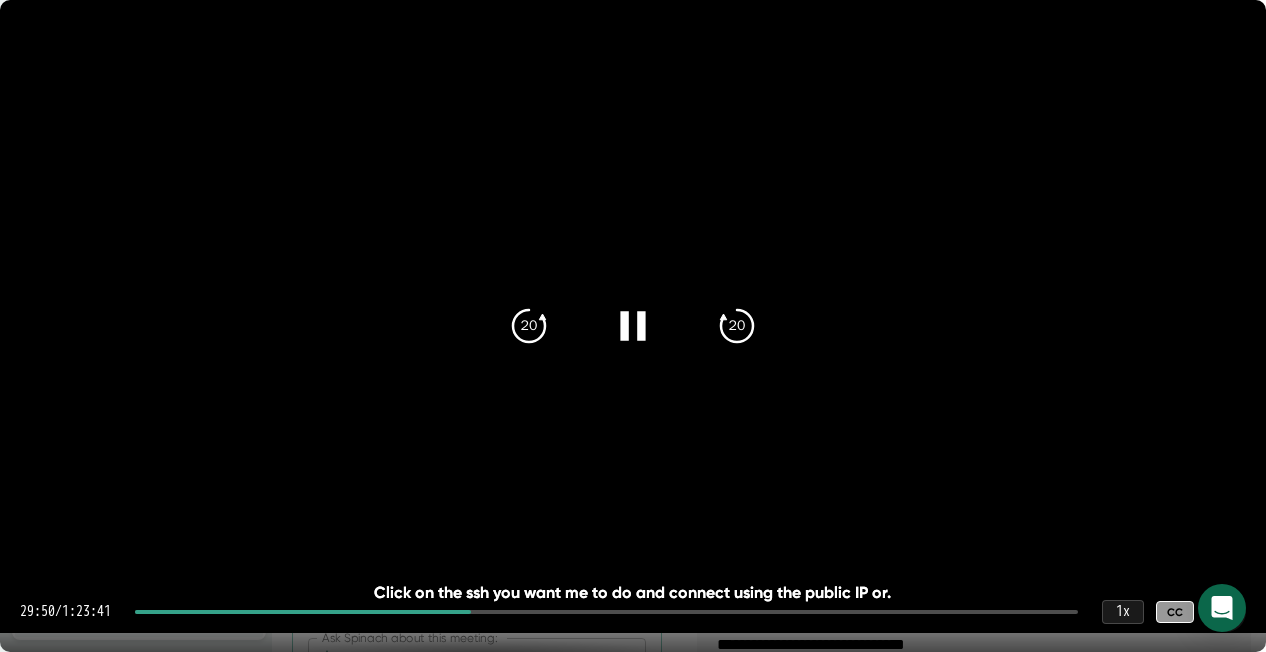 click at bounding box center (1226, 612) 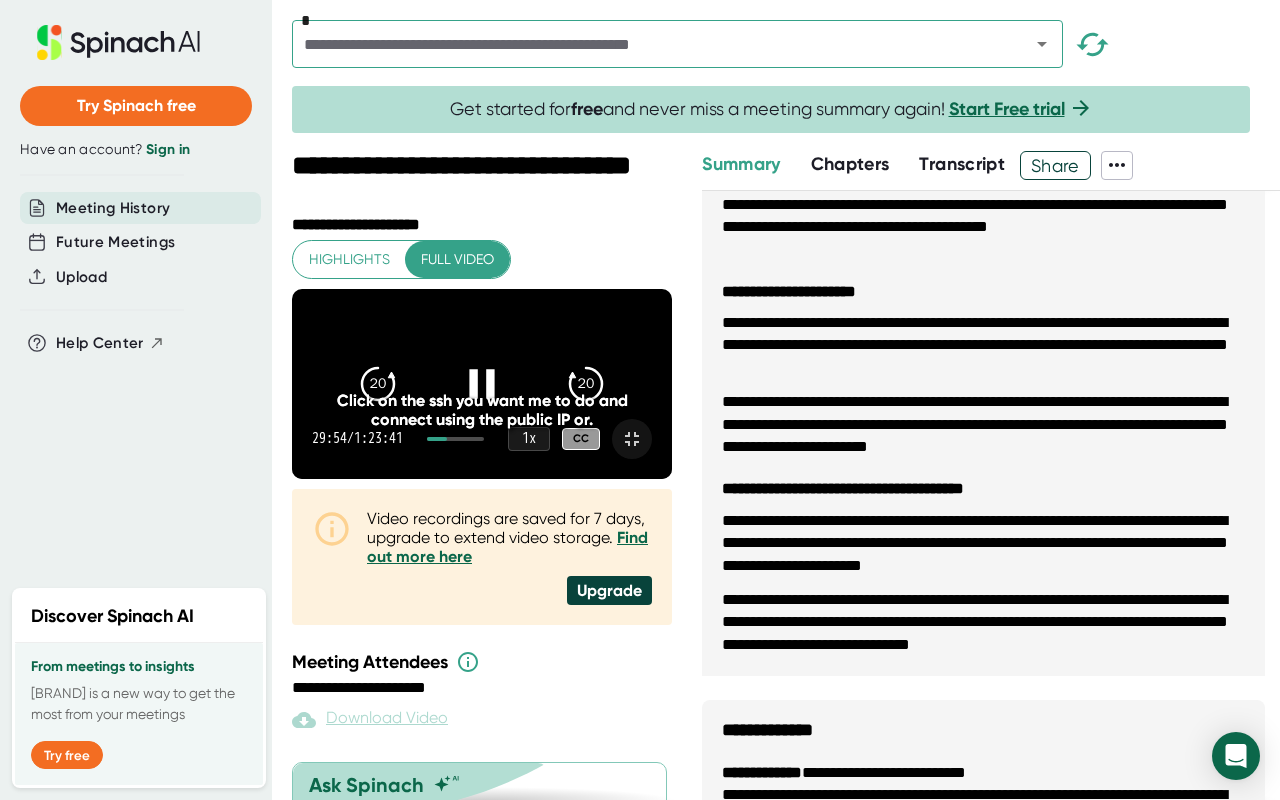 click at bounding box center (632, 439) 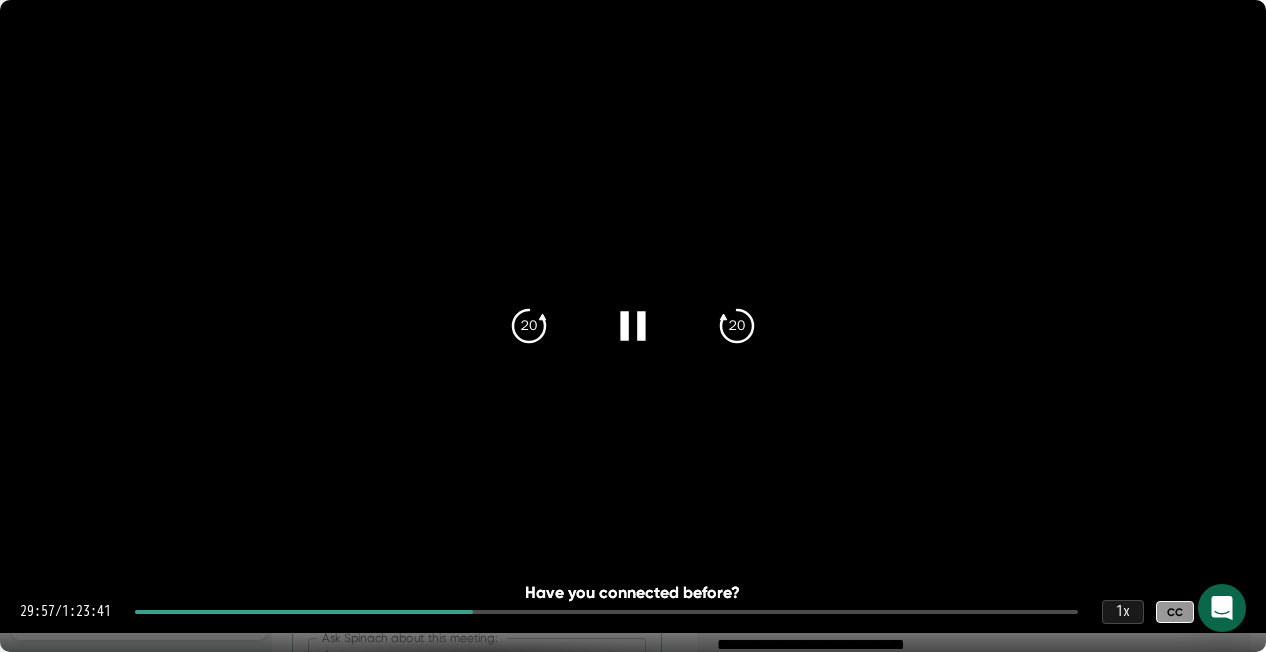 click at bounding box center (1226, 612) 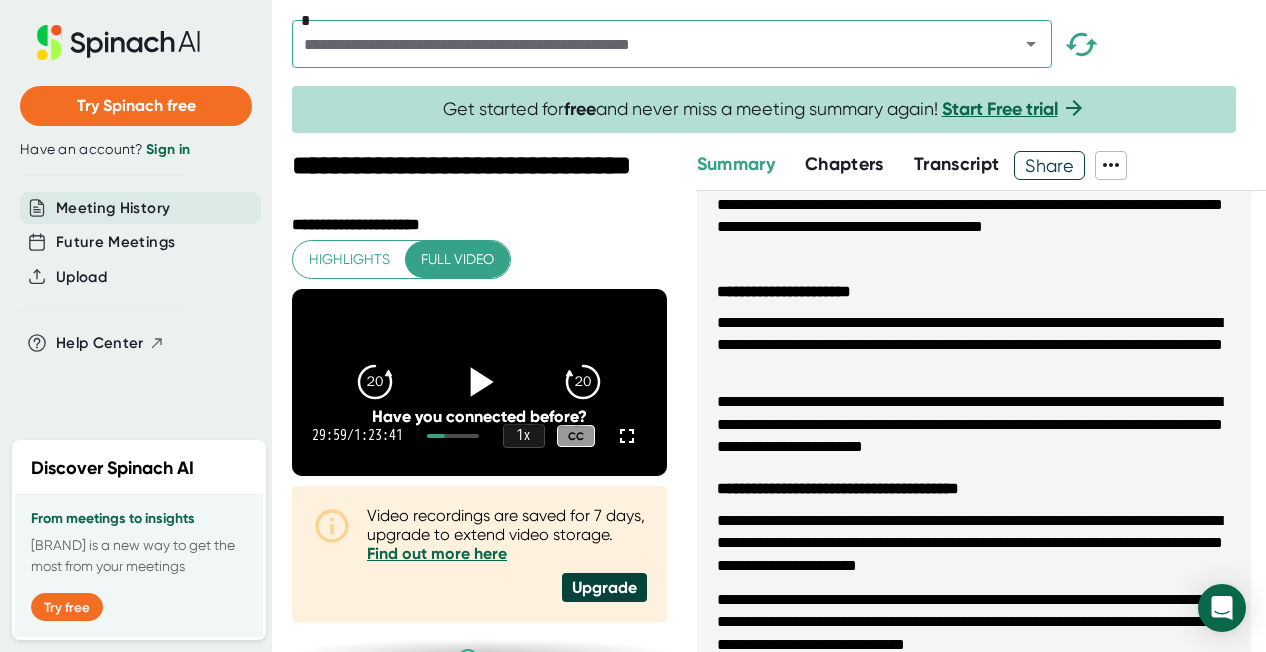 click 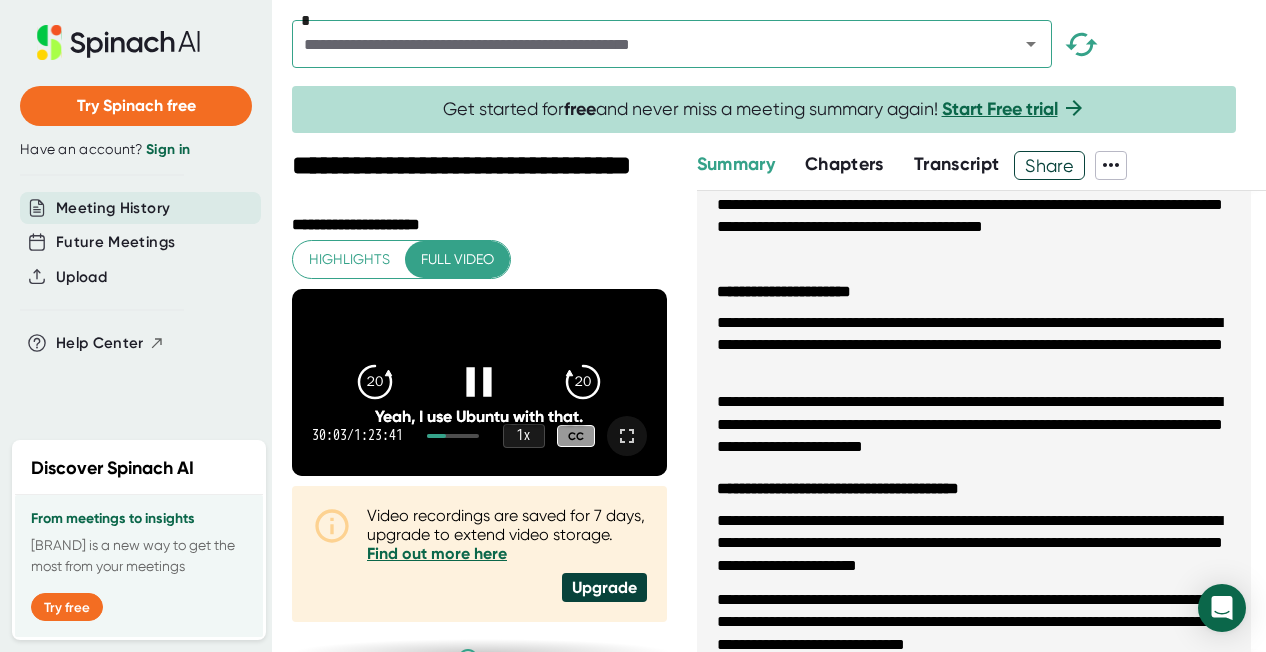 click at bounding box center (627, 436) 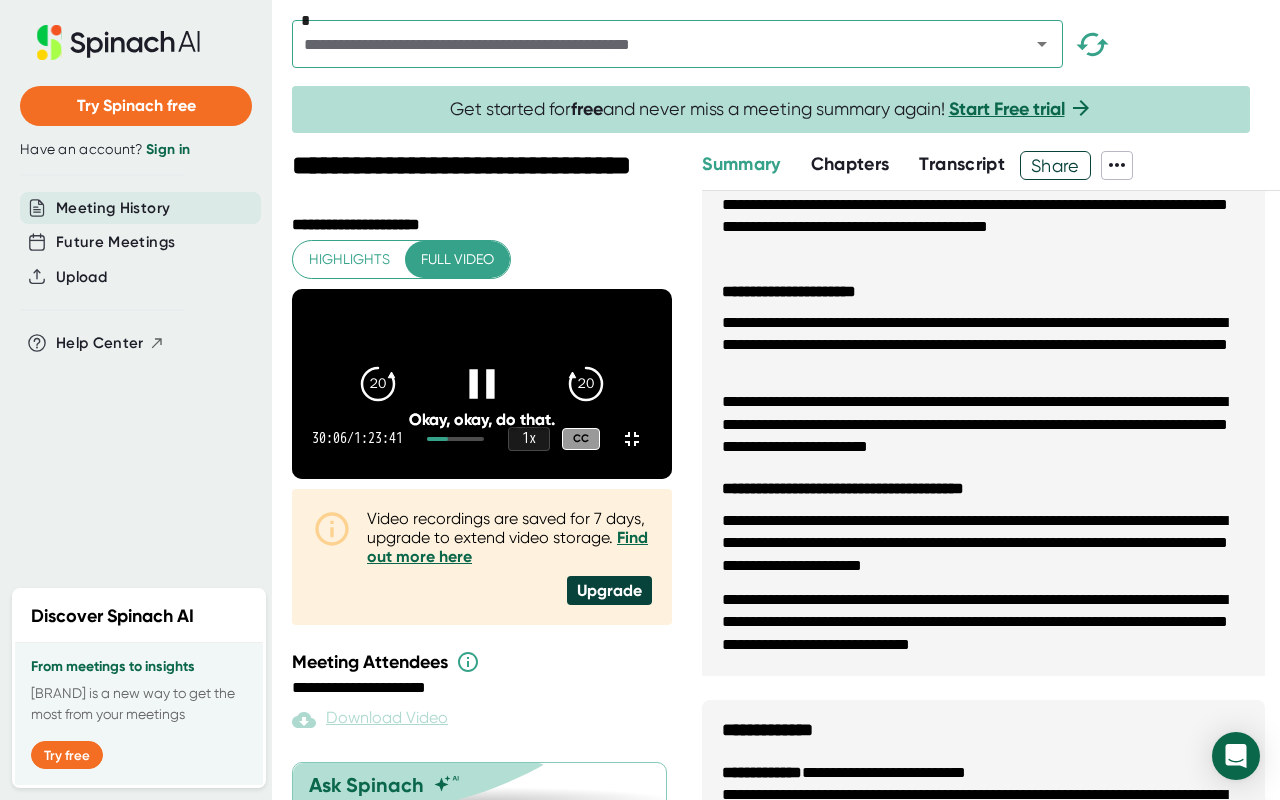 click at bounding box center (455, 439) 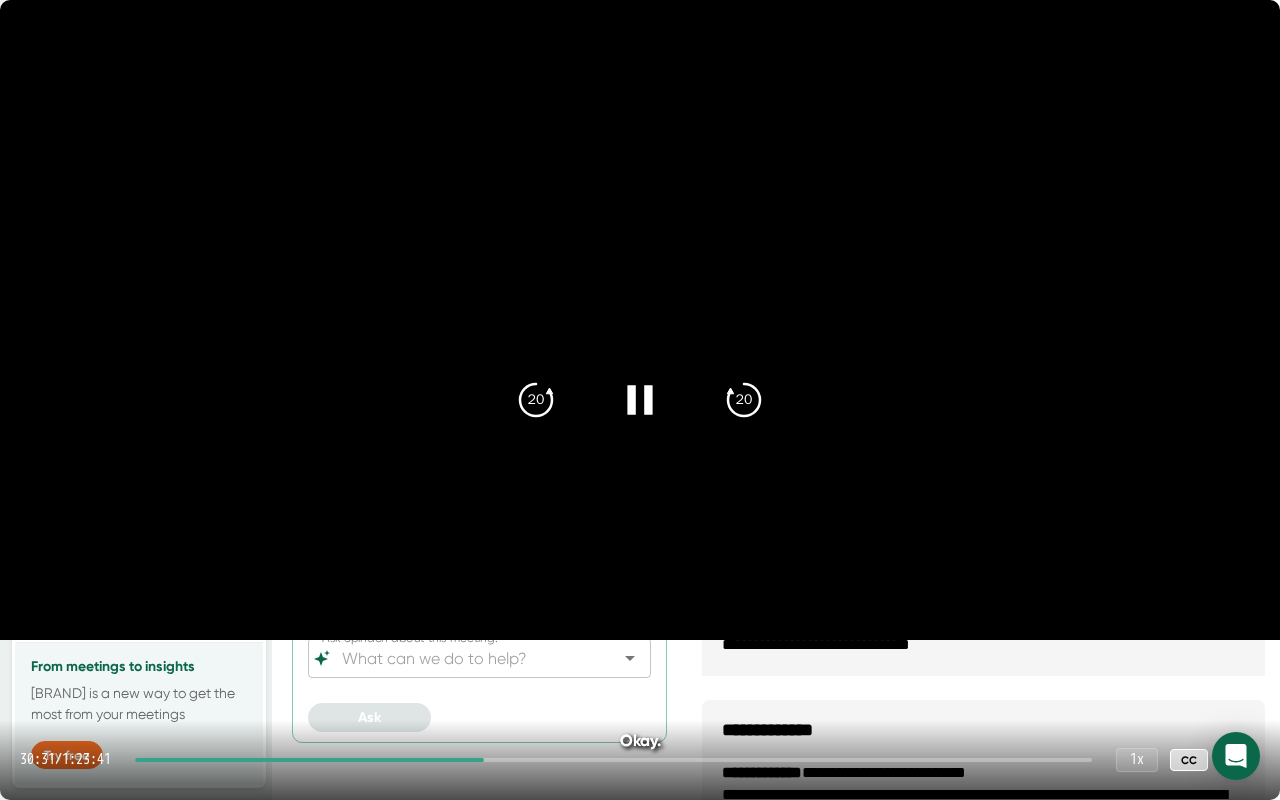 click at bounding box center (613, 760) 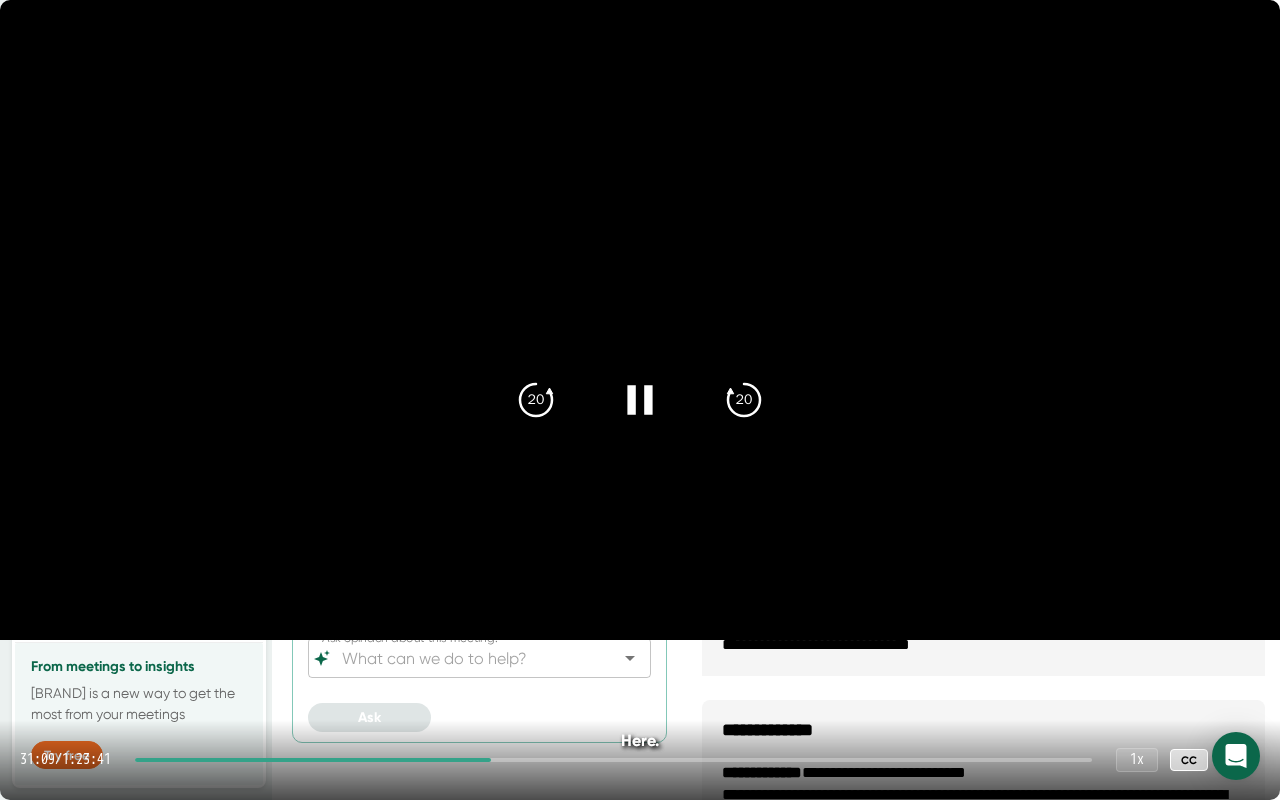 click at bounding box center (613, 760) 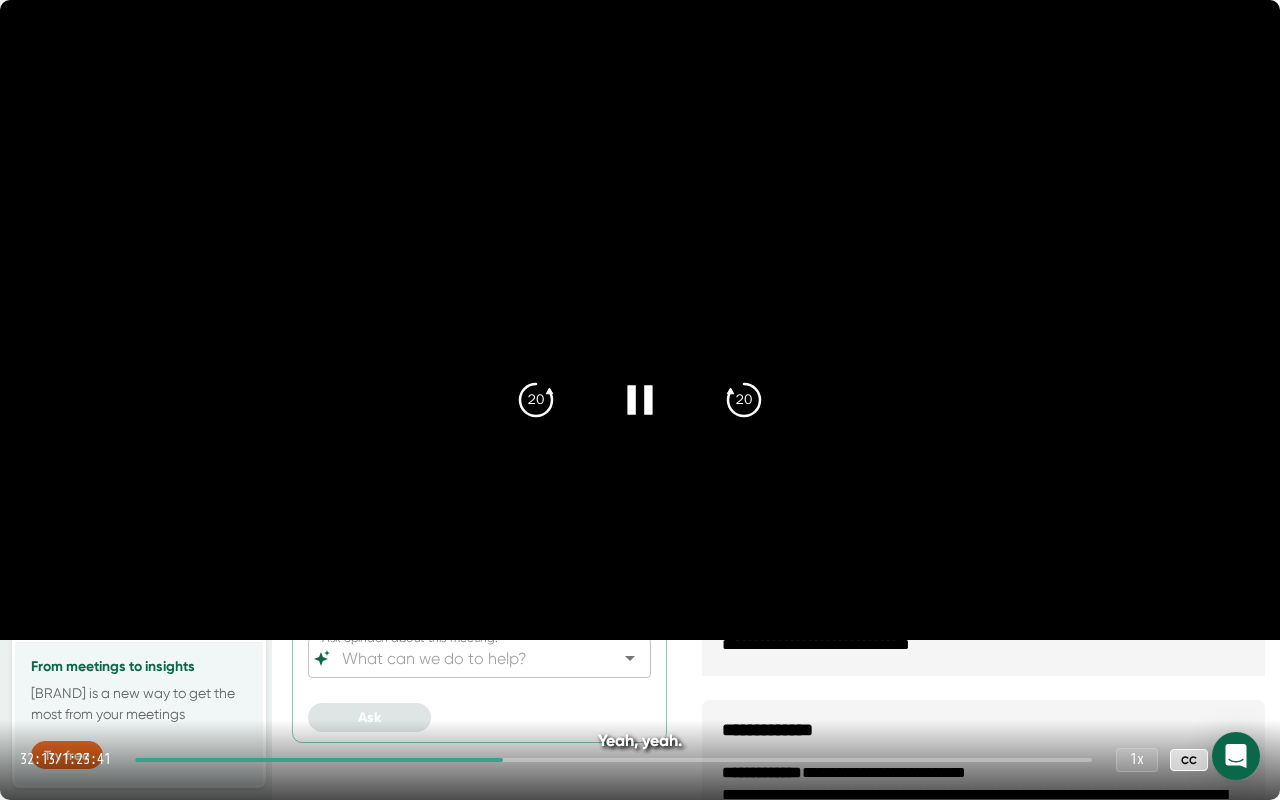 click at bounding box center [1240, 760] 